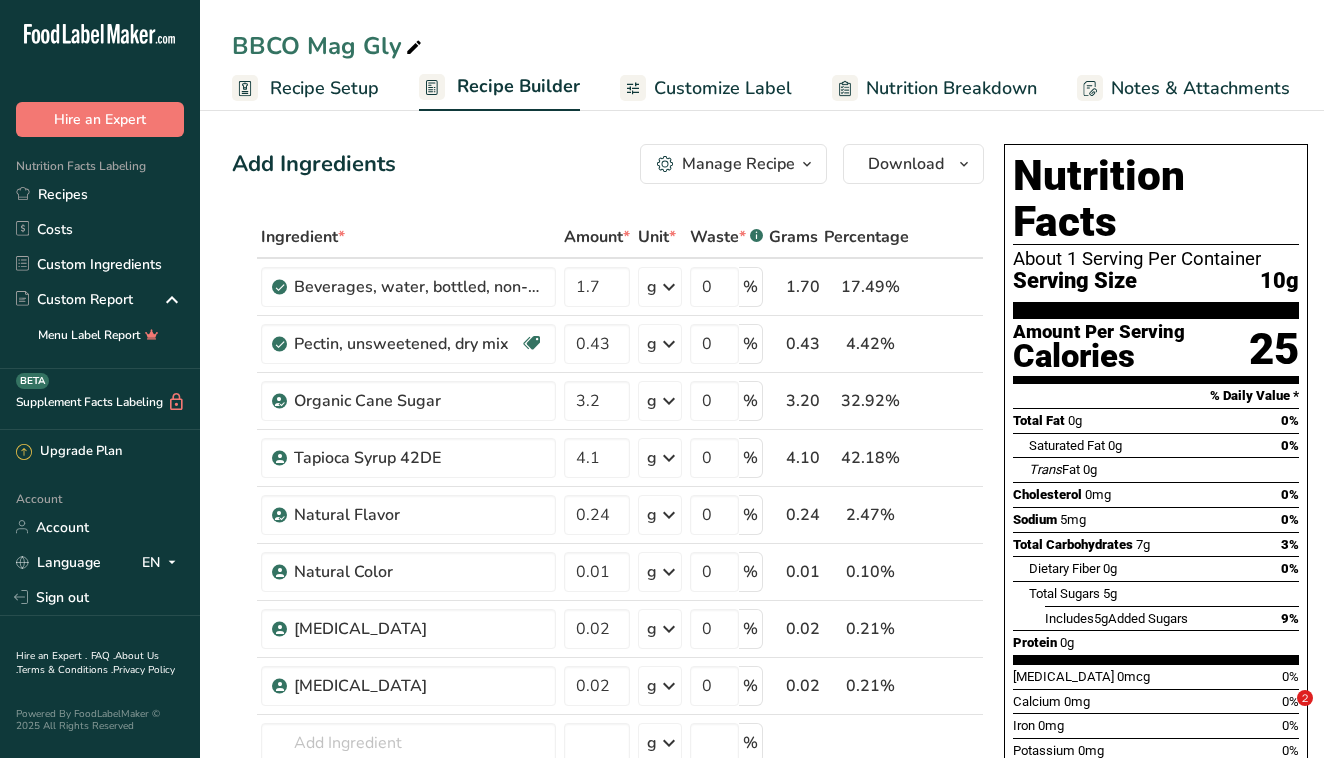 scroll, scrollTop: 0, scrollLeft: 0, axis: both 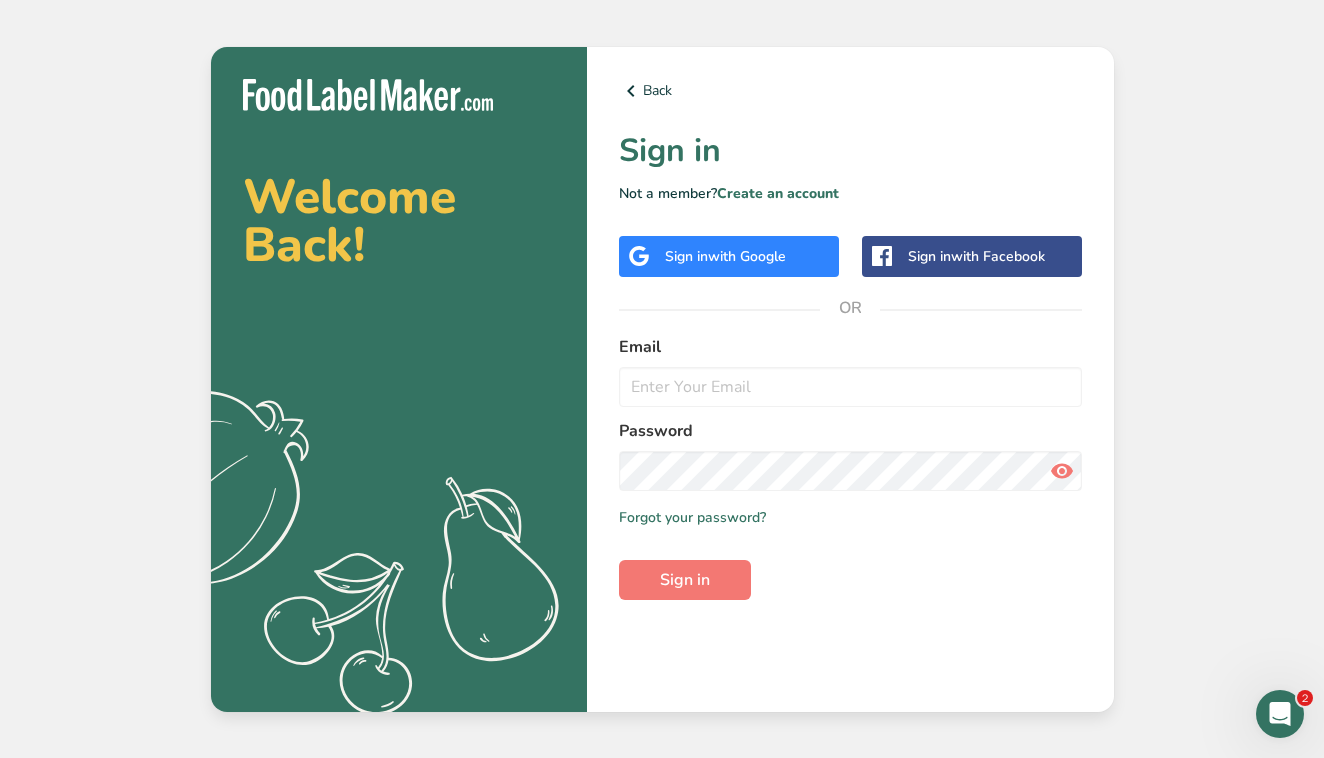 click on "with Google" at bounding box center [747, 256] 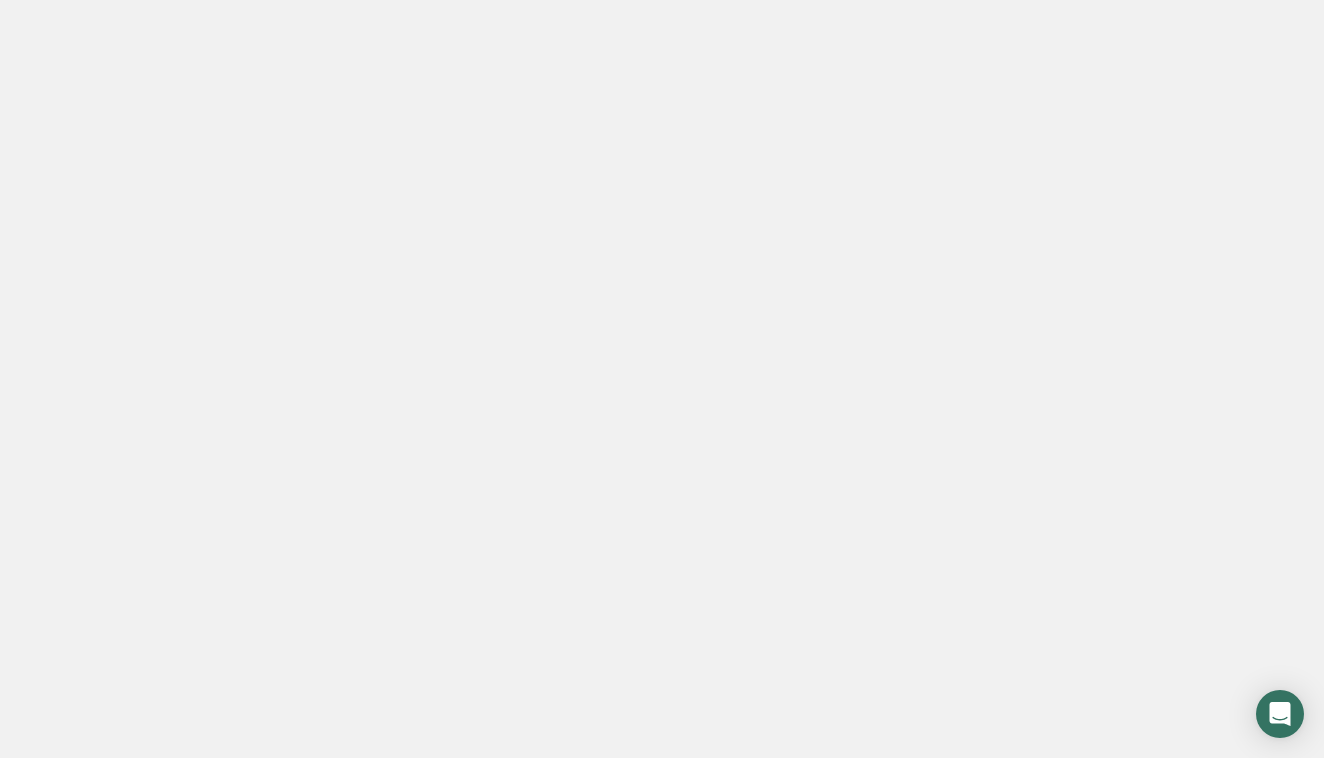 scroll, scrollTop: 0, scrollLeft: 0, axis: both 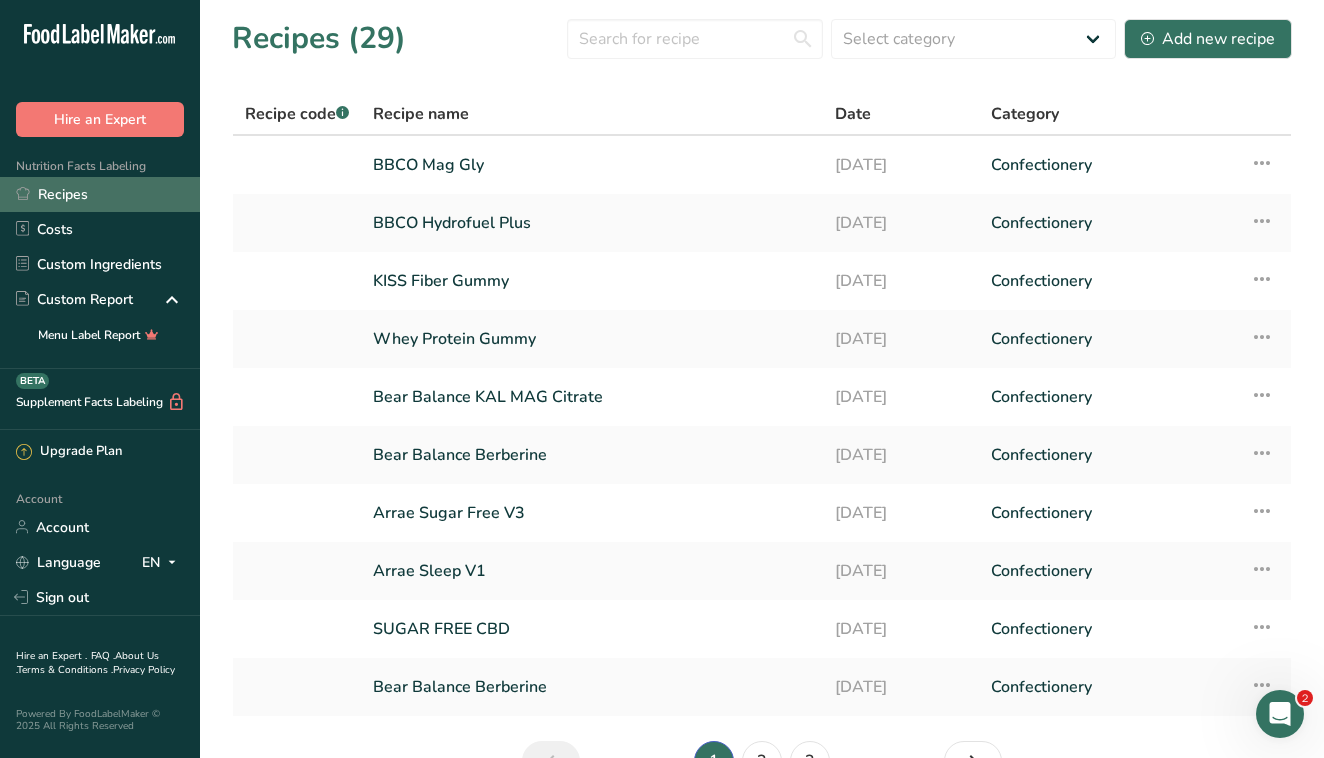 click on "Recipes" at bounding box center [100, 194] 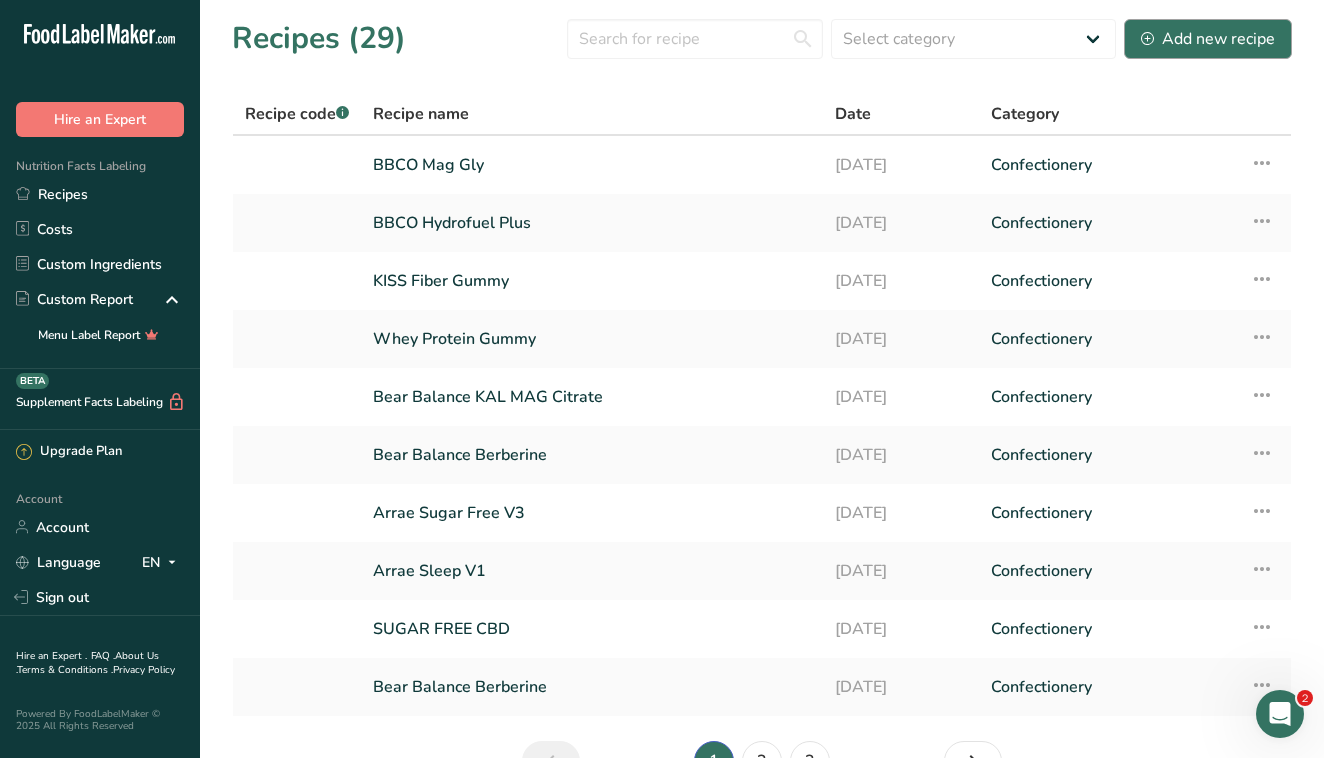 click on "Add new recipe" at bounding box center (1208, 39) 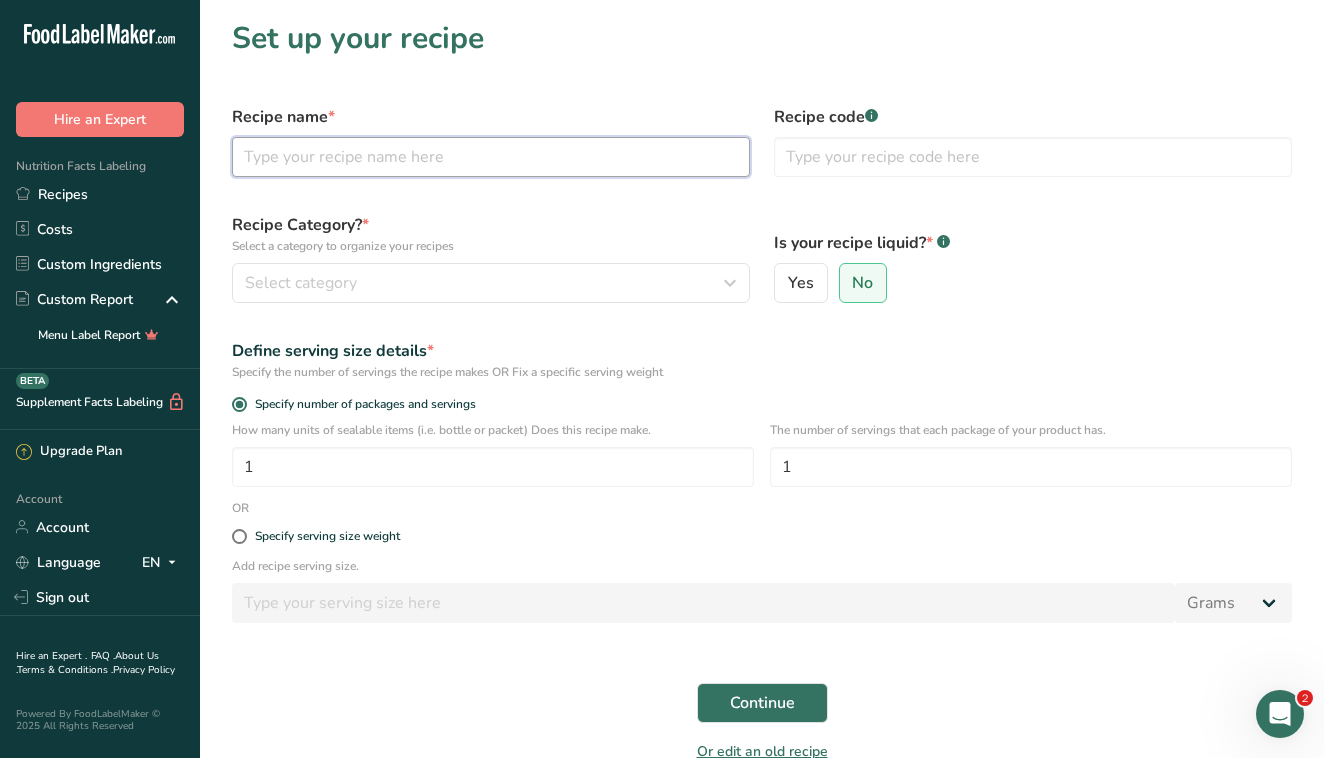 click at bounding box center [491, 157] 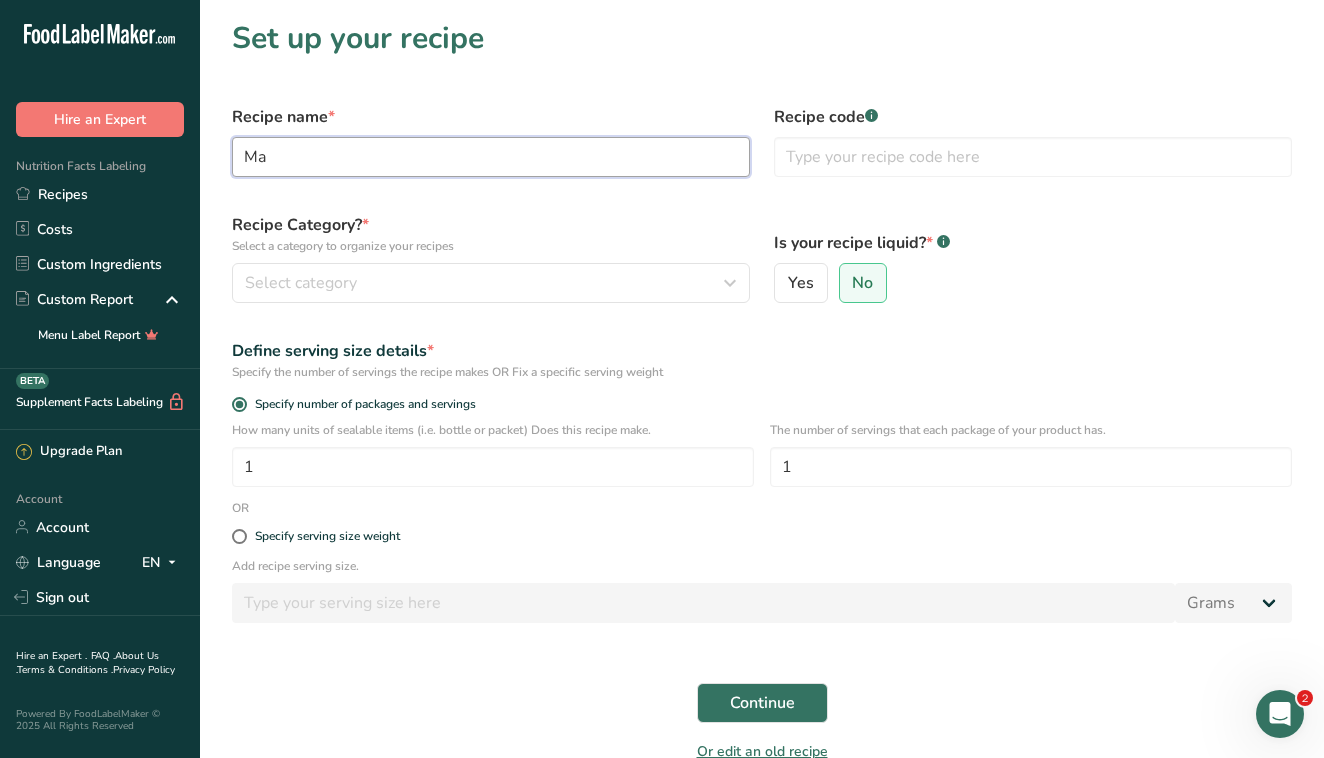 type on "M" 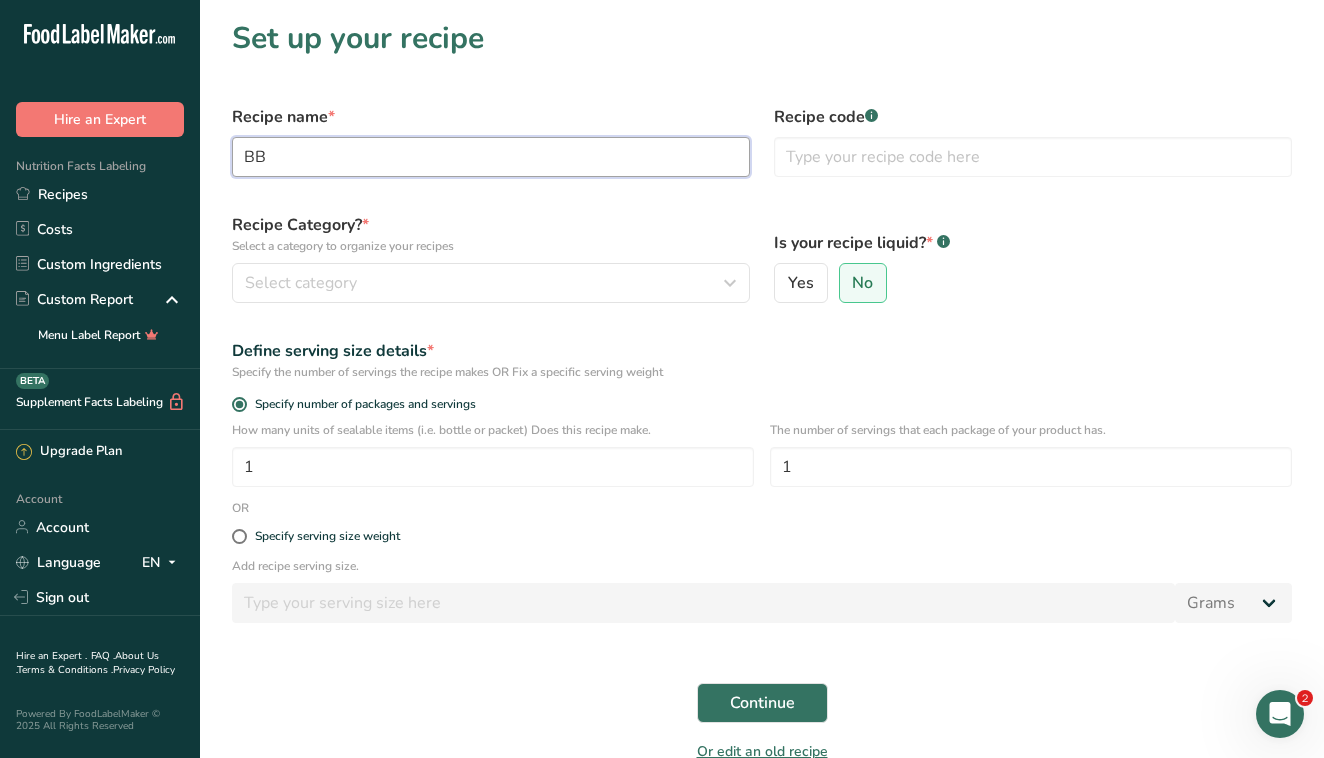 type on "B" 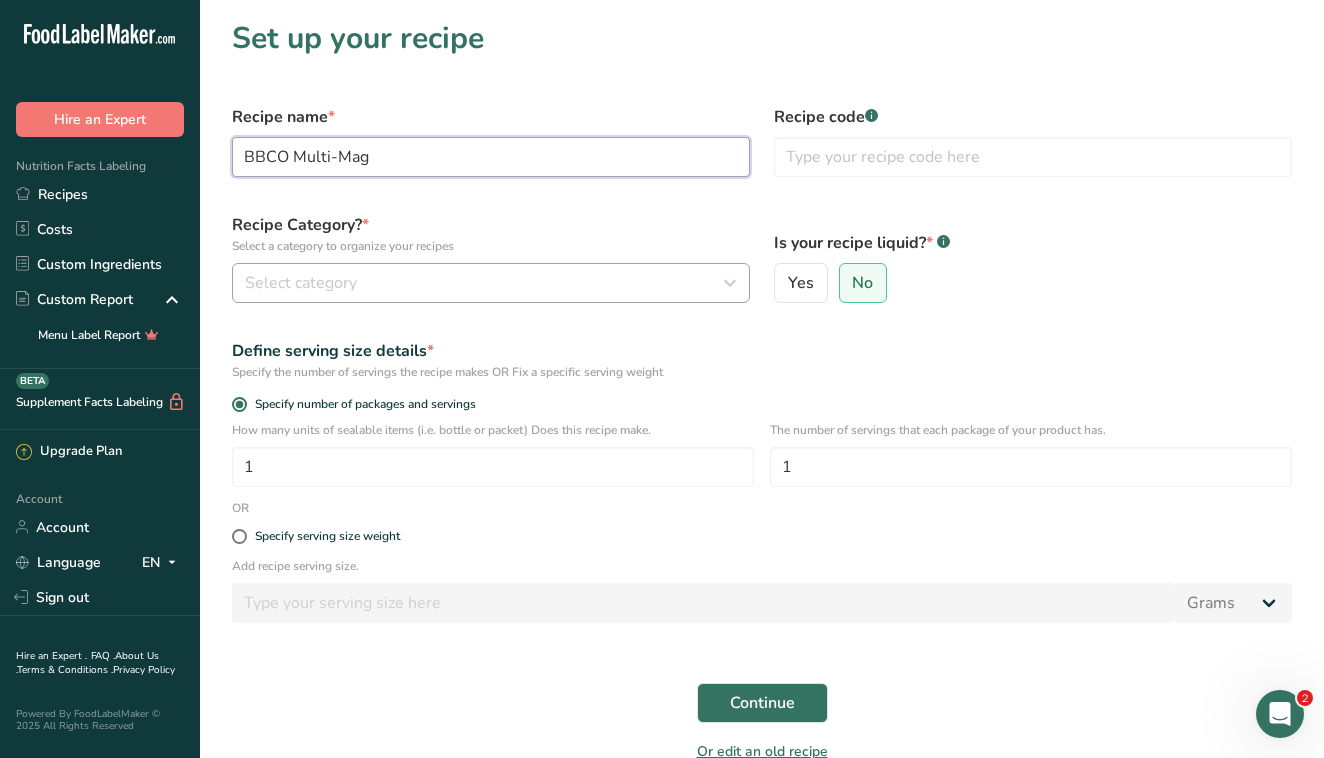 type on "BBCO Multi-Mag" 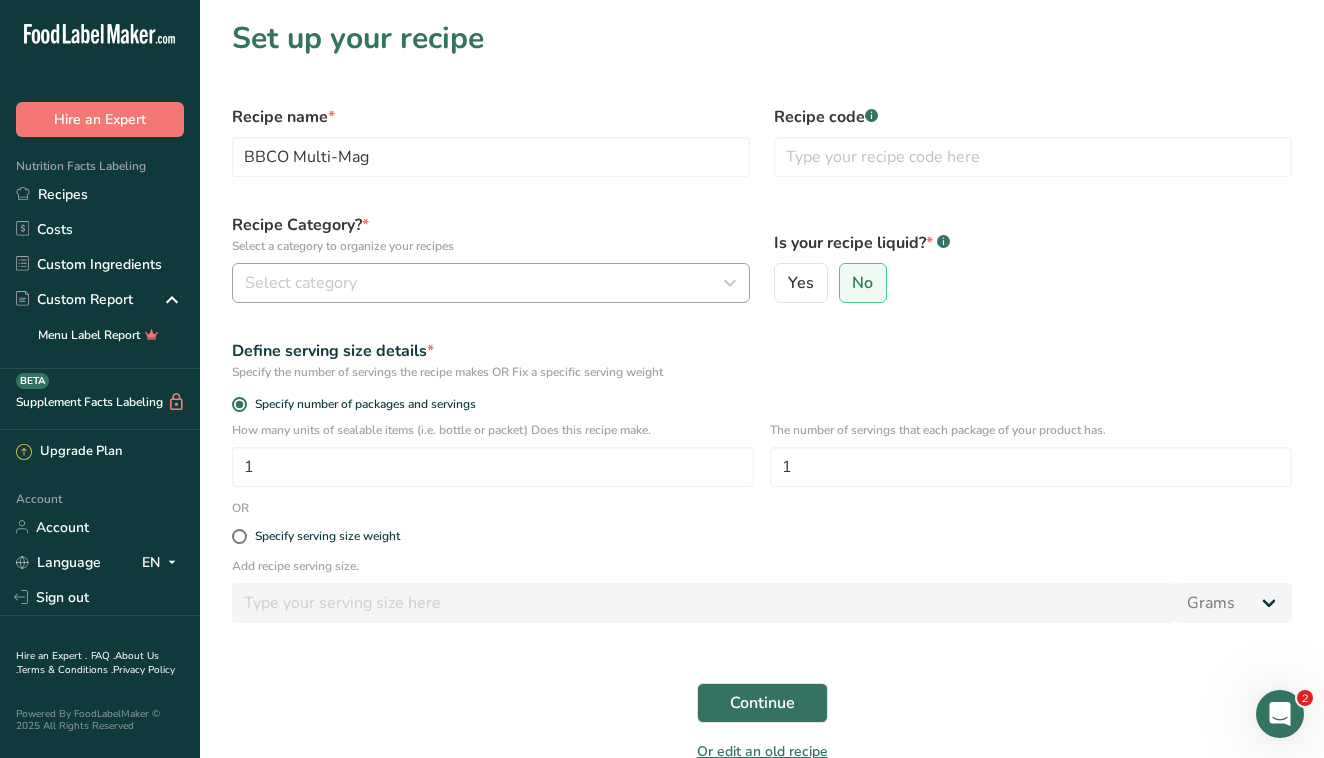 click on "Select category" at bounding box center (485, 283) 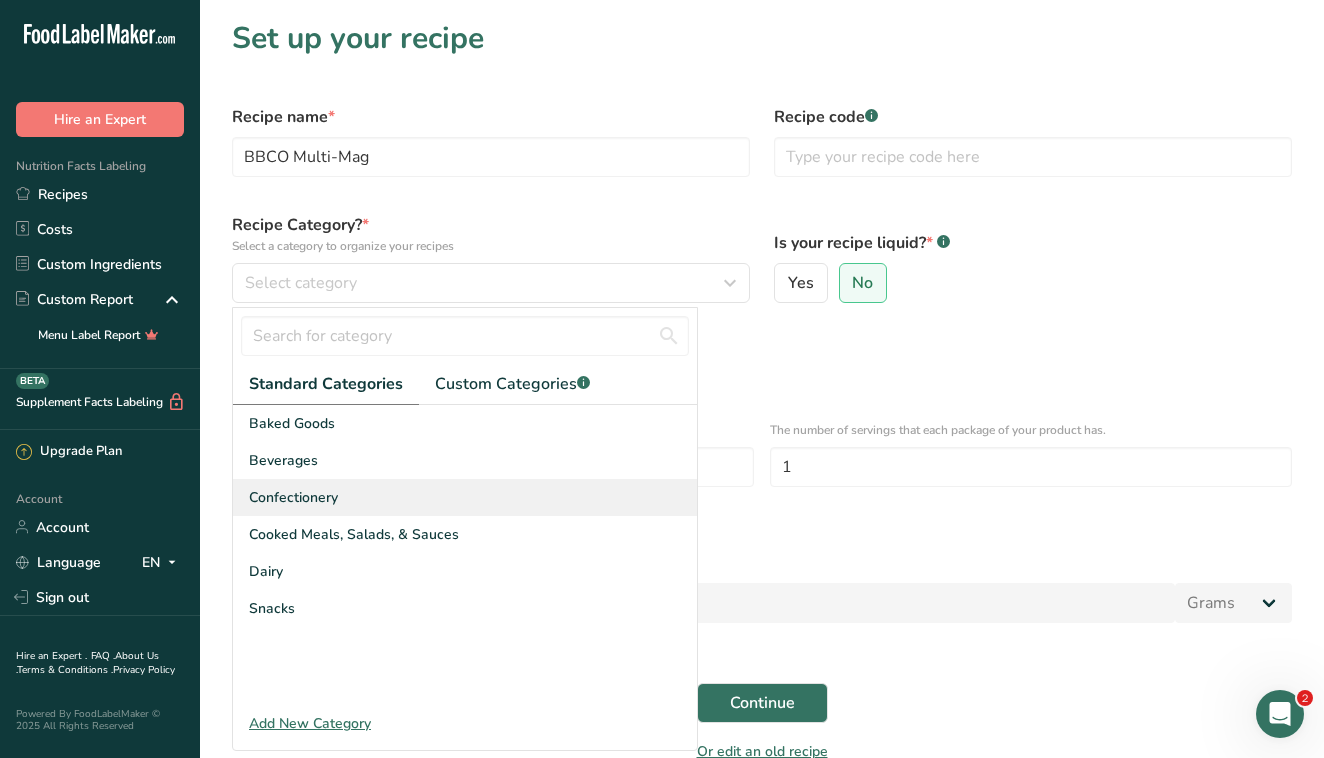 click on "Confectionery" at bounding box center [465, 497] 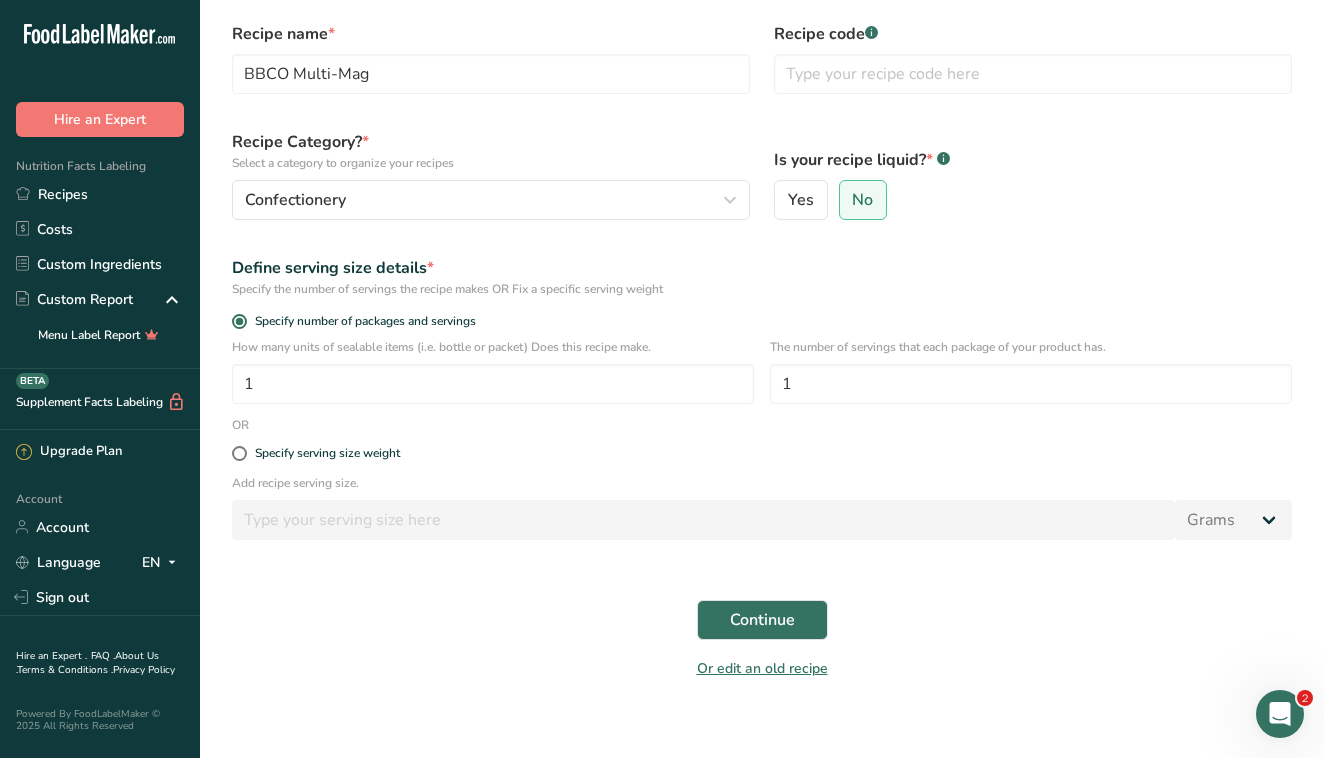scroll, scrollTop: 86, scrollLeft: 0, axis: vertical 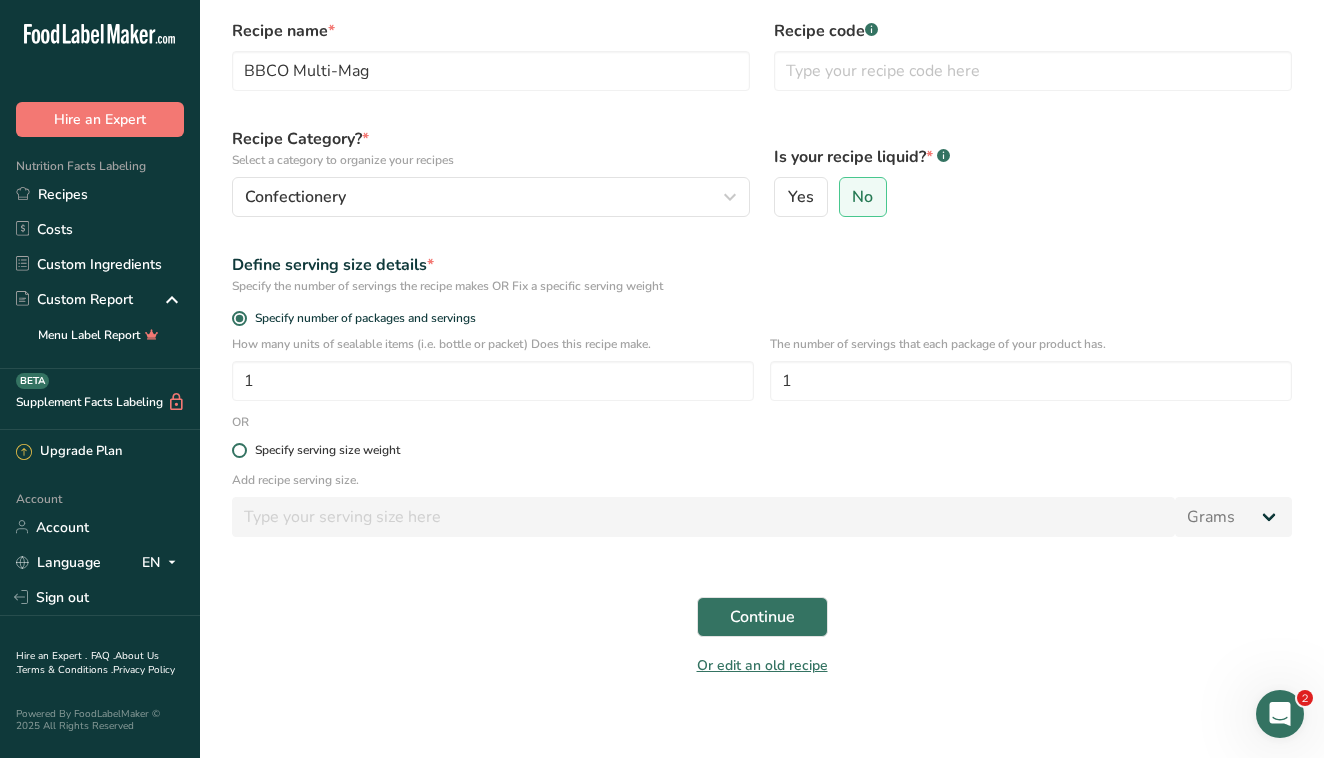 click on "Specify serving size weight" at bounding box center [762, 450] 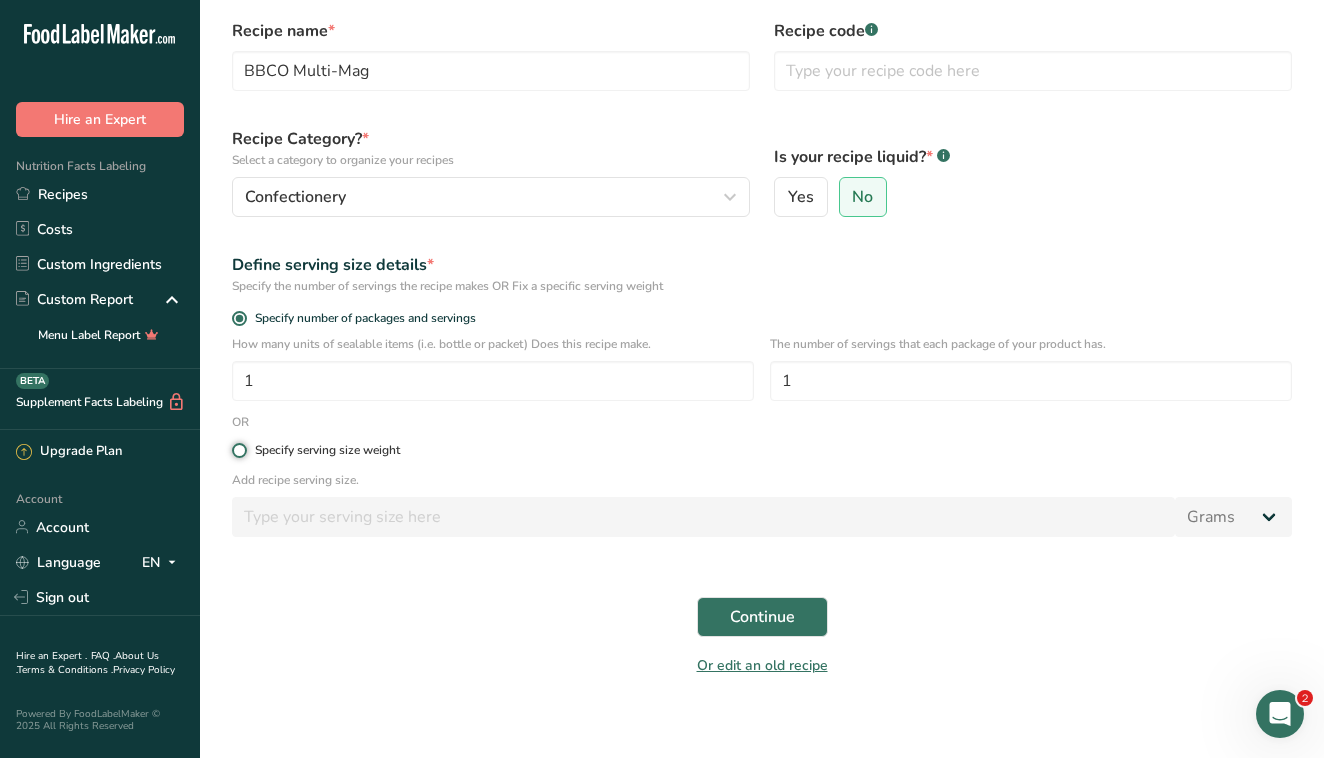 click on "Specify serving size weight" at bounding box center [238, 450] 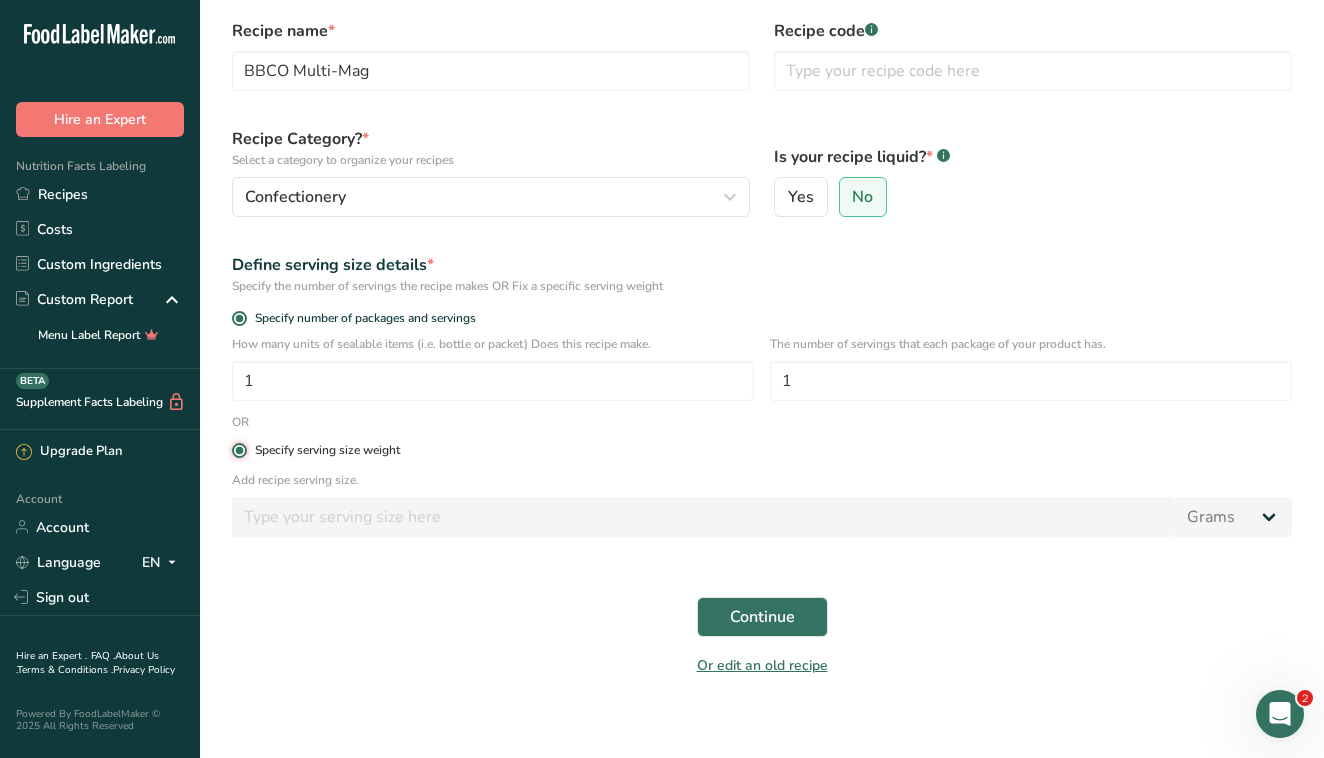 radio on "false" 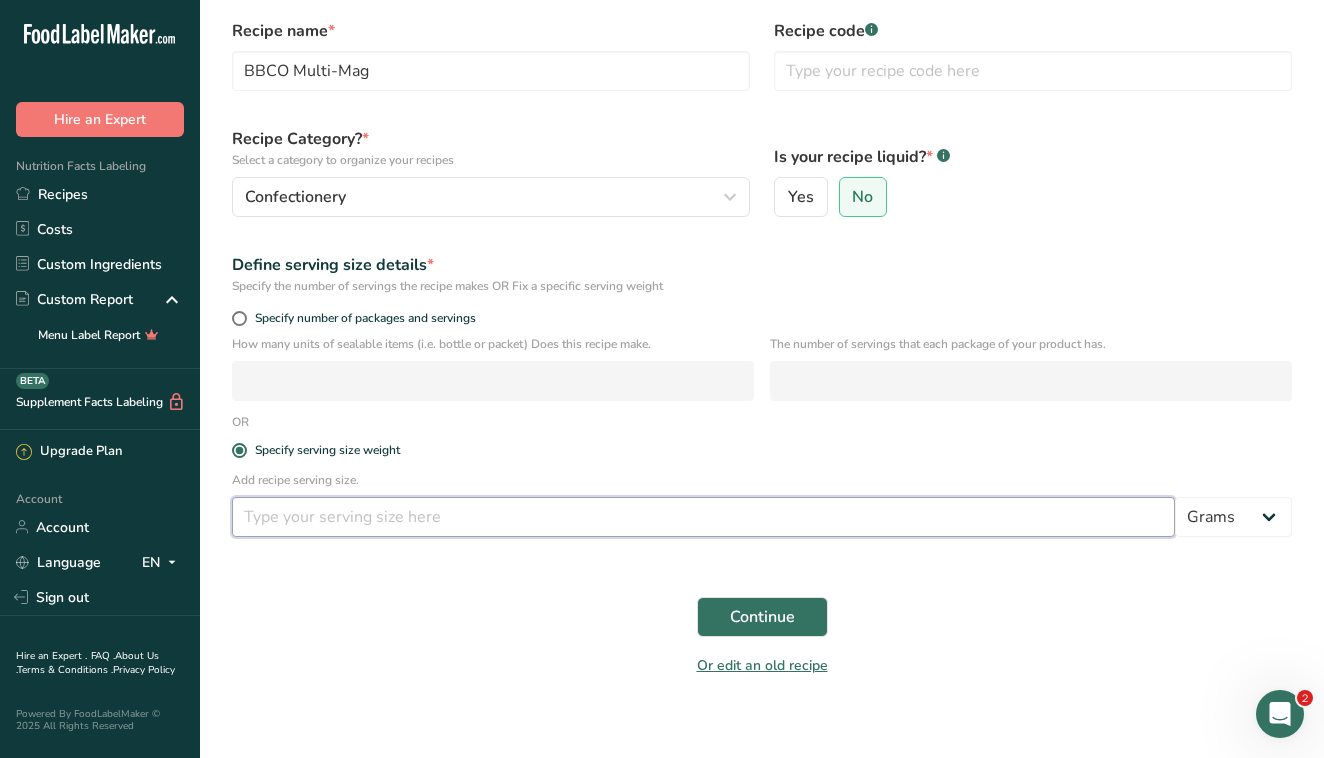 click at bounding box center [703, 517] 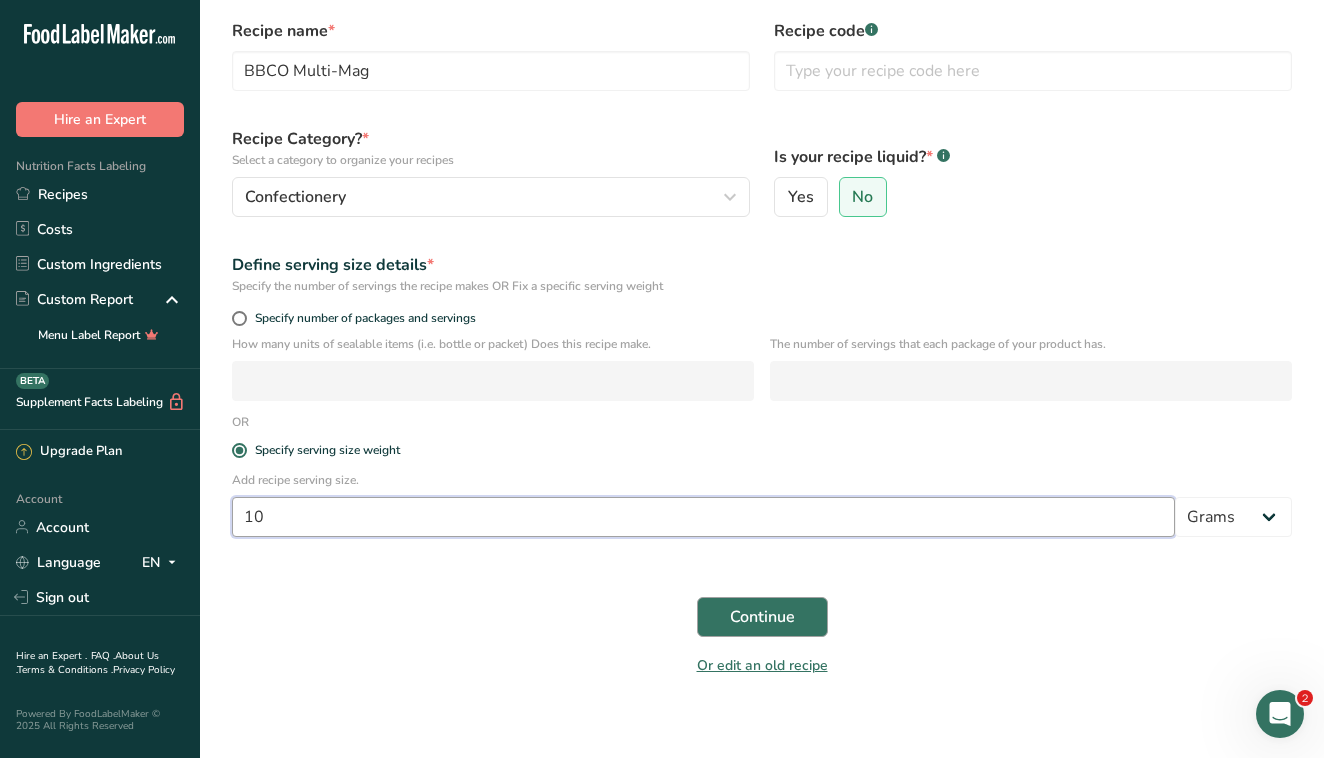 type on "10" 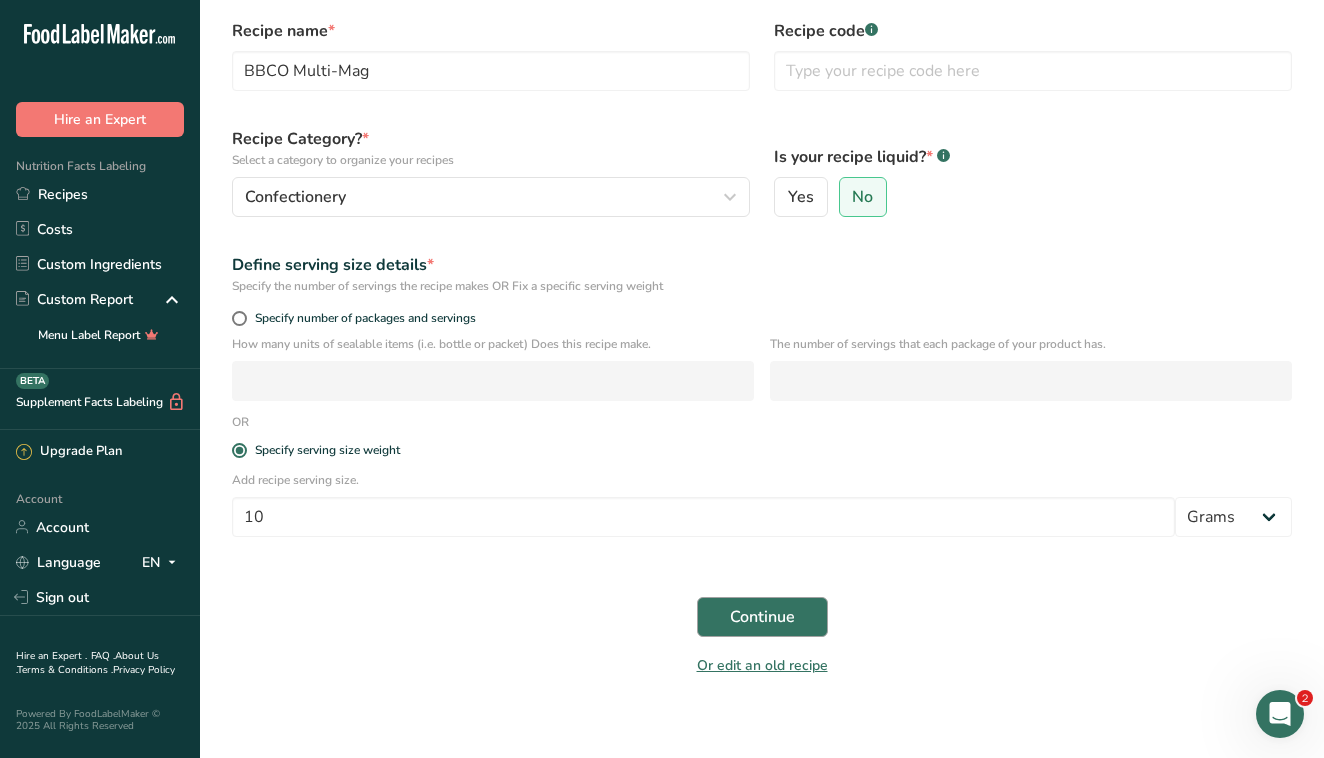 click on "Continue" at bounding box center [762, 617] 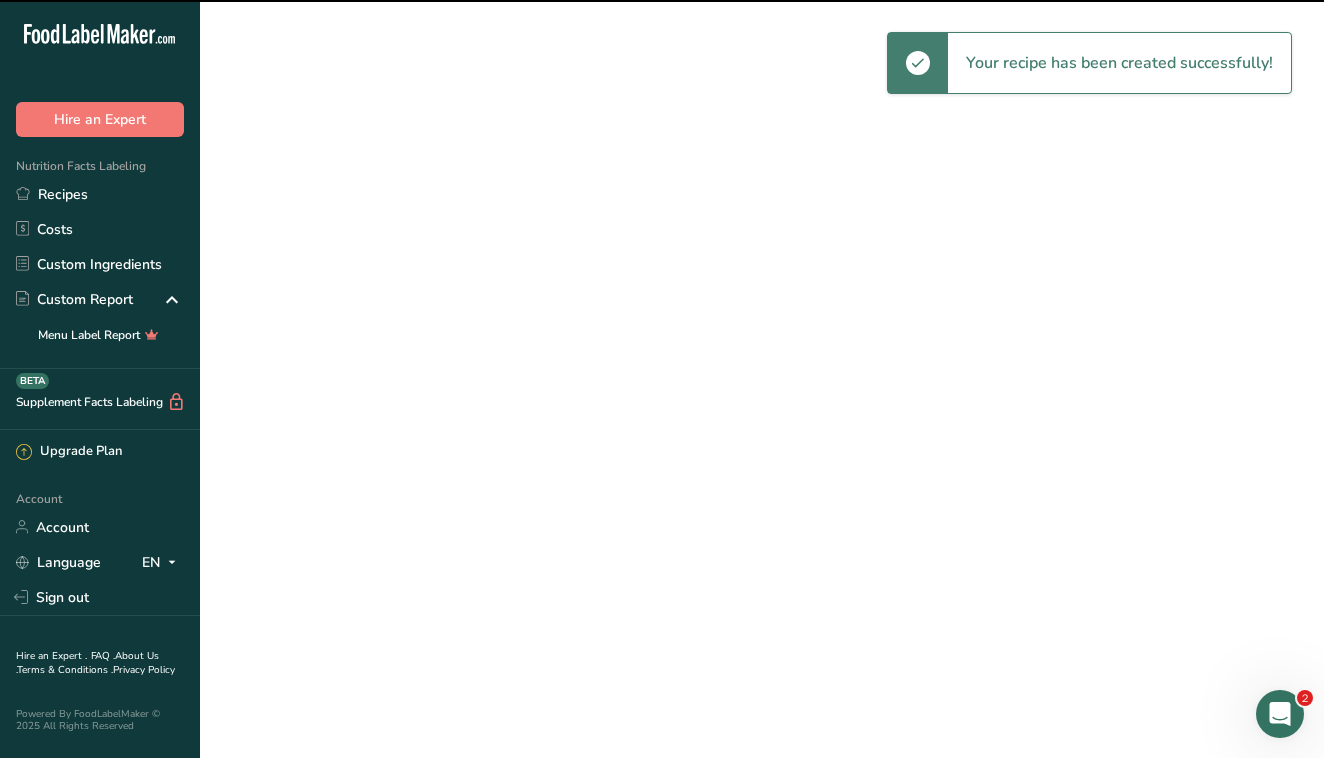 scroll, scrollTop: 0, scrollLeft: 0, axis: both 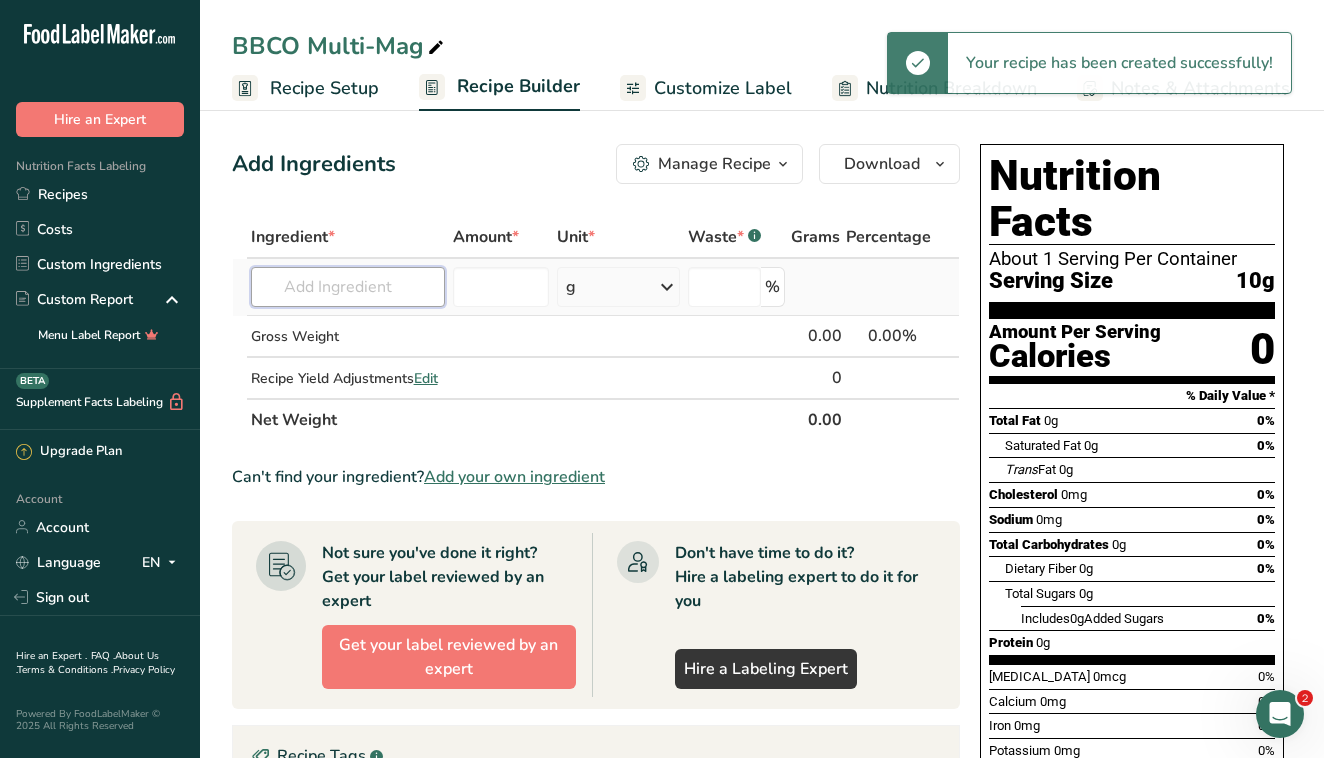 click at bounding box center [348, 287] 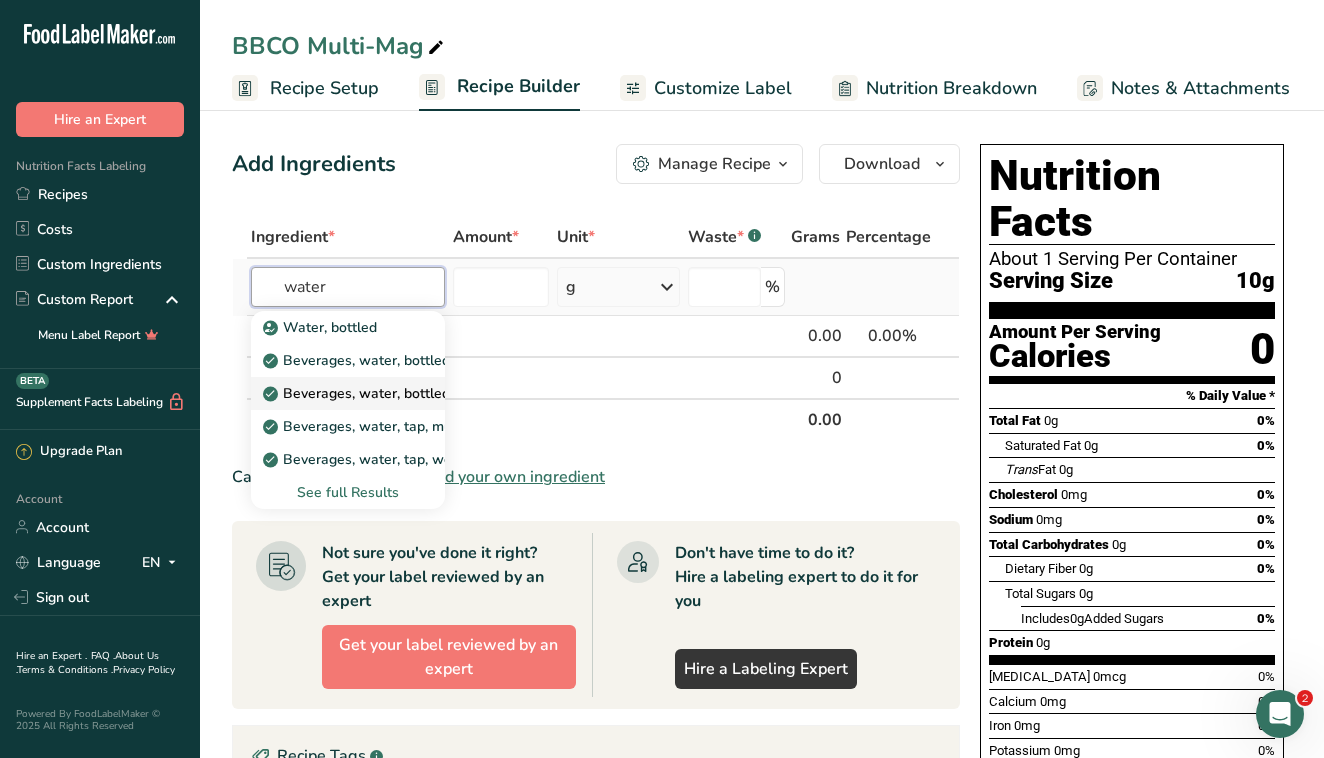 type on "water" 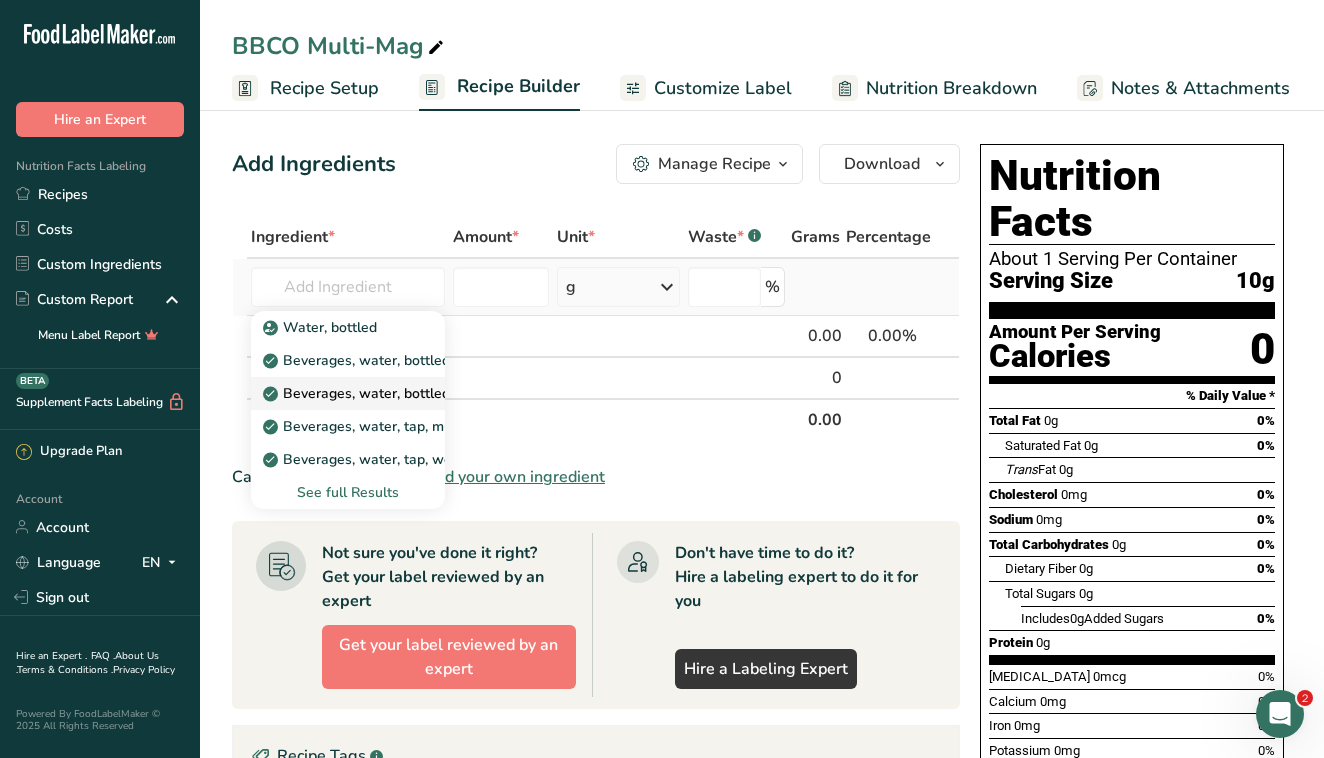 click on "Beverages, water, bottled, non-carbonated, CALISTOGA" at bounding box center (456, 393) 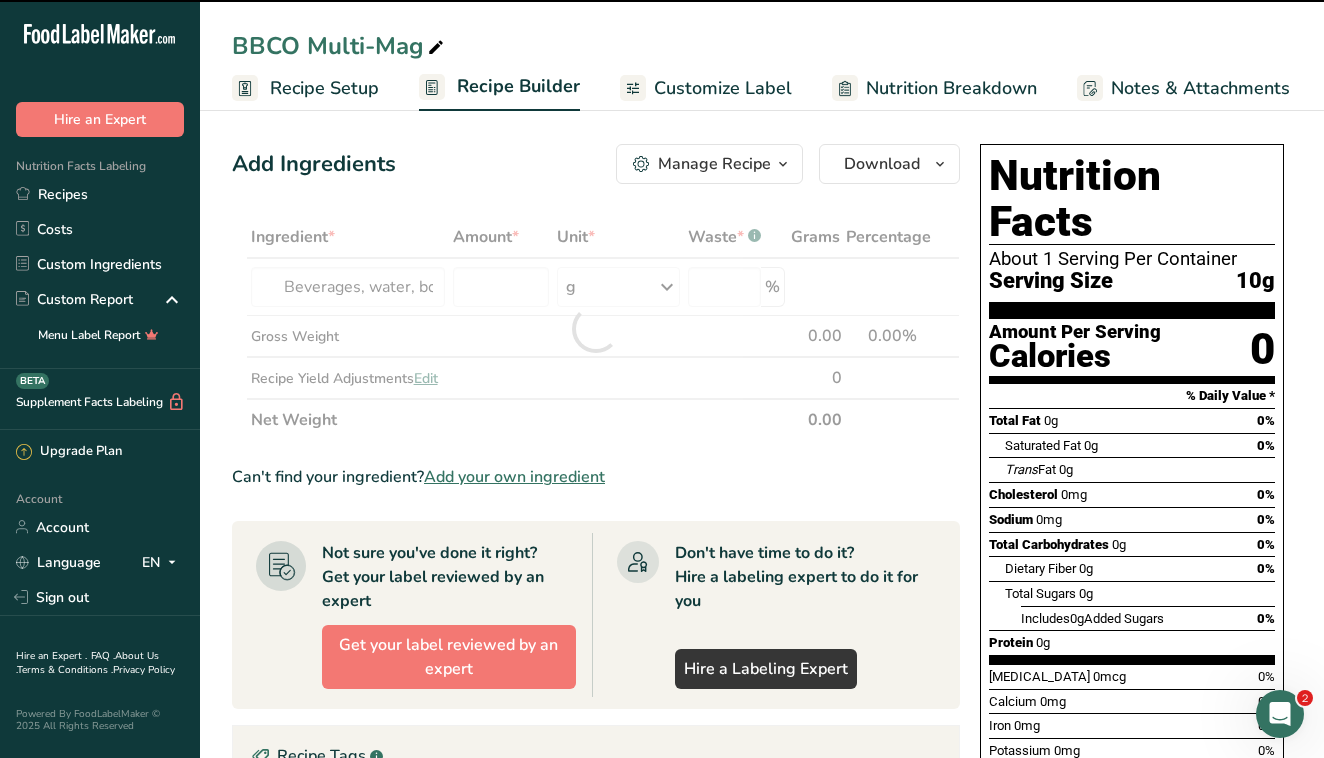 type on "0" 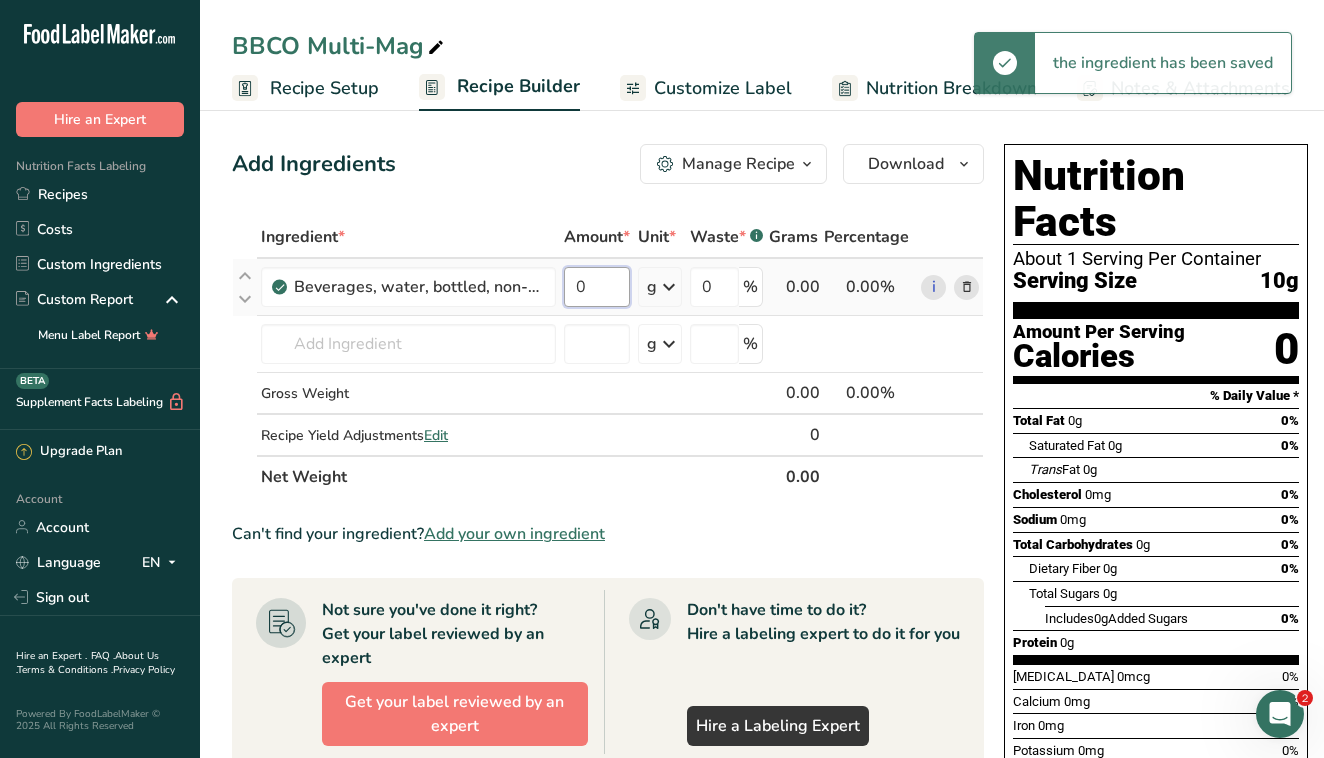 click on "0" at bounding box center [597, 287] 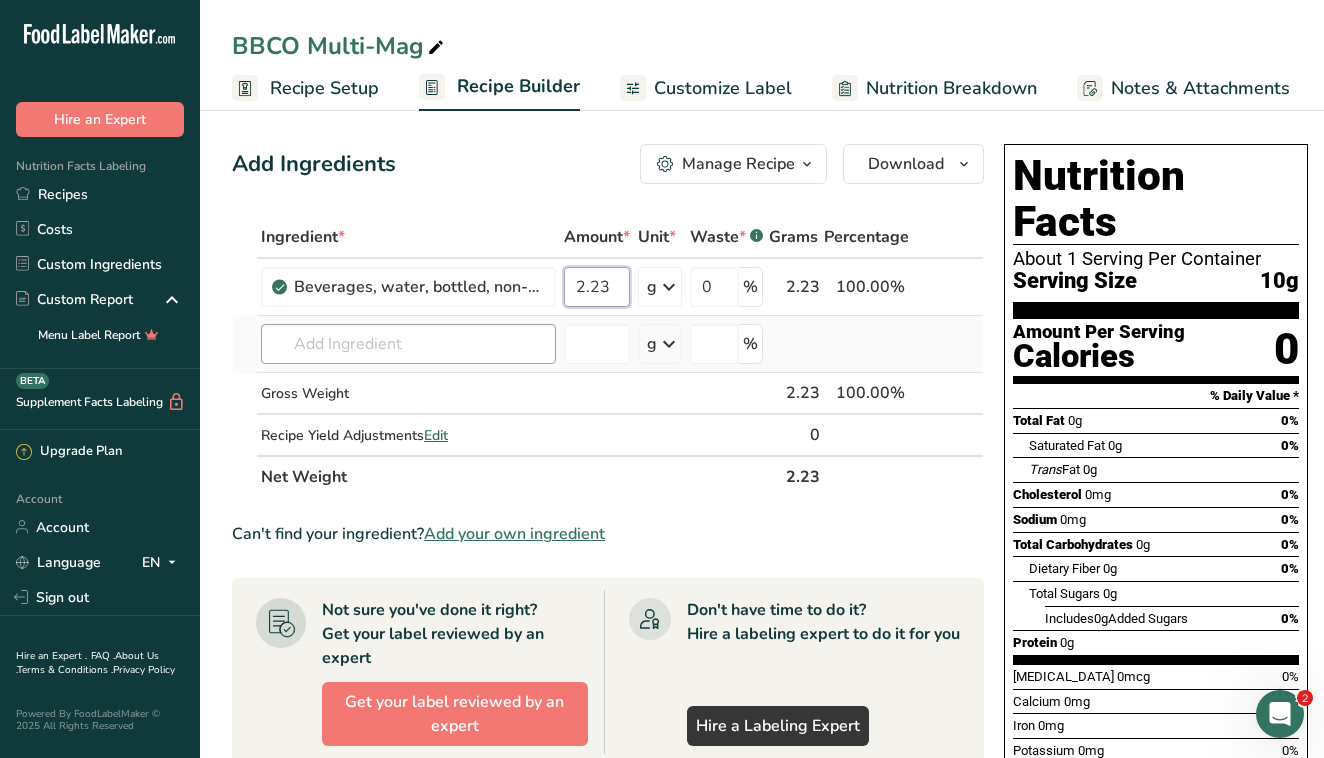 type on "2.23" 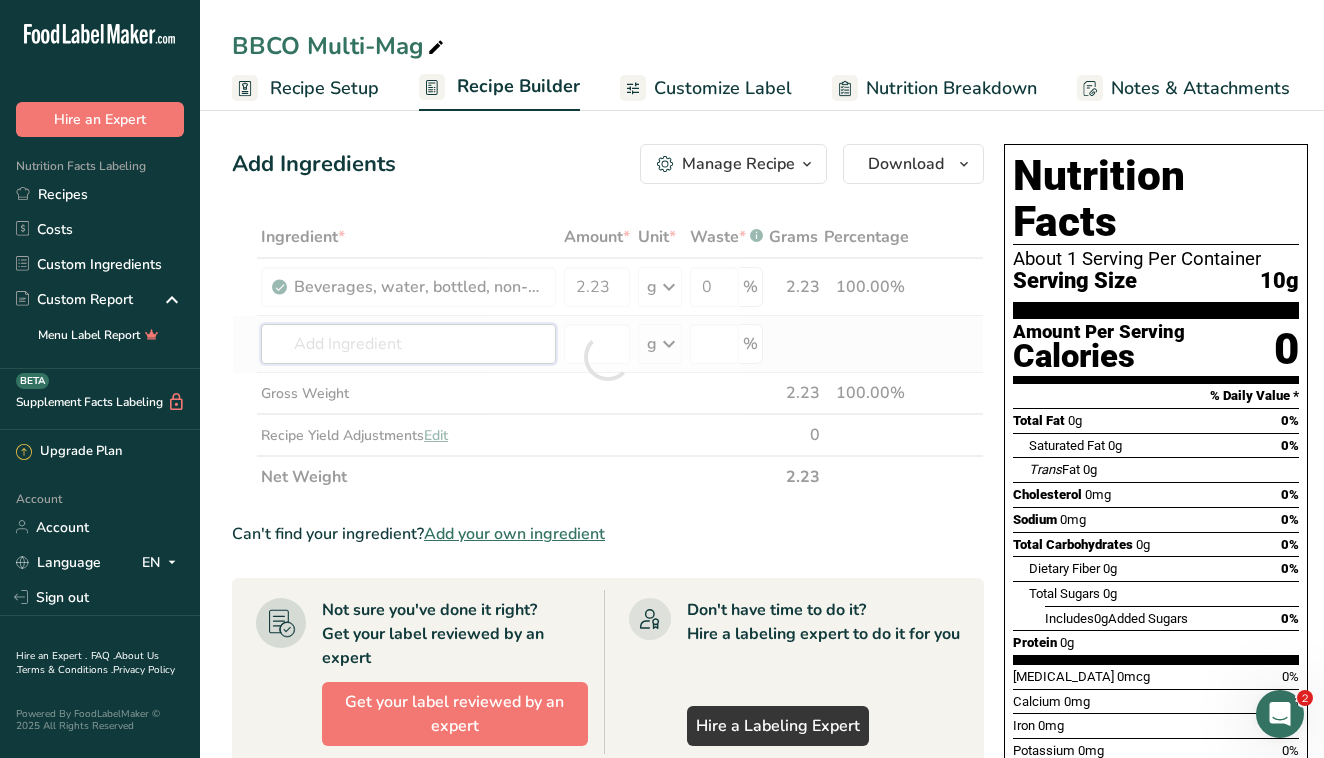 click on "Ingredient *
Amount *
Unit *
Waste *   .a-a{fill:#347362;}.b-a{fill:#fff;}          Grams
Percentage
Beverages, water, bottled, non-carbonated, CALISTOGA
2.23
g
Portions
1 fl oz
1 bottle 16.9 fl oz
1 bottle 24 fl oz
Weight Units
g
kg
mg
See more
Volume Units
l
Volume units require a density conversion. If you know your ingredient's density enter it below. Otherwise, click on "RIA" our AI Regulatory bot - she will be able to help you
lb/ft3
g/cm3
Confirm
mL
lb/ft3
g/cm3
0" at bounding box center (608, 357) 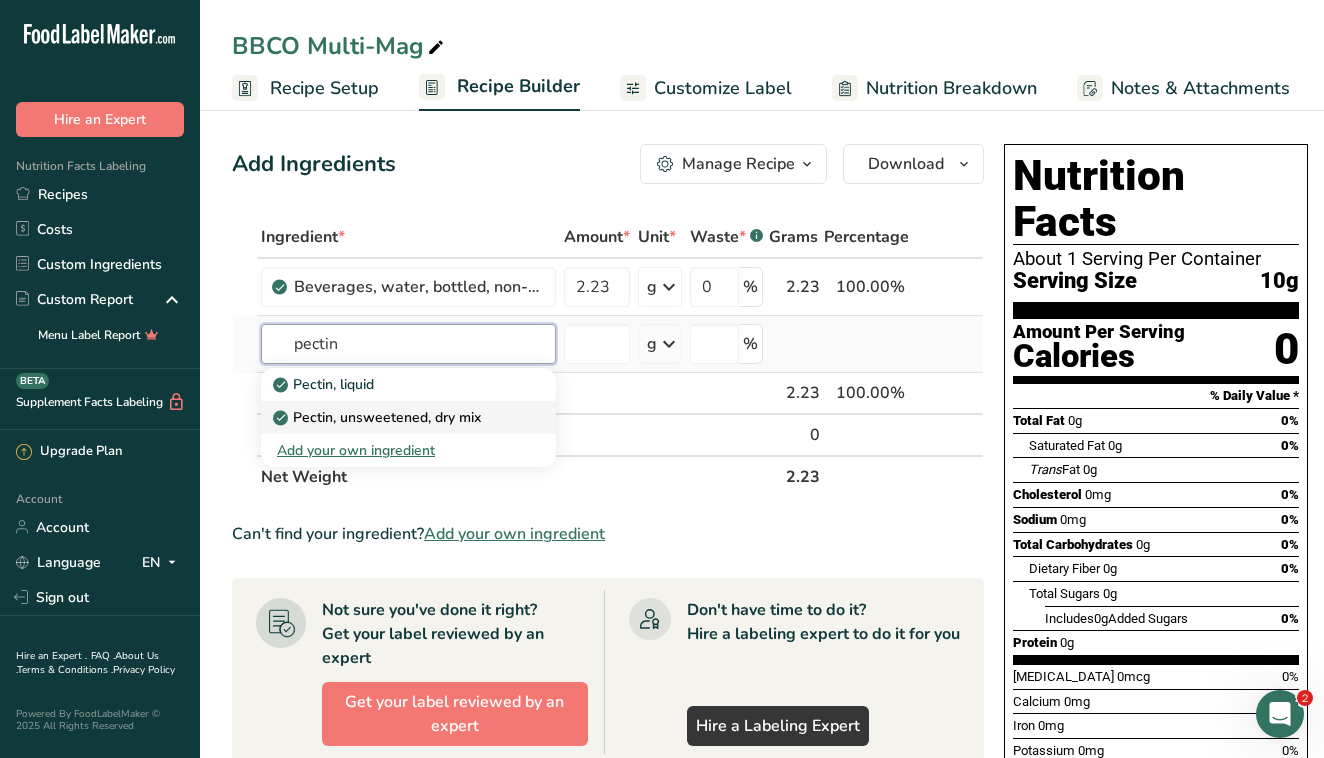 type on "pectin" 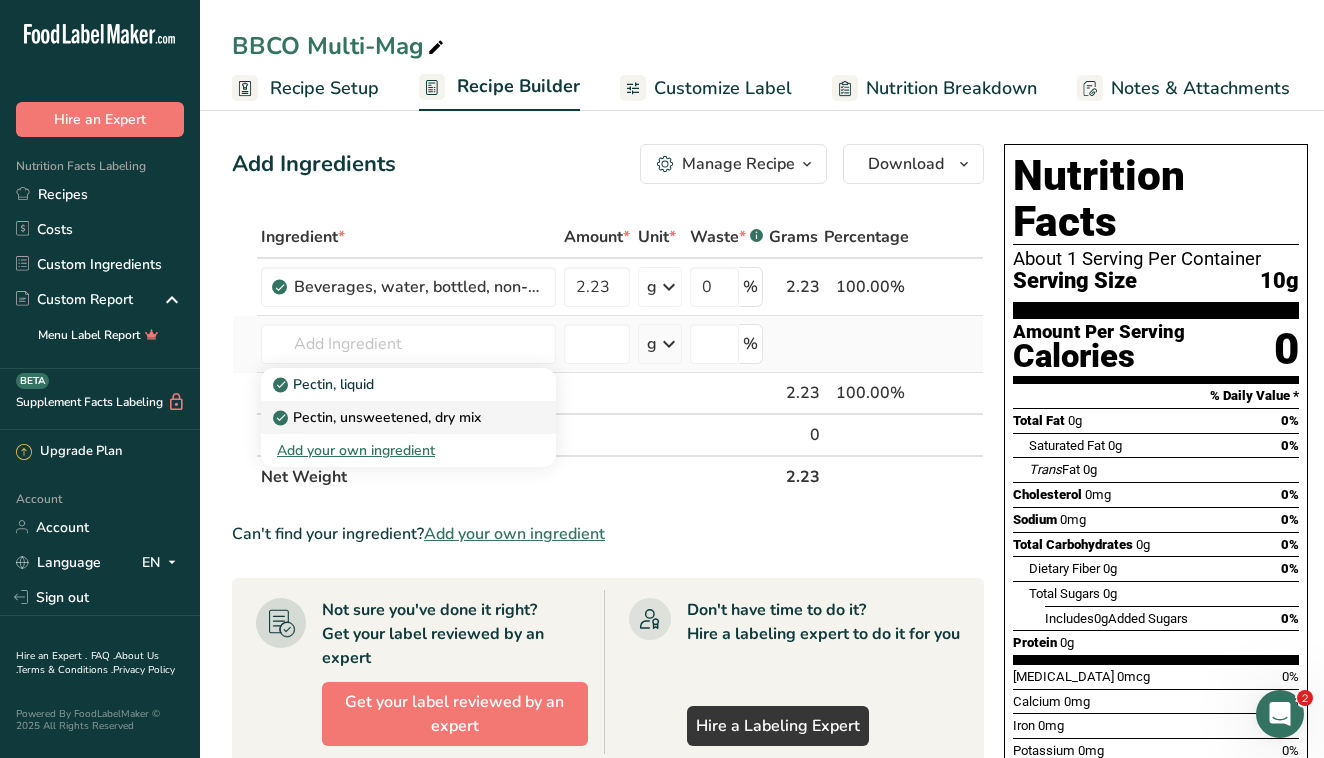 click on "Pectin, unsweetened, dry mix" at bounding box center (379, 417) 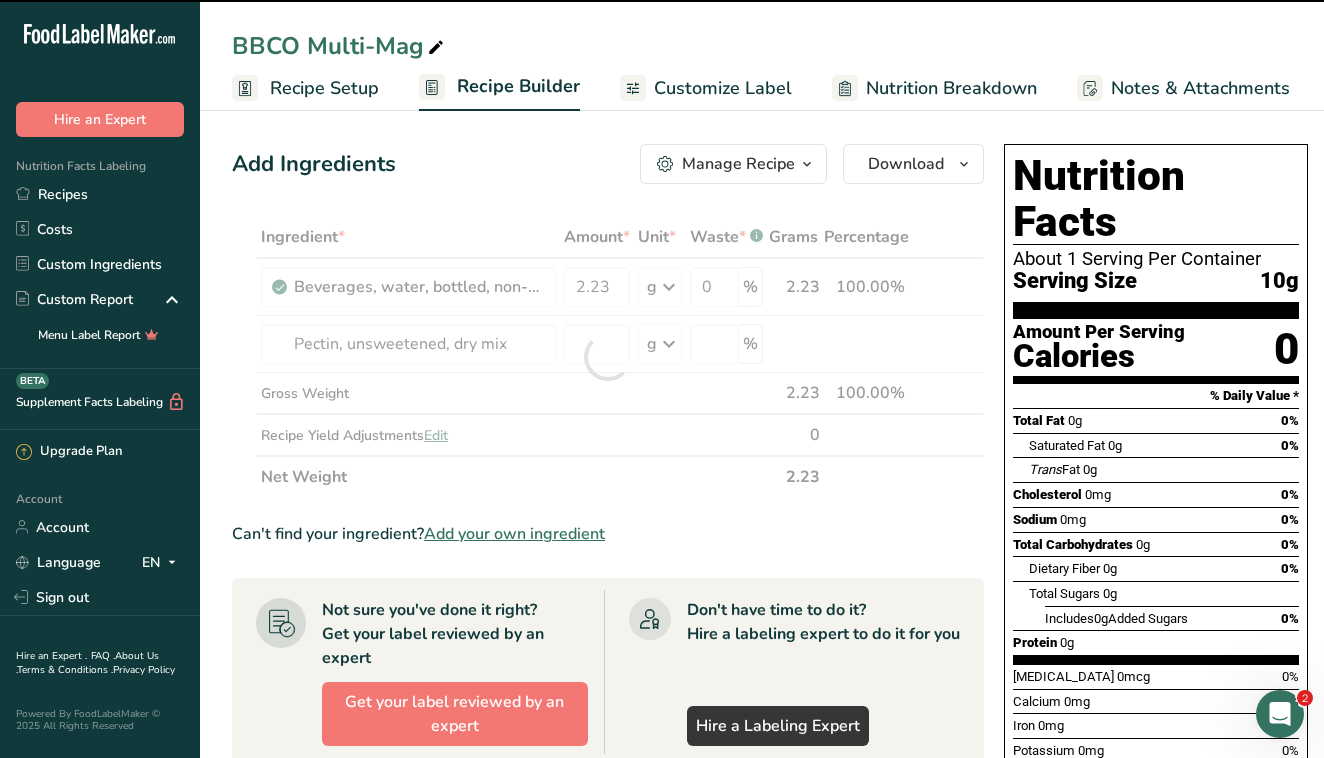 type on "0" 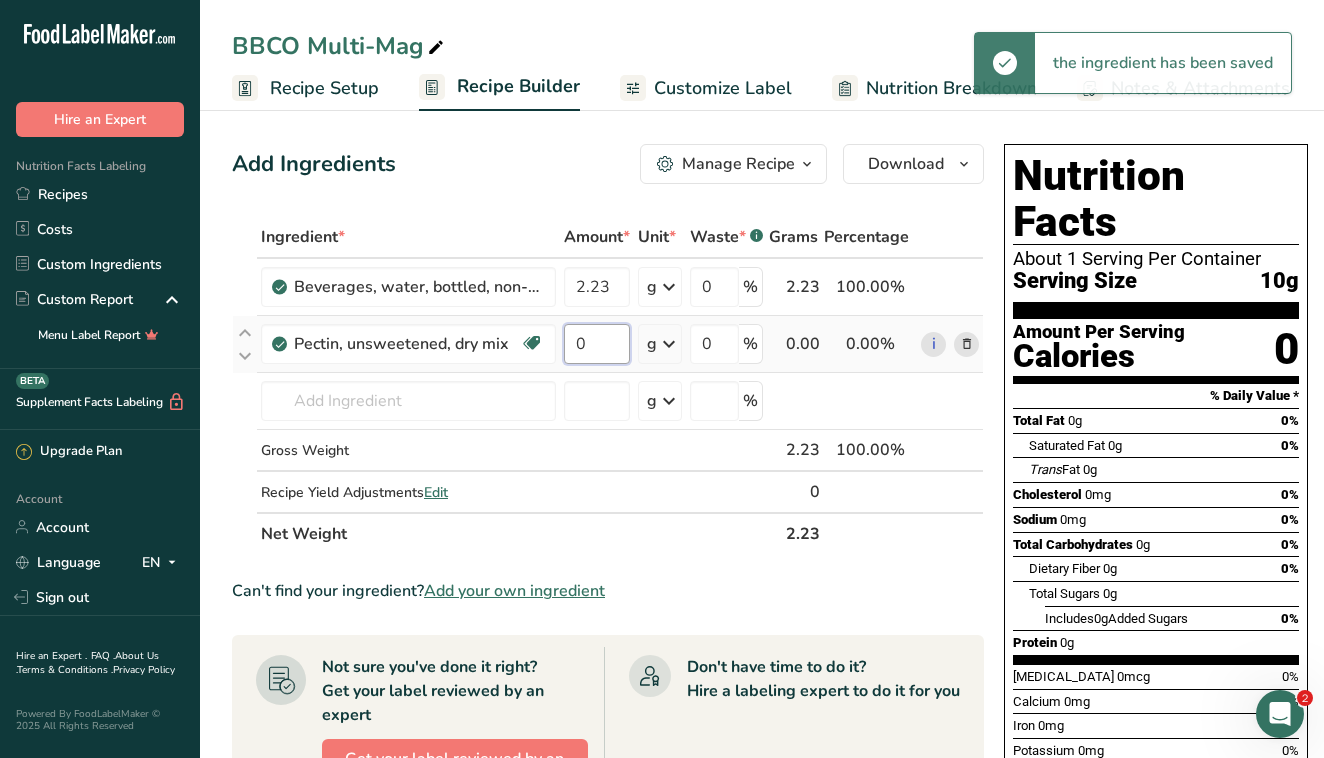 click on "0" at bounding box center (597, 344) 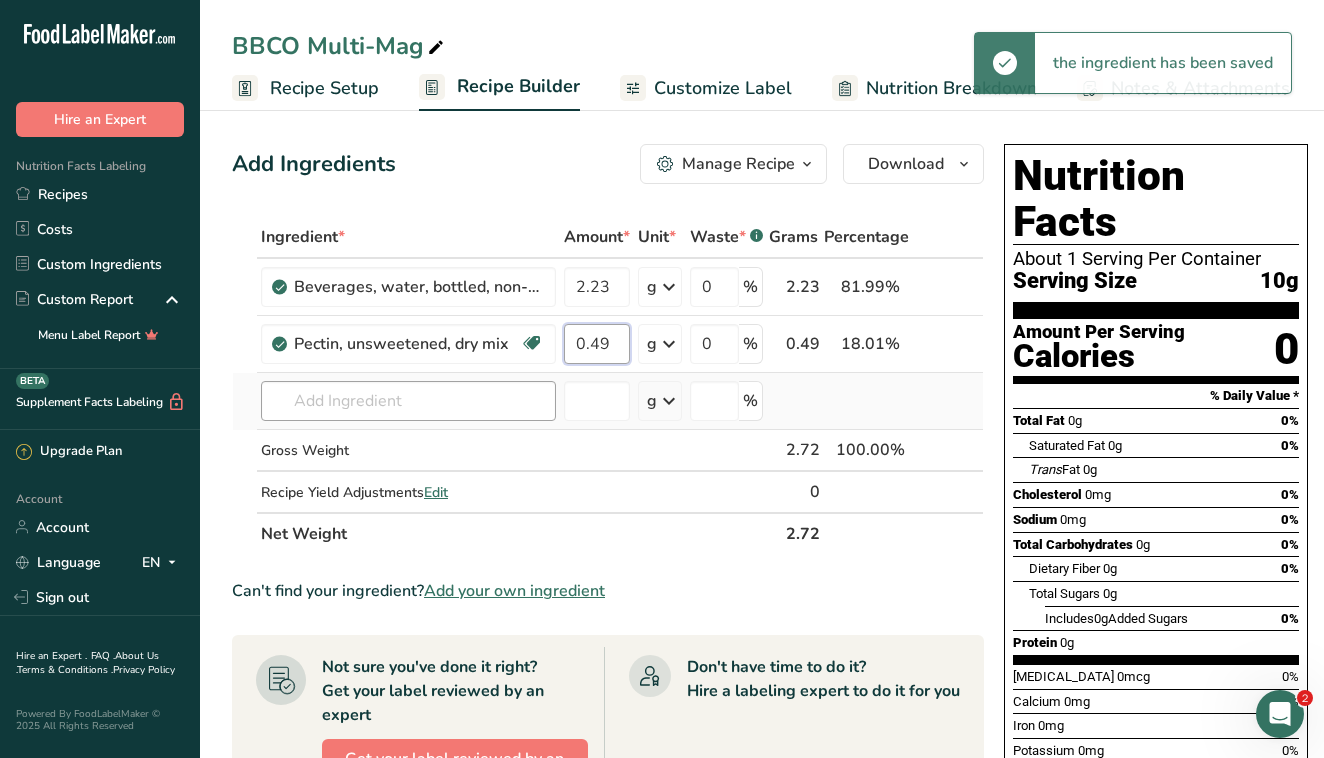 type on "0.49" 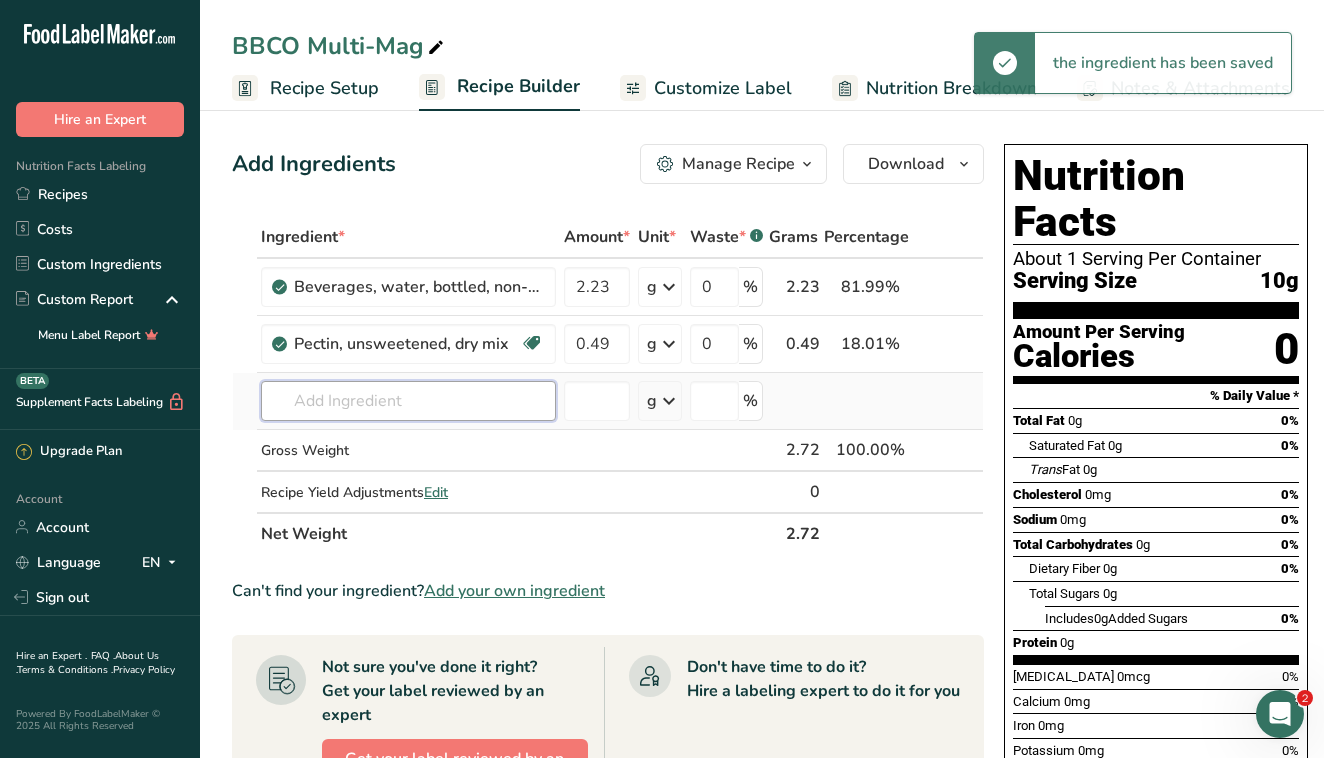 click on "Ingredient *
Amount *
Unit *
Waste *   .a-a{fill:#347362;}.b-a{fill:#fff;}          Grams
Percentage
Beverages, water, bottled, non-carbonated, CALISTOGA
2.23
g
Portions
1 fl oz
1 bottle 16.9 fl oz
1 bottle 24 fl oz
Weight Units
g
kg
mg
See more
Volume Units
l
Volume units require a density conversion. If you know your ingredient's density enter it below. Otherwise, click on "RIA" our AI Regulatory bot - she will be able to help you
lb/ft3
g/cm3
Confirm
mL
lb/ft3
g/cm3
0" at bounding box center [608, 385] 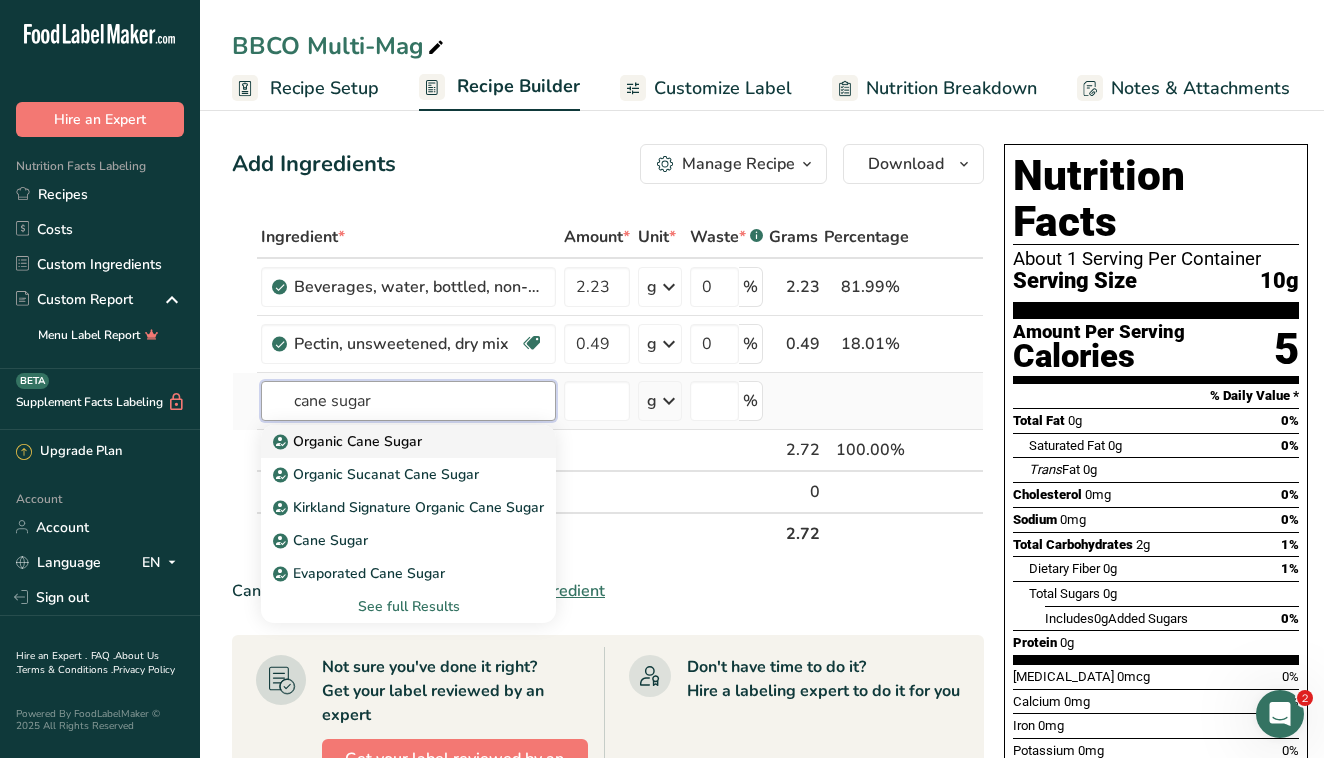 type on "cane sugar" 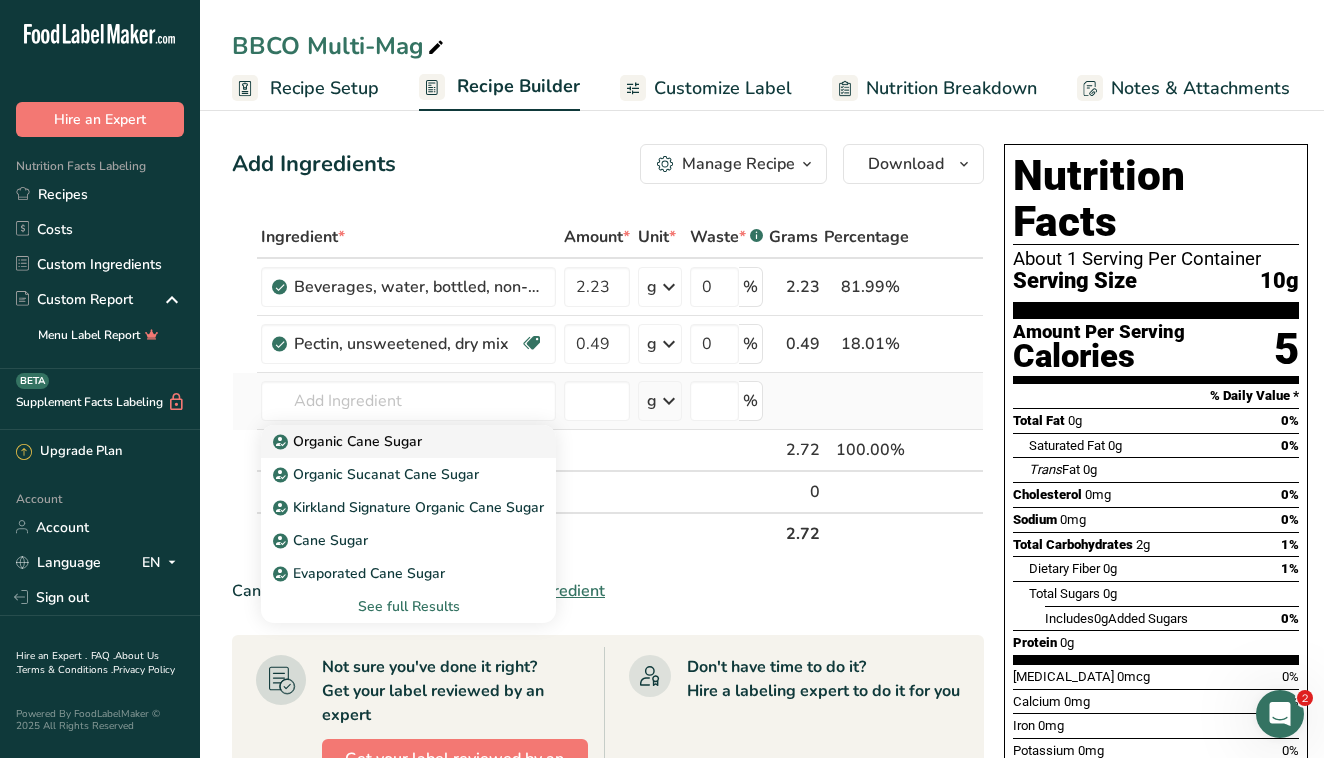click on "Organic Cane Sugar" at bounding box center (349, 441) 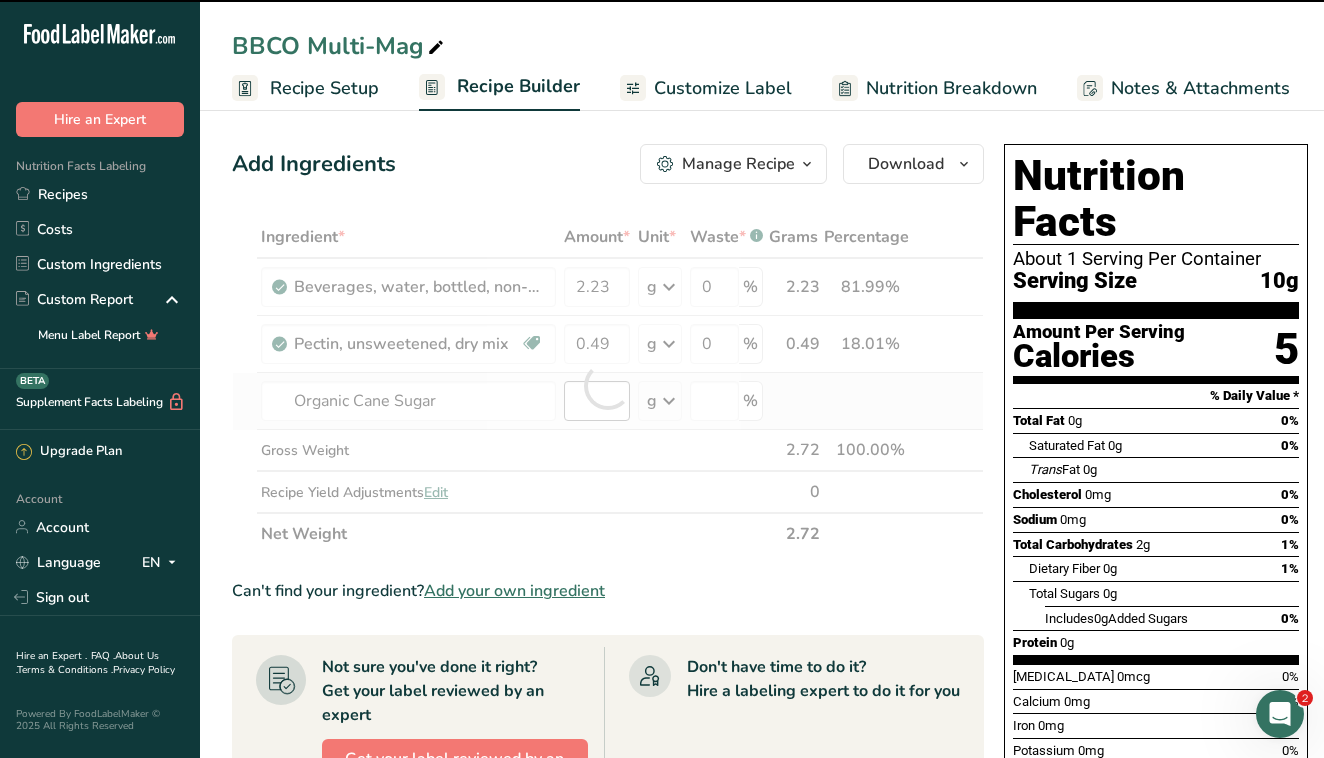 type on "0" 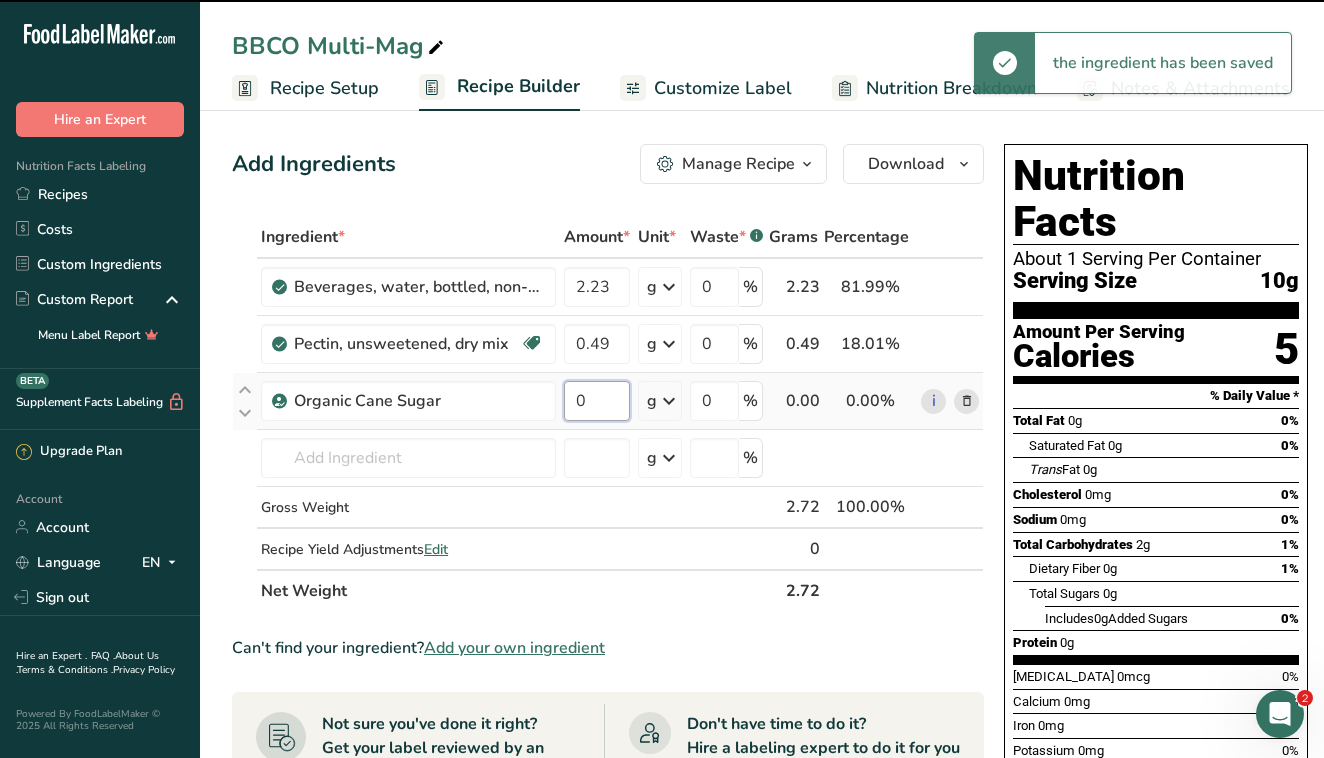 click on "0" at bounding box center [597, 401] 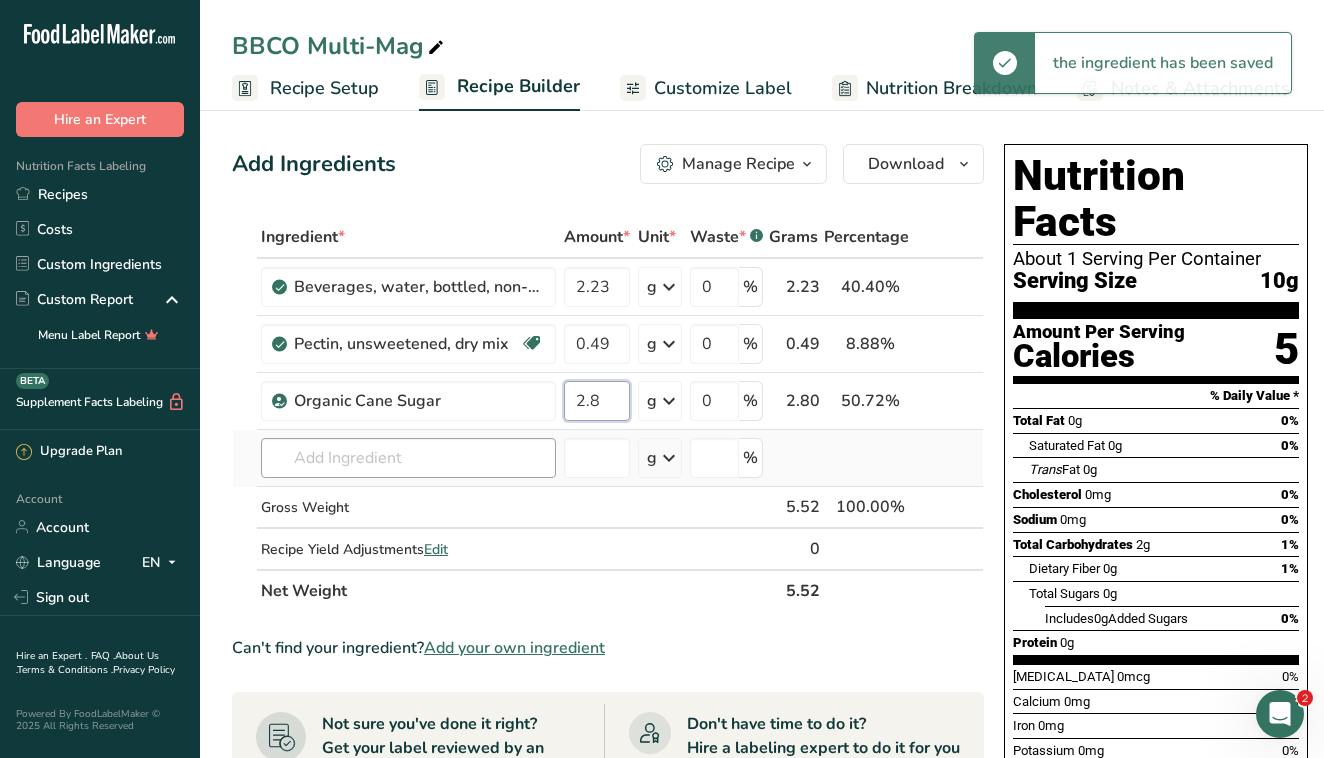 type on "2.8" 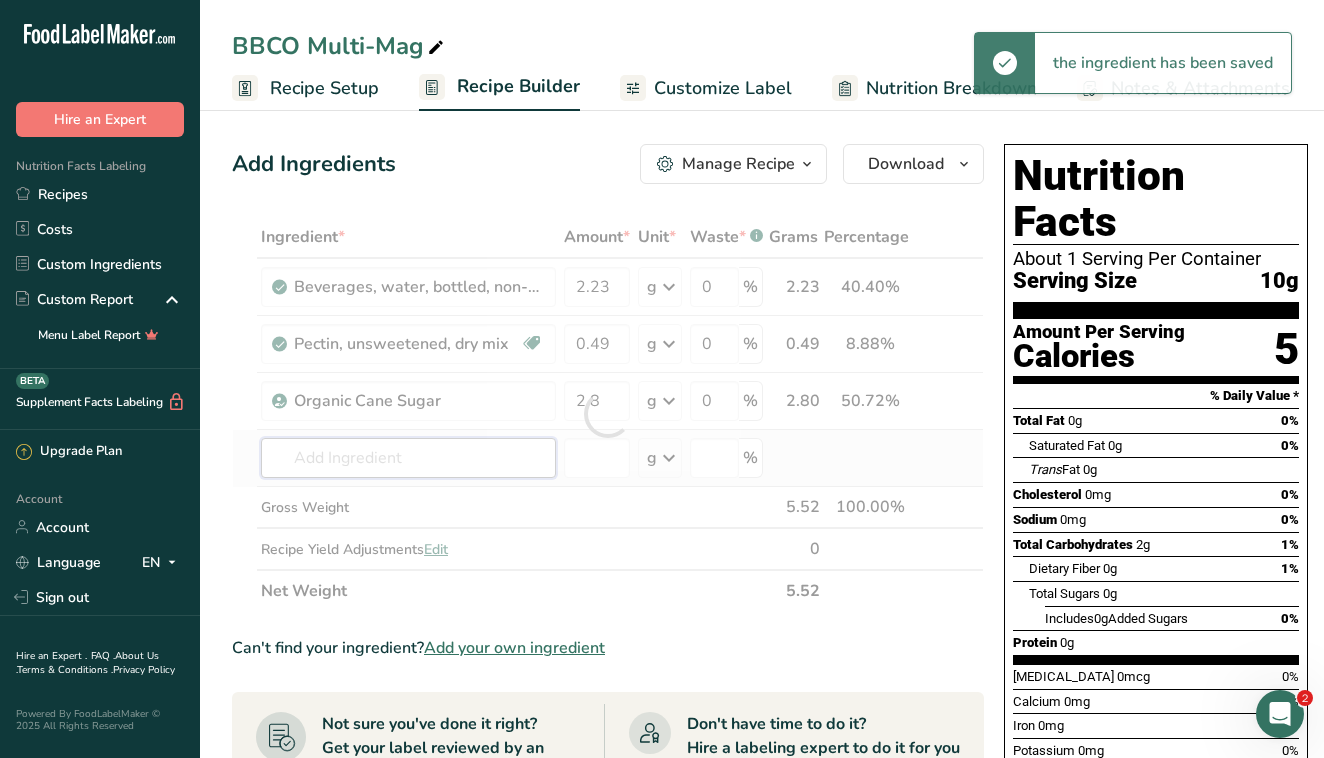 click on "Ingredient *
Amount *
Unit *
Waste *   .a-a{fill:#347362;}.b-a{fill:#fff;}          Grams
Percentage
Beverages, water, bottled, non-carbonated, CALISTOGA
2.23
g
Portions
1 fl oz
1 bottle 16.9 fl oz
1 bottle 24 fl oz
Weight Units
g
kg
mg
See more
Volume Units
l
Volume units require a density conversion. If you know your ingredient's density enter it below. Otherwise, click on "RIA" our AI Regulatory bot - she will be able to help you
lb/ft3
g/cm3
Confirm
mL
lb/ft3
g/cm3
0" at bounding box center [608, 414] 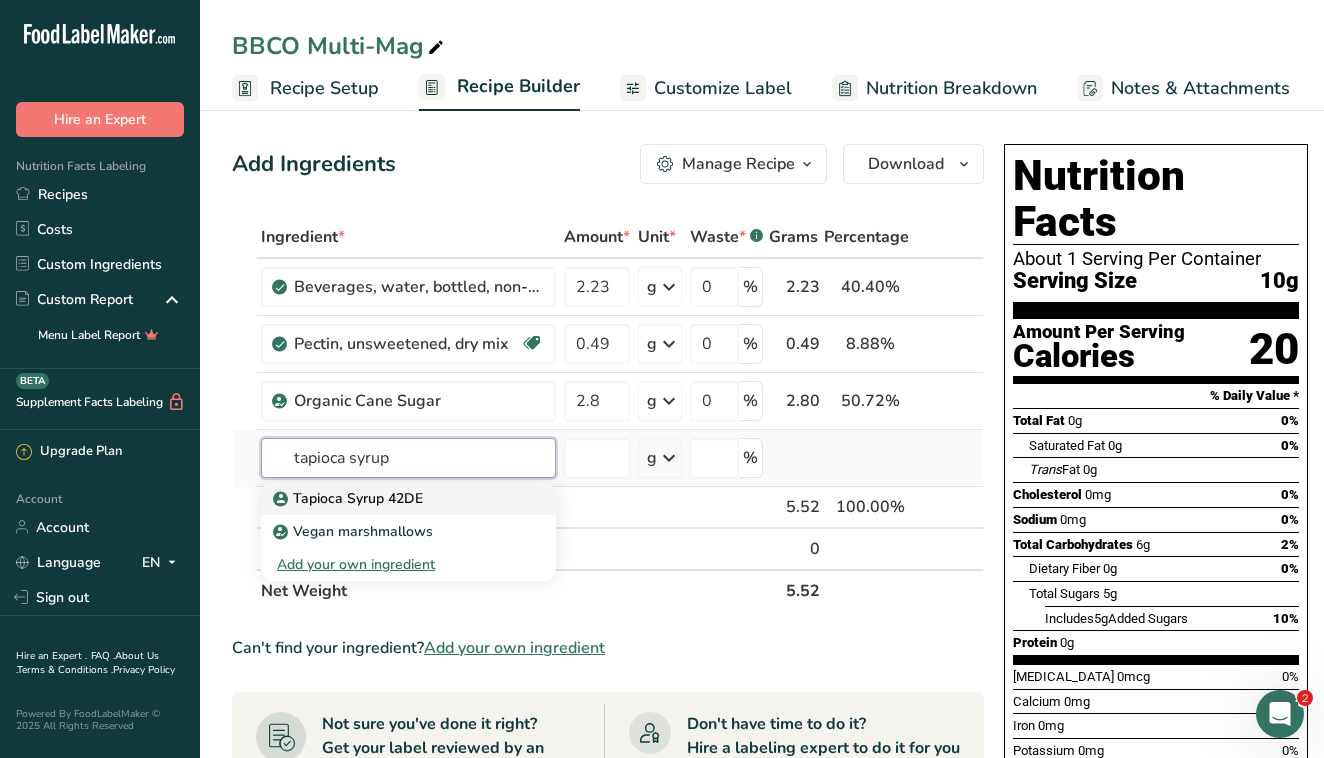 type on "tapioca syrup" 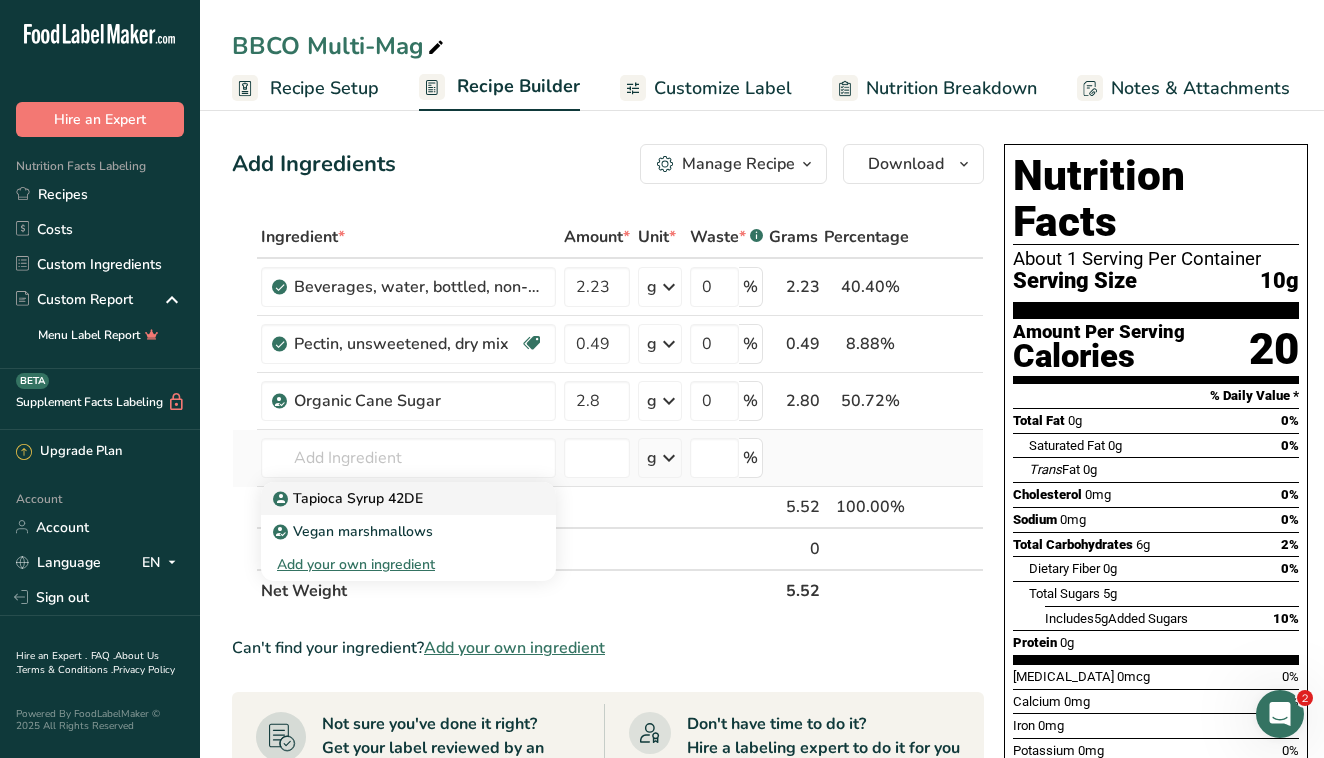 click on "Tapioca Syrup 42DE" at bounding box center [350, 498] 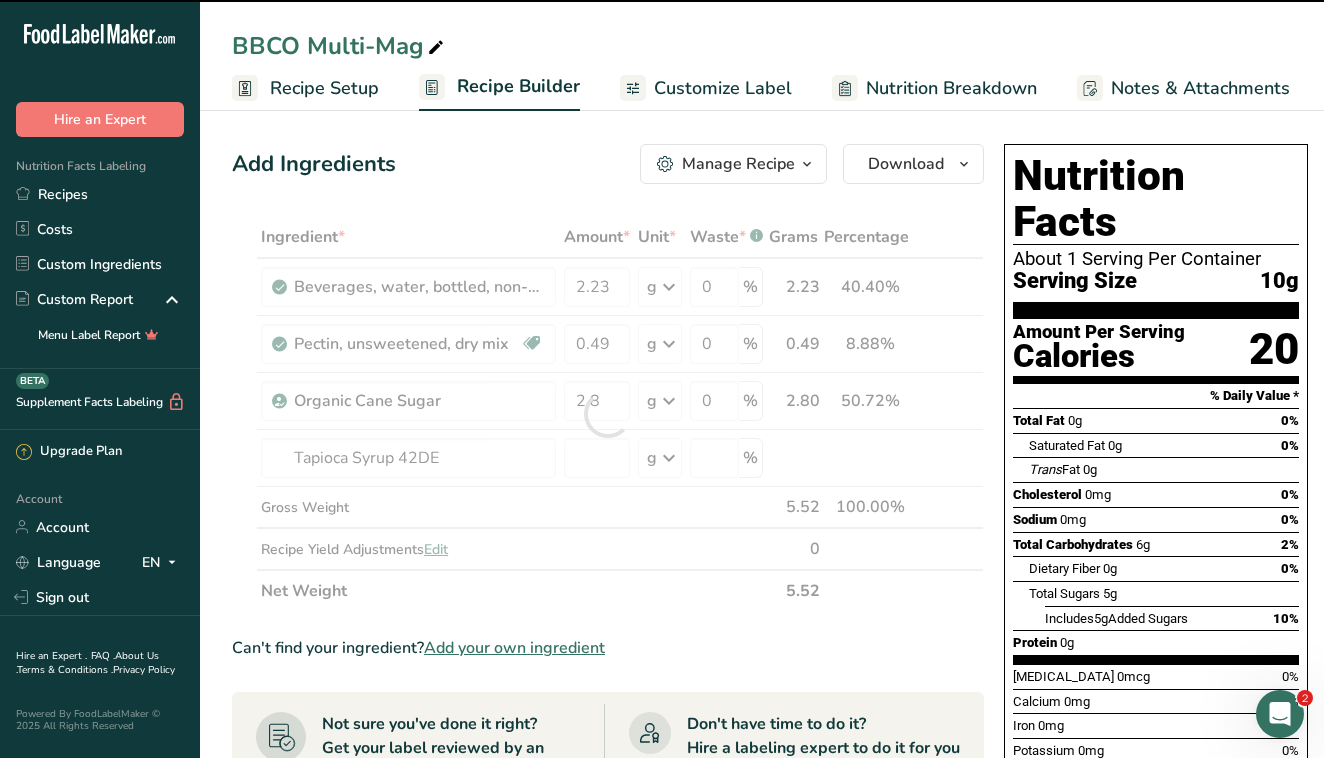 type on "0" 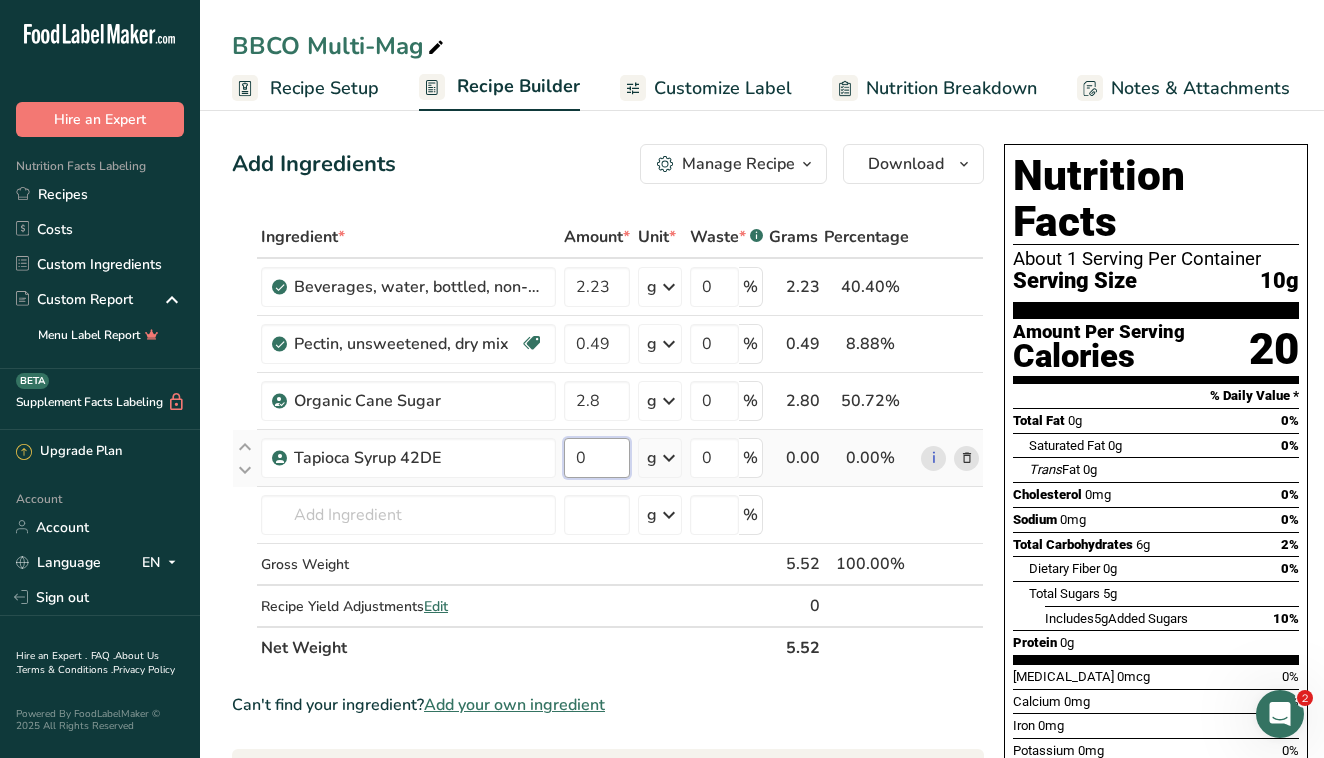 click on "0" at bounding box center [597, 458] 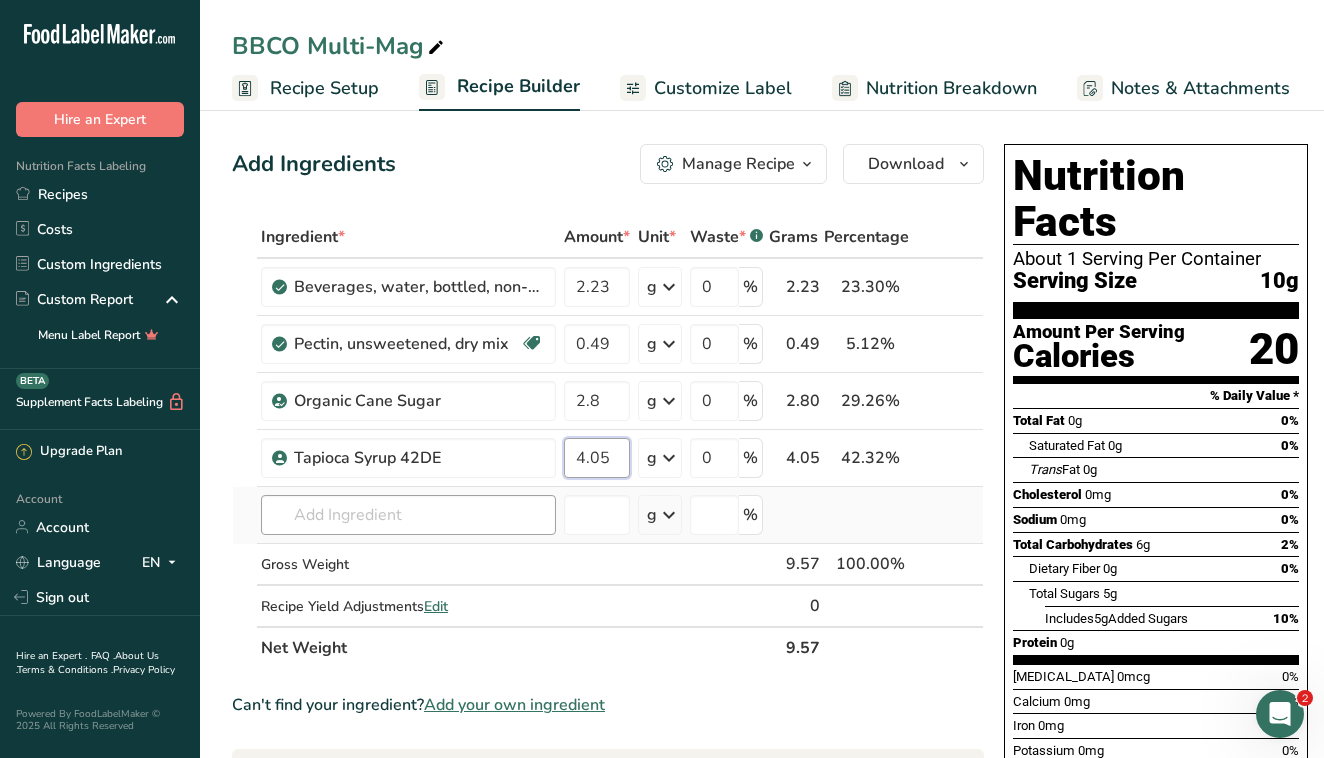 type on "4.05" 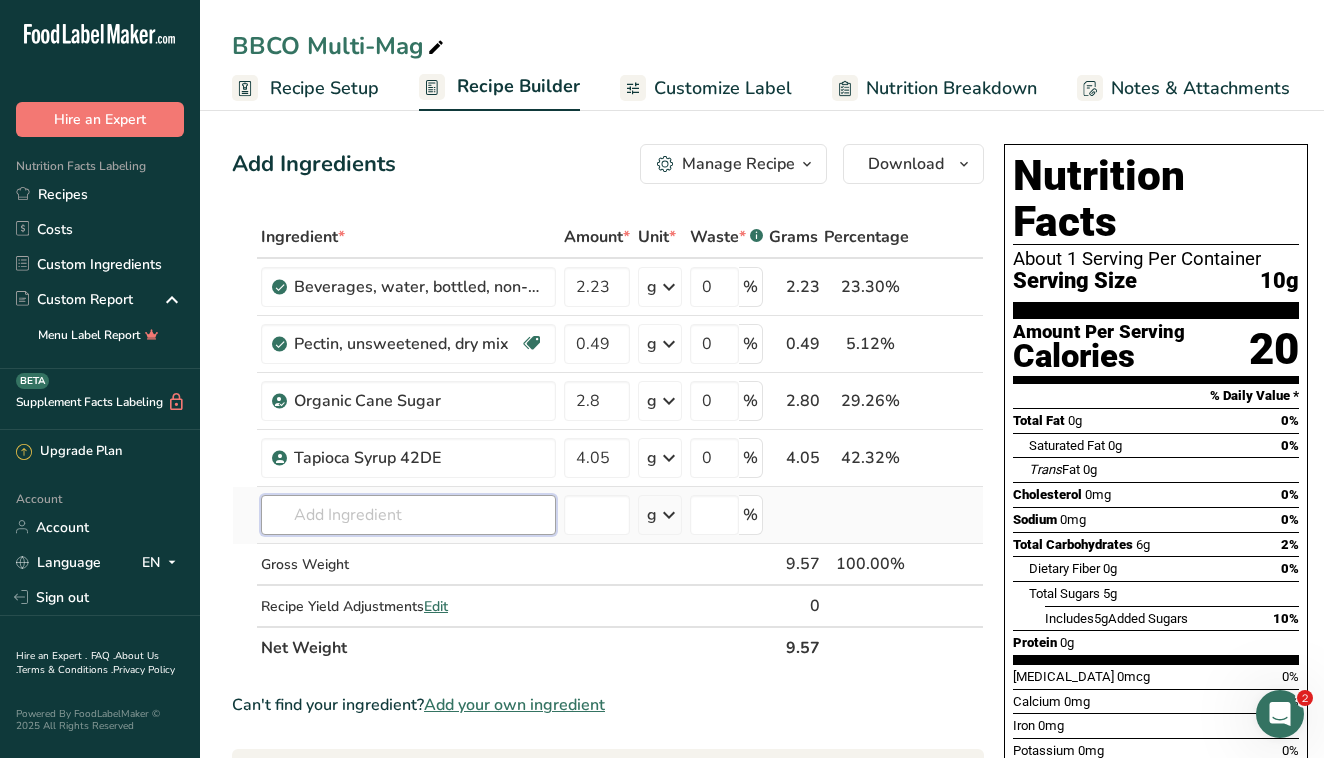click on "Ingredient *
Amount *
Unit *
Waste *   .a-a{fill:#347362;}.b-a{fill:#fff;}          Grams
Percentage
Beverages, water, bottled, non-carbonated, CALISTOGA
2.23
g
Portions
1 fl oz
1 bottle 16.9 fl oz
1 bottle 24 fl oz
Weight Units
g
kg
mg
See more
Volume Units
l
Volume units require a density conversion. If you know your ingredient's density enter it below. Otherwise, click on "RIA" our AI Regulatory bot - she will be able to help you
lb/ft3
g/cm3
Confirm
mL
lb/ft3
g/cm3
0" at bounding box center [608, 442] 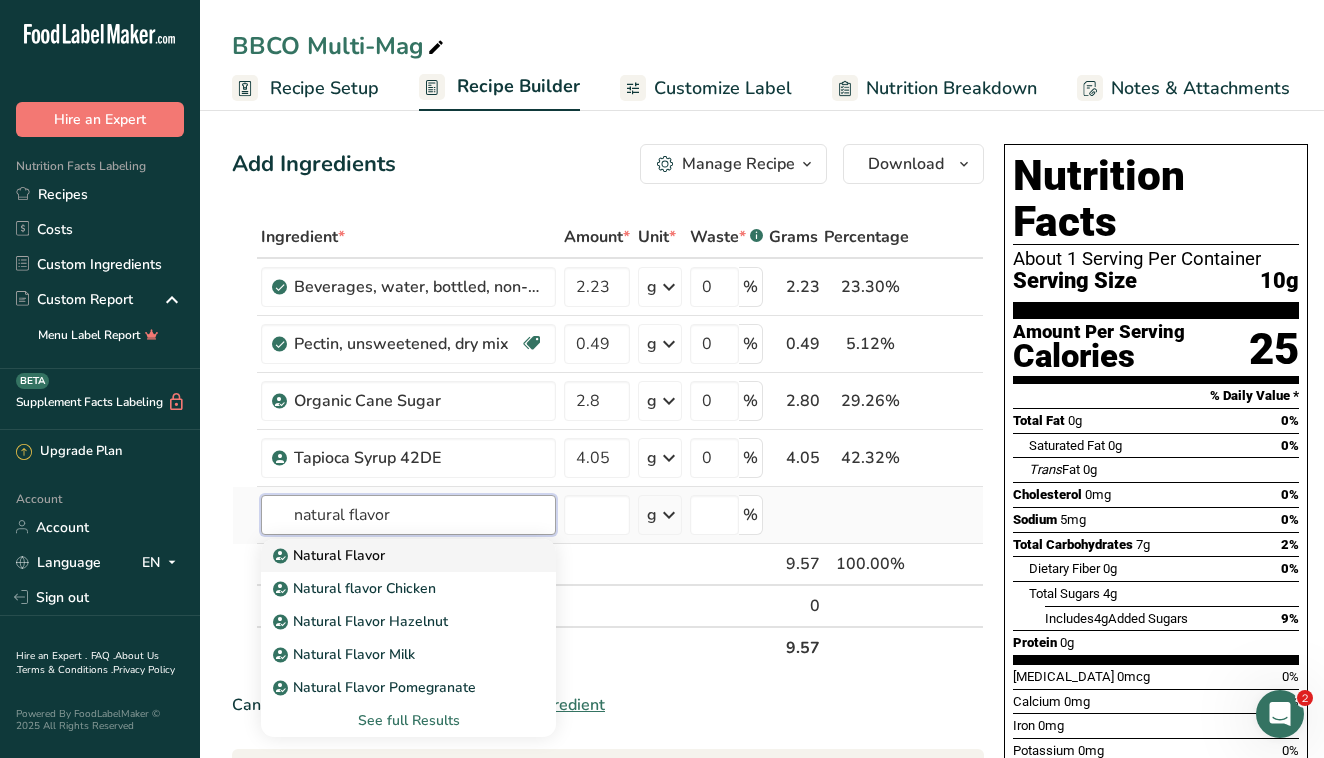 type on "natural flavor" 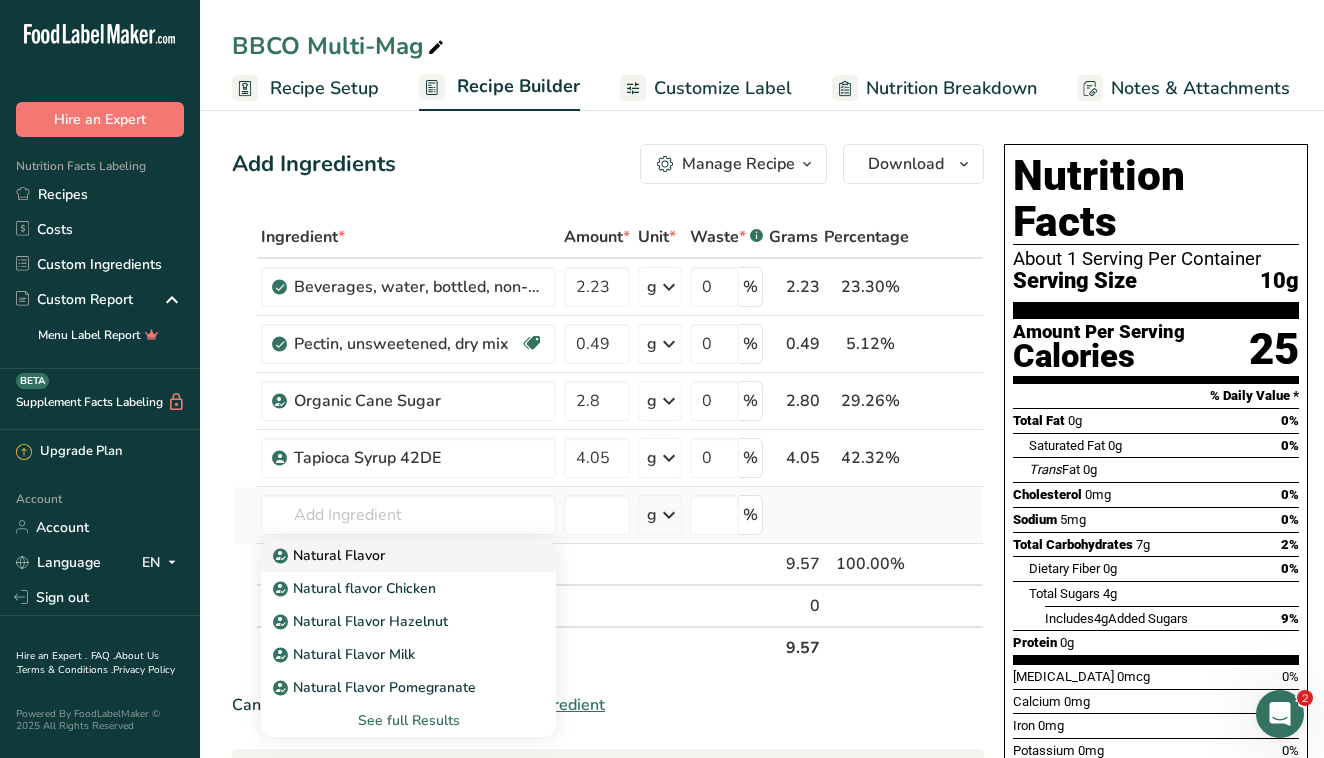 click on "Natural Flavor" at bounding box center (331, 555) 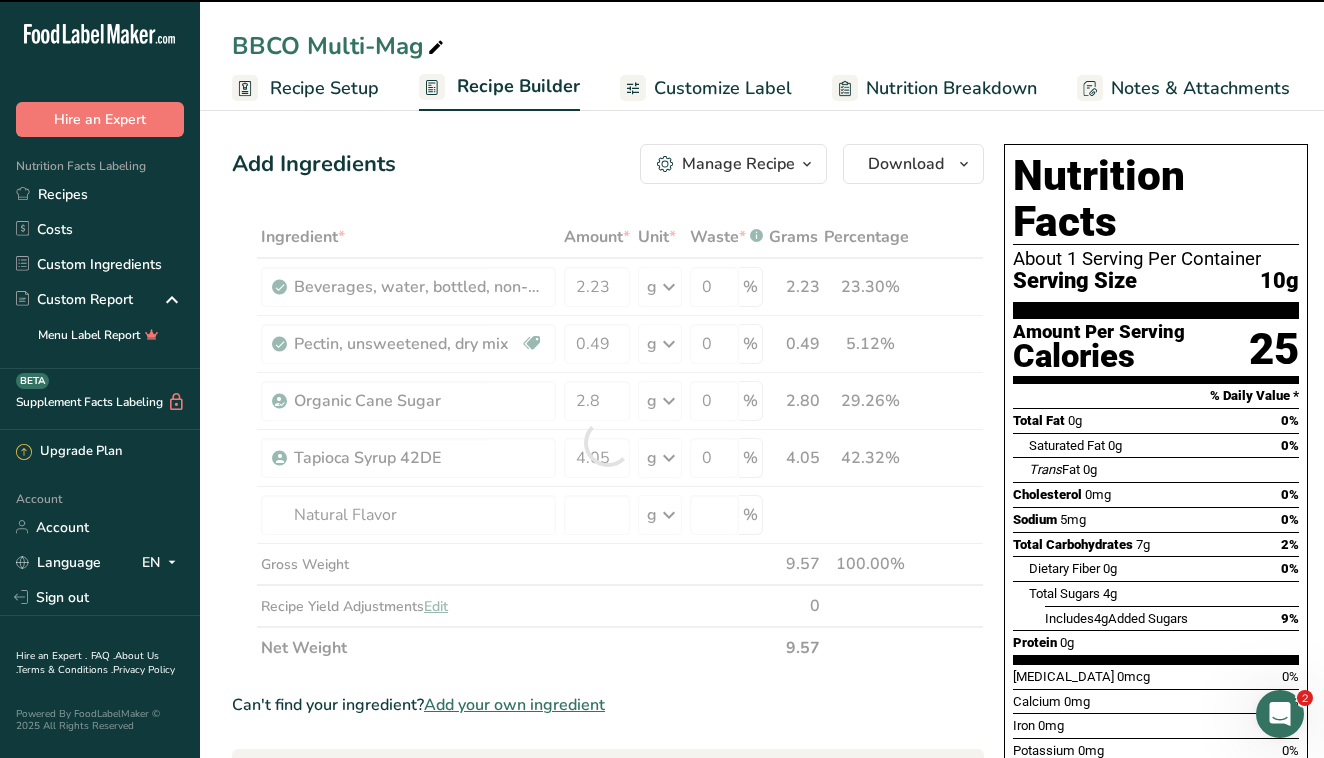 type on "0" 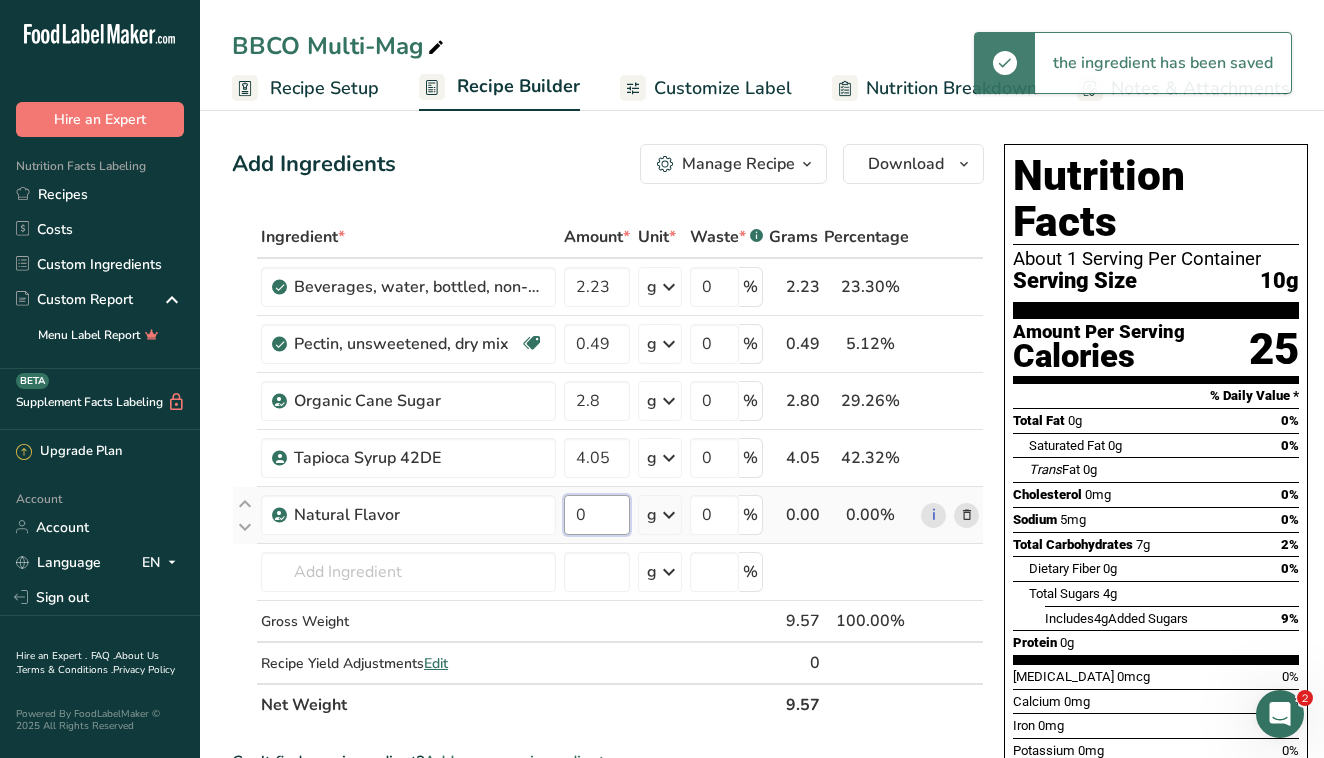 click on "0" at bounding box center [597, 515] 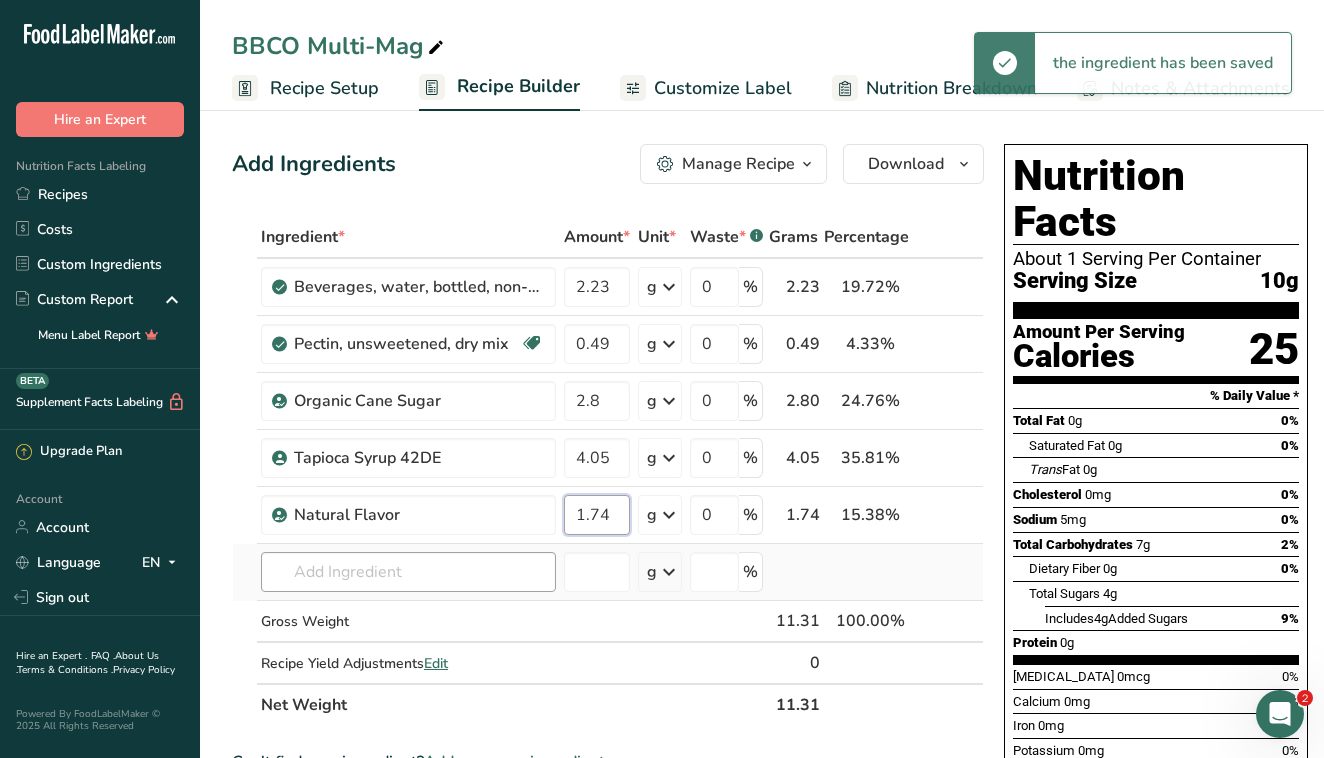 type on "1.74" 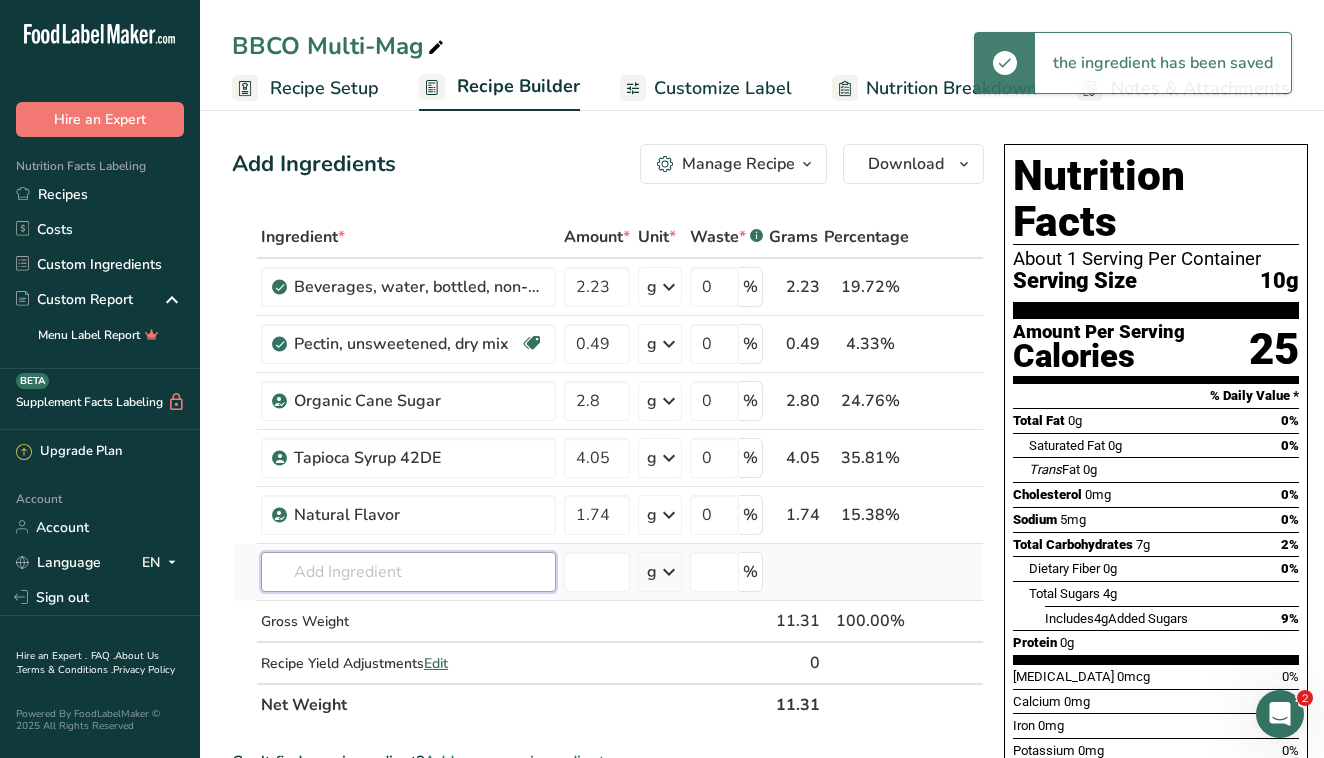 click on "Ingredient *
Amount *
Unit *
Waste *   .a-a{fill:#347362;}.b-a{fill:#fff;}          Grams
Percentage
Beverages, water, bottled, non-carbonated, CALISTOGA
2.23
g
Portions
1 fl oz
1 bottle 16.9 fl oz
1 bottle 24 fl oz
Weight Units
g
kg
mg
See more
Volume Units
l
Volume units require a density conversion. If you know your ingredient's density enter it below. Otherwise, click on "RIA" our AI Regulatory bot - she will be able to help you
lb/ft3
g/cm3
Confirm
mL
lb/ft3
g/cm3
0" at bounding box center (608, 471) 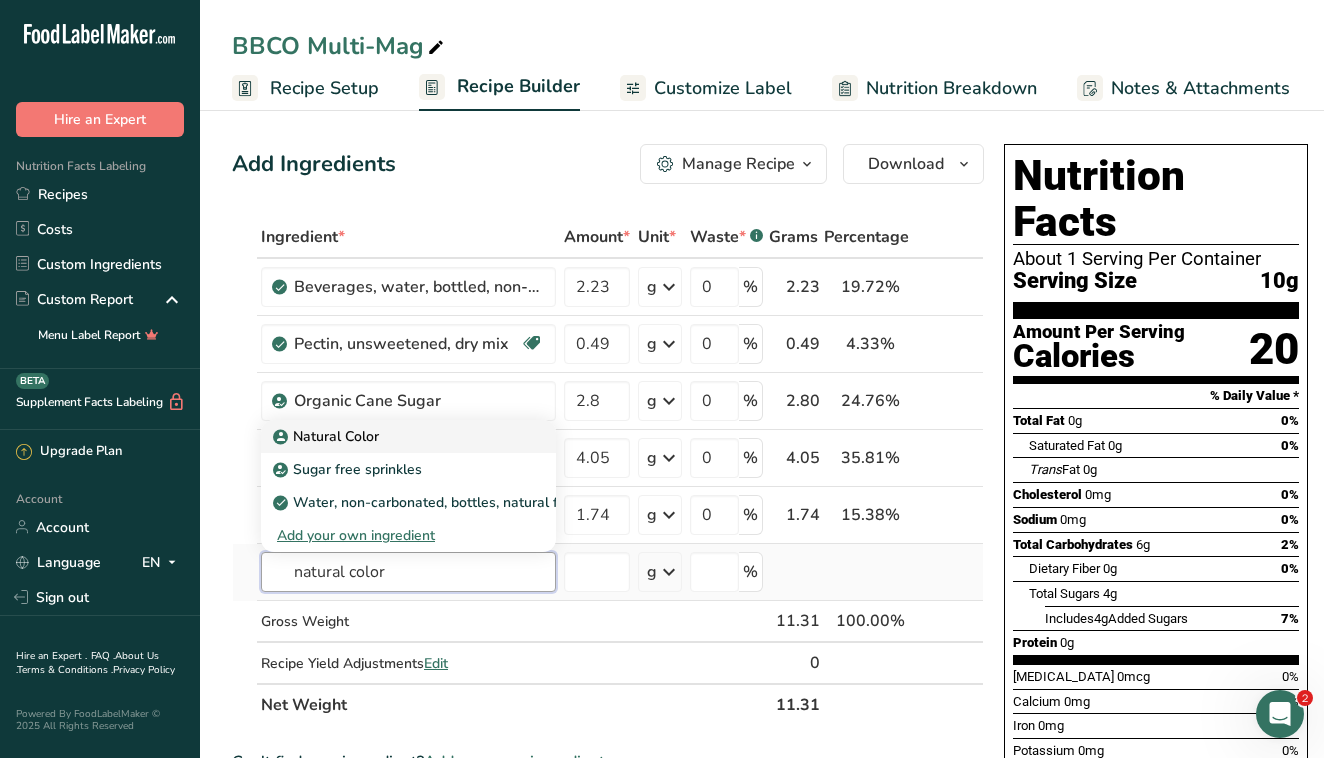type on "natural color" 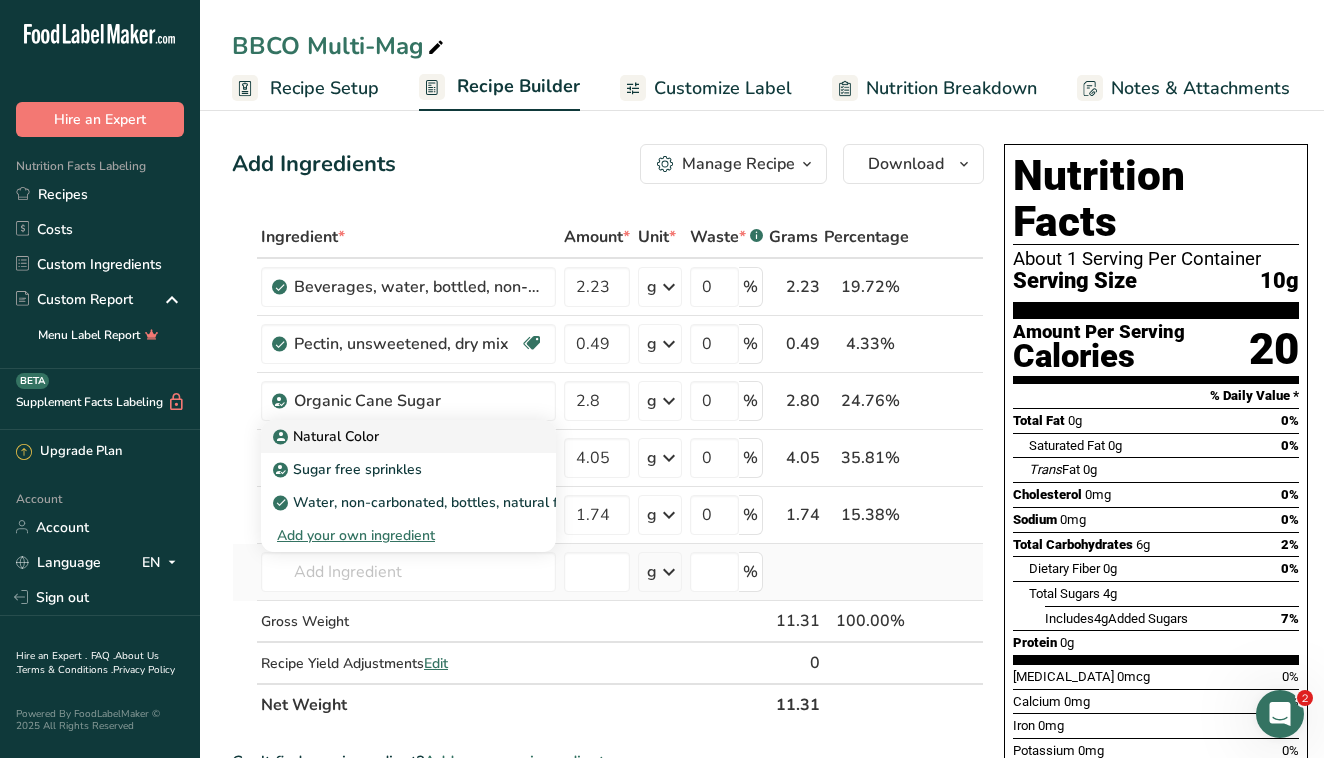 click on "Natural Color" at bounding box center (392, 436) 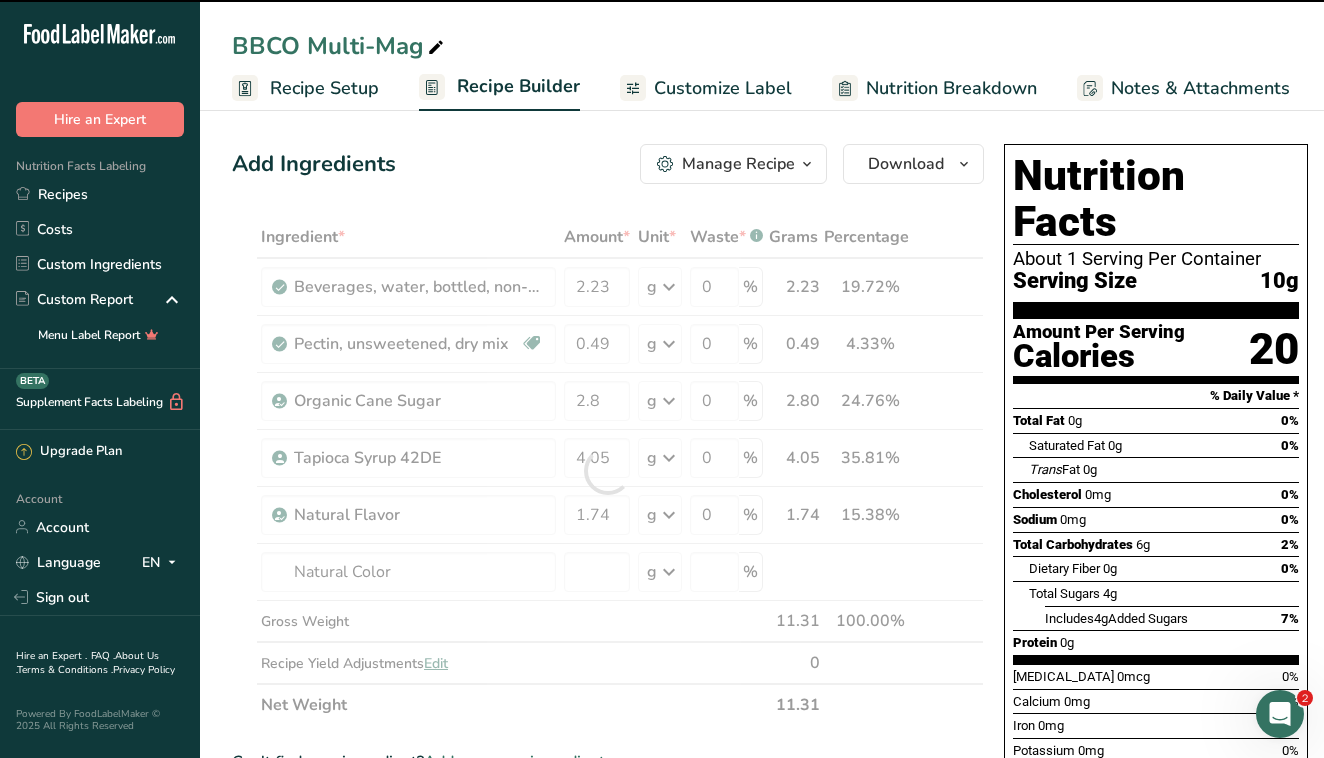 type on "0" 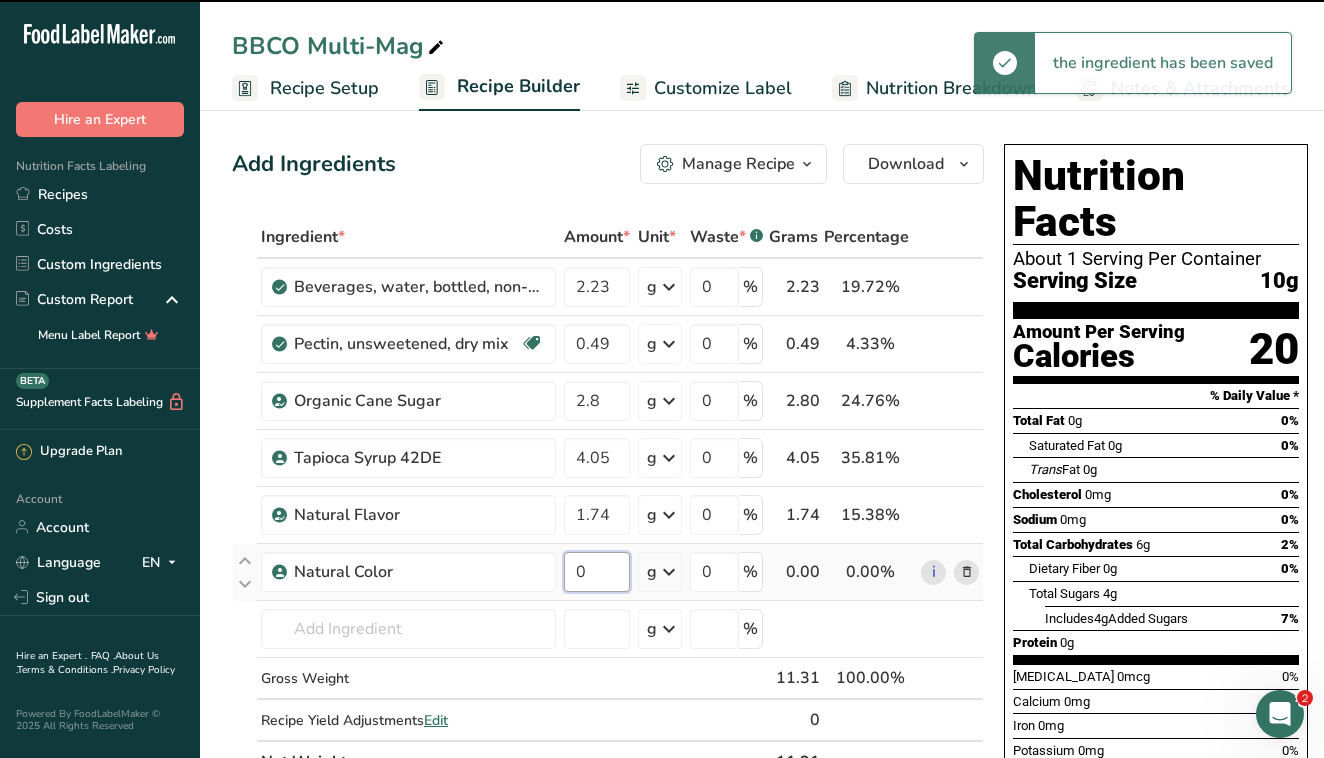 click on "0" at bounding box center [597, 572] 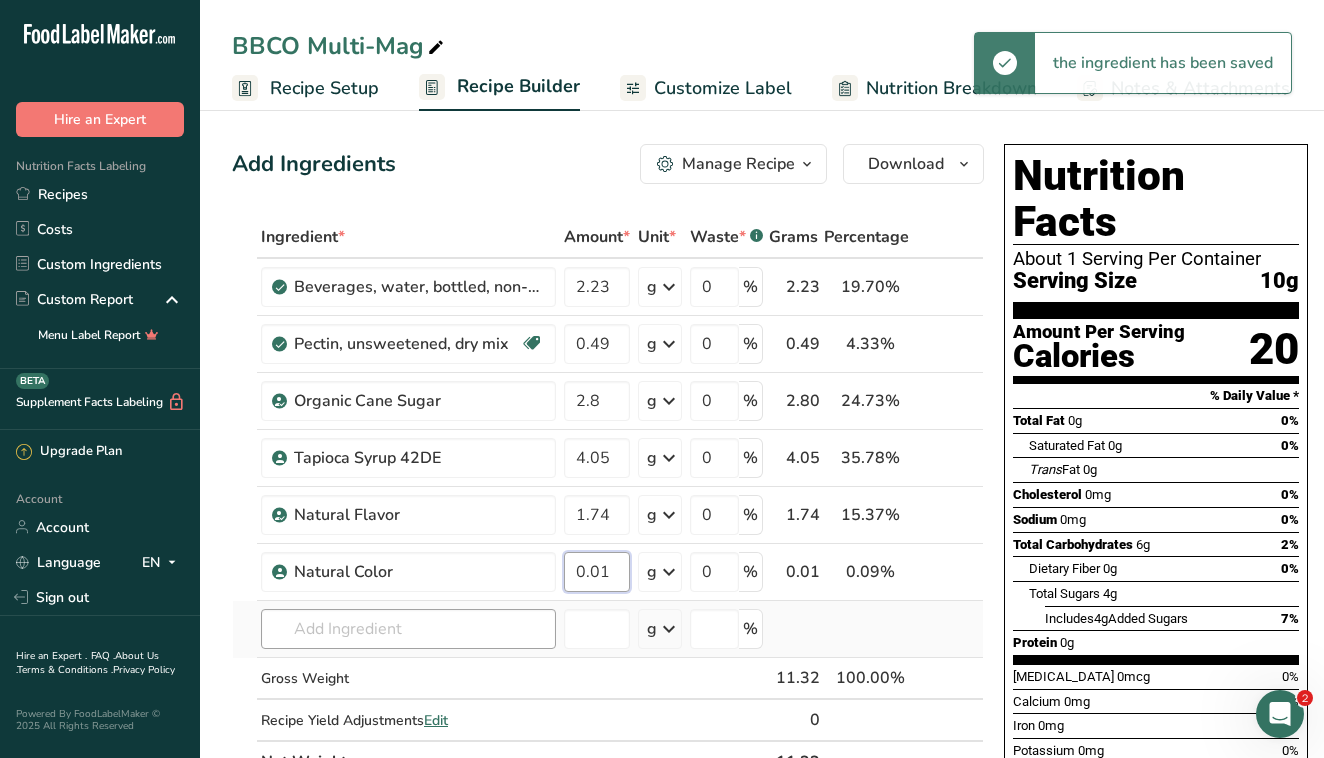 type on "0.01" 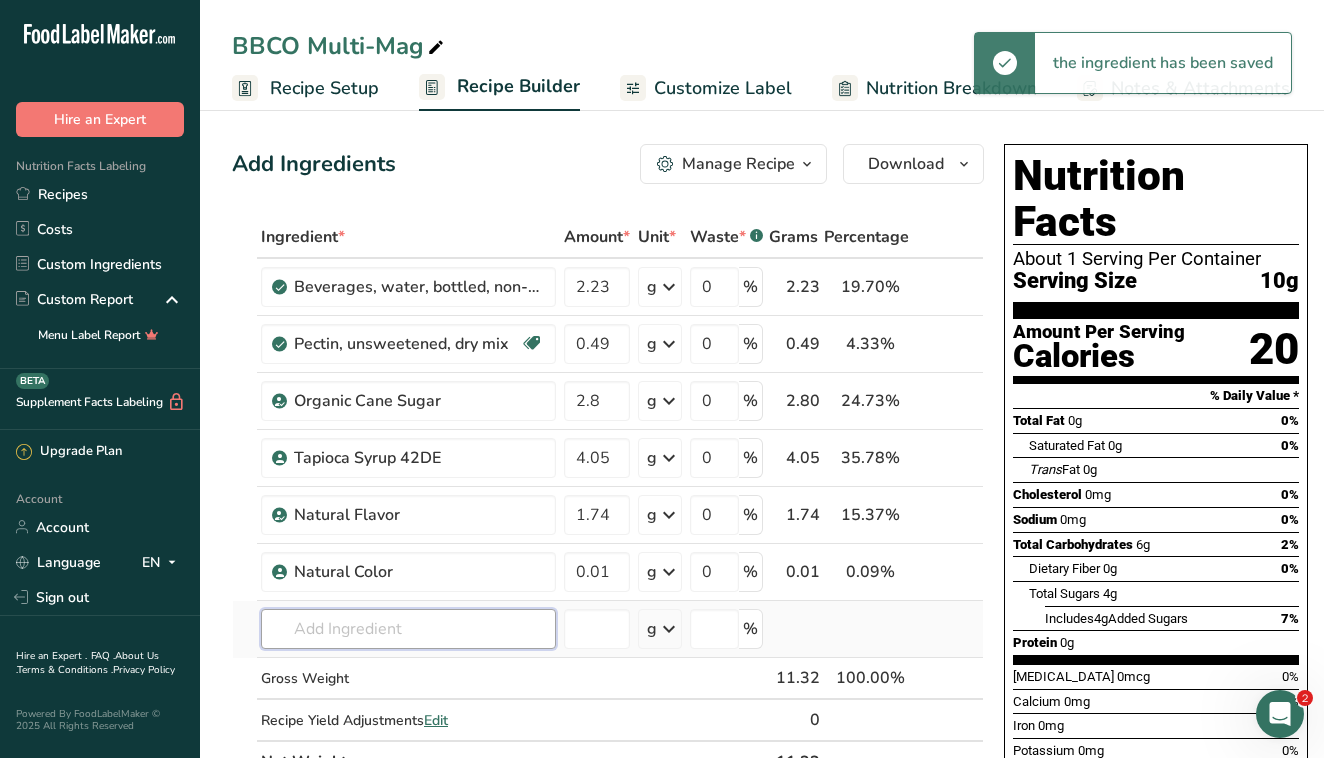 click on "Ingredient *
Amount *
Unit *
Waste *   .a-a{fill:#347362;}.b-a{fill:#fff;}          Grams
Percentage
Beverages, water, bottled, non-carbonated, CALISTOGA
2.23
g
Portions
1 fl oz
1 bottle 16.9 fl oz
1 bottle 24 fl oz
Weight Units
g
kg
mg
See more
Volume Units
l
Volume units require a density conversion. If you know your ingredient's density enter it below. Otherwise, click on "RIA" our AI Regulatory bot - she will be able to help you
lb/ft3
g/cm3
Confirm
mL
lb/ft3
g/cm3
0" at bounding box center [608, 499] 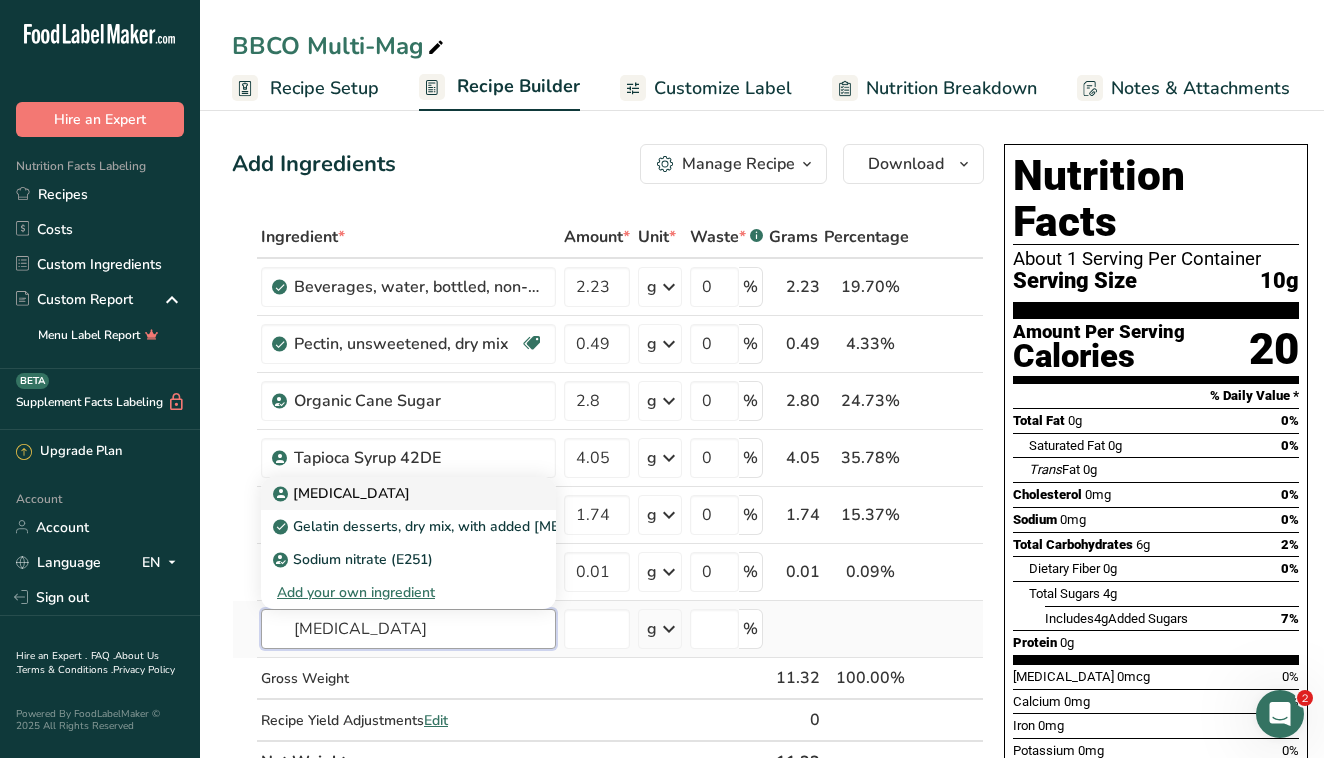 type on "sodium citrate" 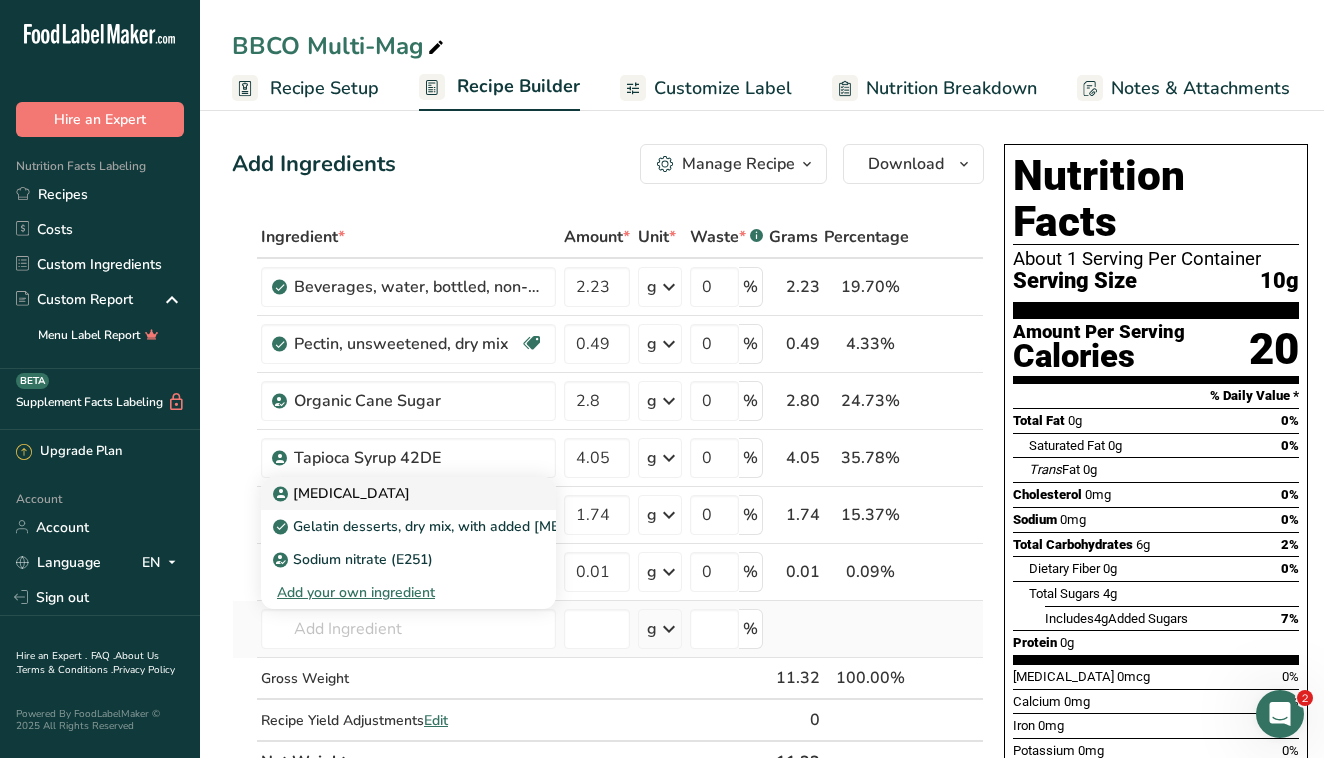 click on "[MEDICAL_DATA]" at bounding box center [408, 493] 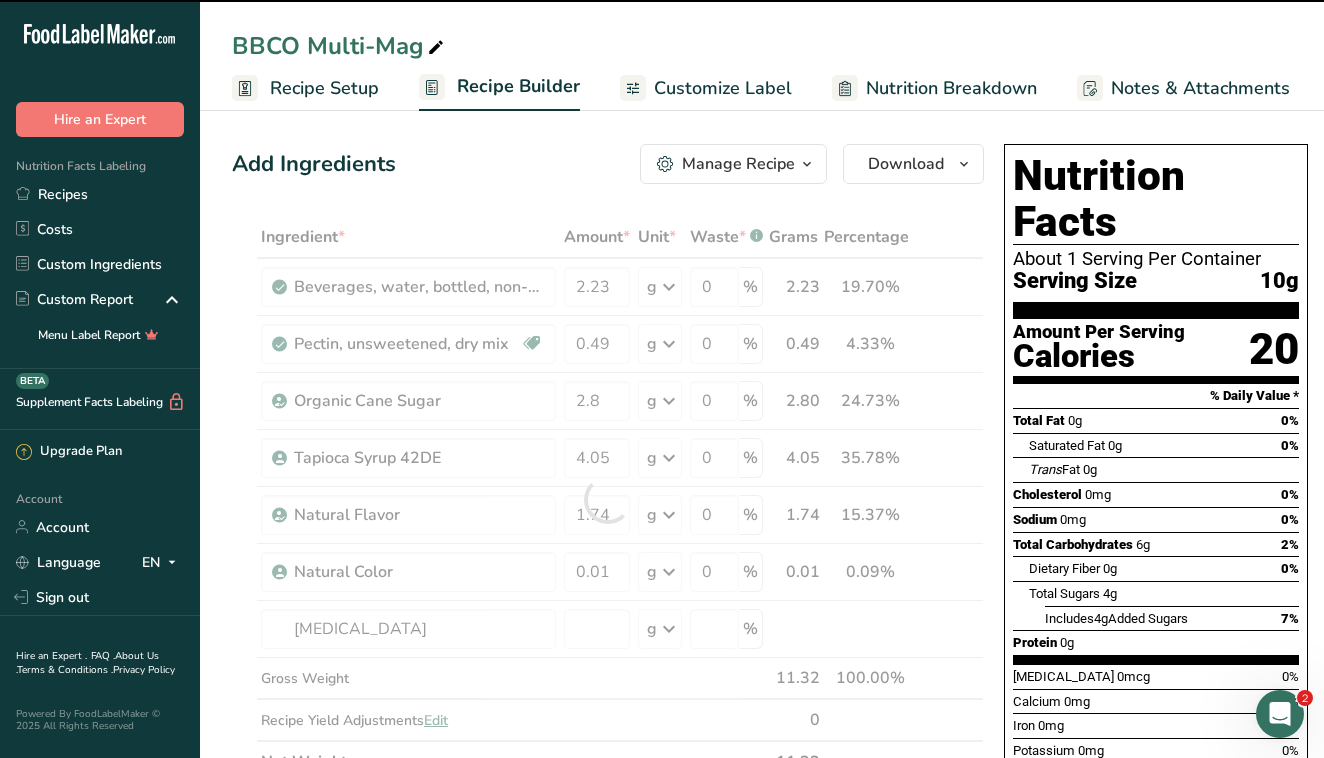 type on "0" 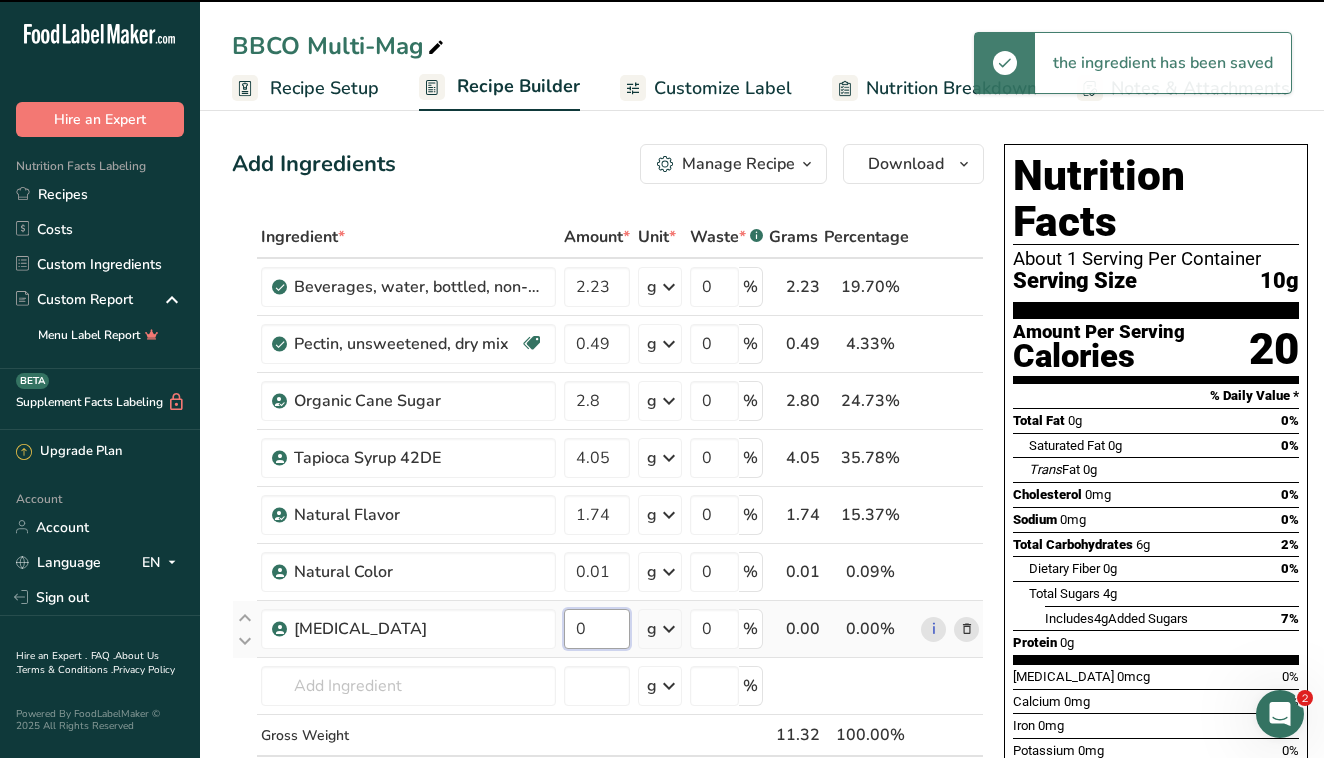 click on "0" at bounding box center (597, 629) 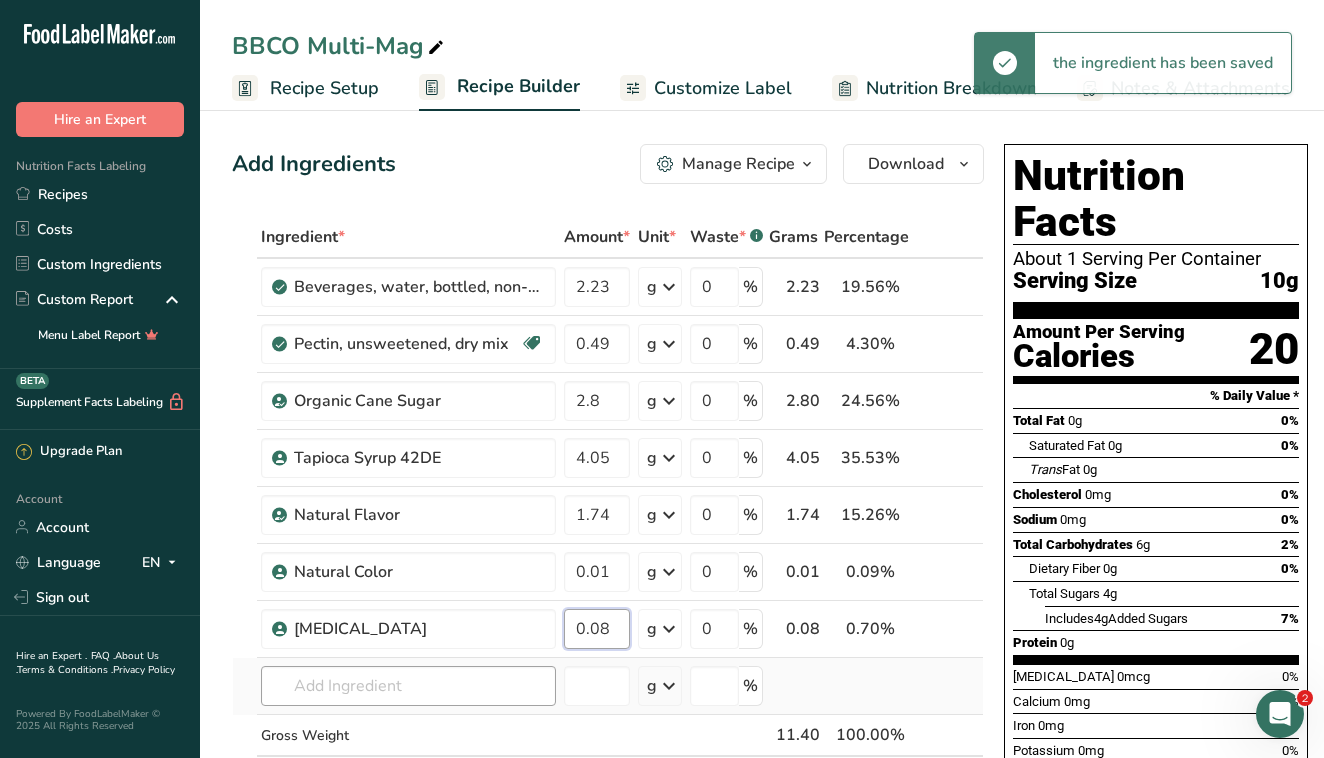 type on "0.08" 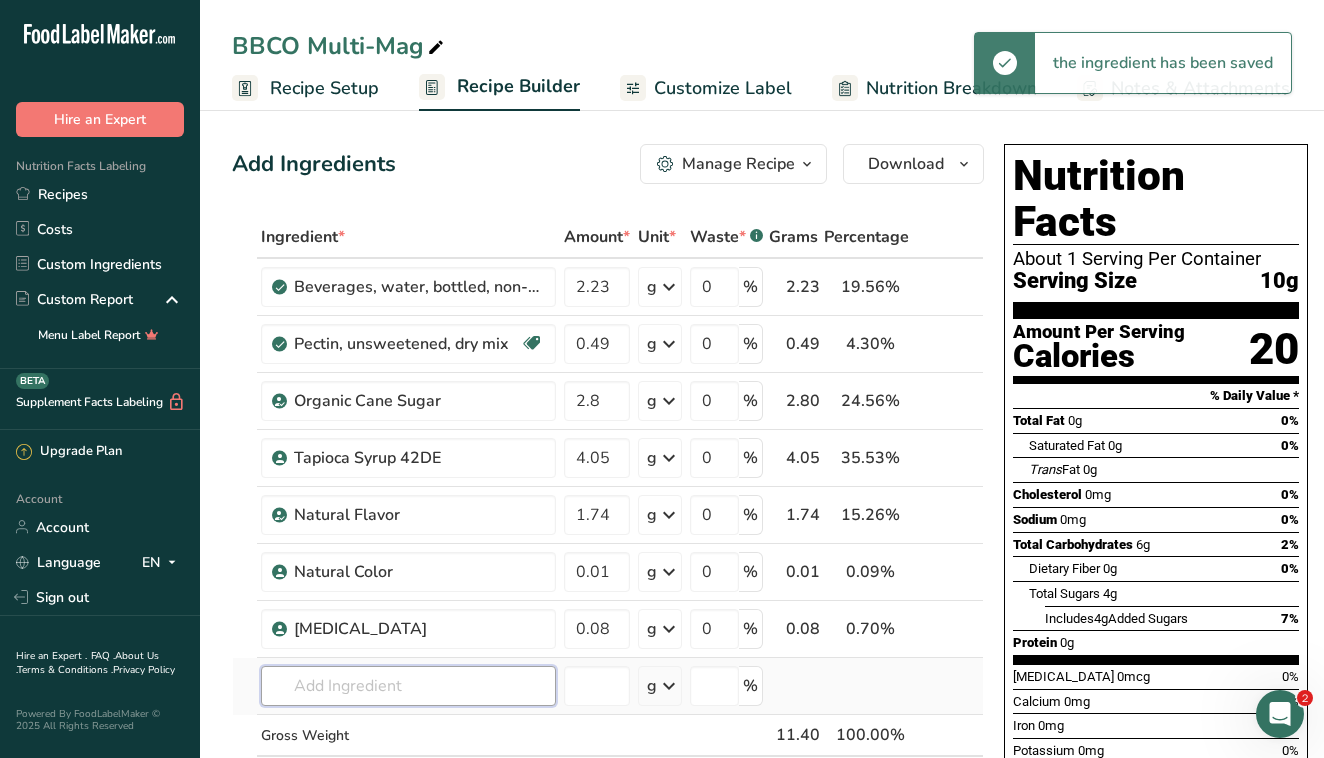 click on "Ingredient *
Amount *
Unit *
Waste *   .a-a{fill:#347362;}.b-a{fill:#fff;}          Grams
Percentage
Beverages, water, bottled, non-carbonated, CALISTOGA
2.23
g
Portions
1 fl oz
1 bottle 16.9 fl oz
1 bottle 24 fl oz
Weight Units
g
kg
mg
See more
Volume Units
l
Volume units require a density conversion. If you know your ingredient's density enter it below. Otherwise, click on "RIA" our AI Regulatory bot - she will be able to help you
lb/ft3
g/cm3
Confirm
mL
lb/ft3
g/cm3
0" at bounding box center (608, 528) 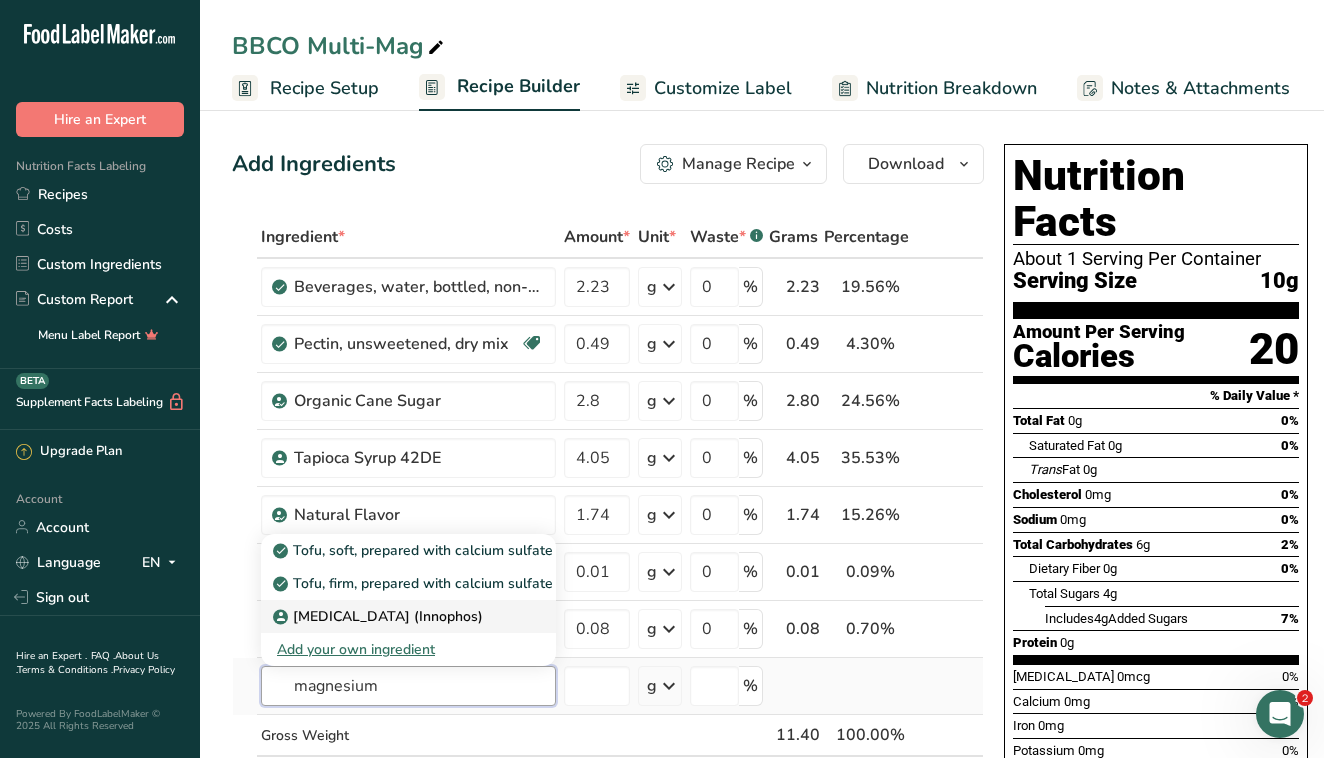 type on "magnesium" 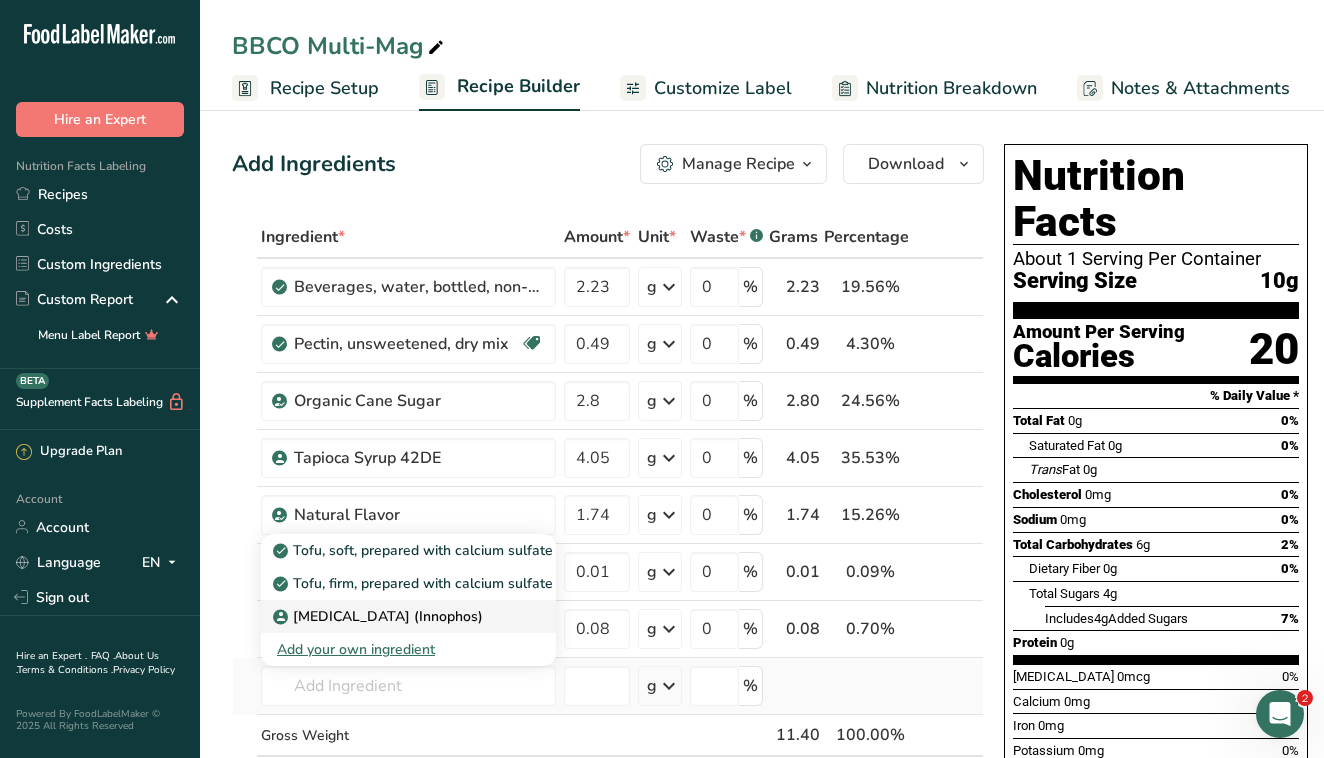 click on "Magnesium Citrate (Innophos)" at bounding box center [380, 616] 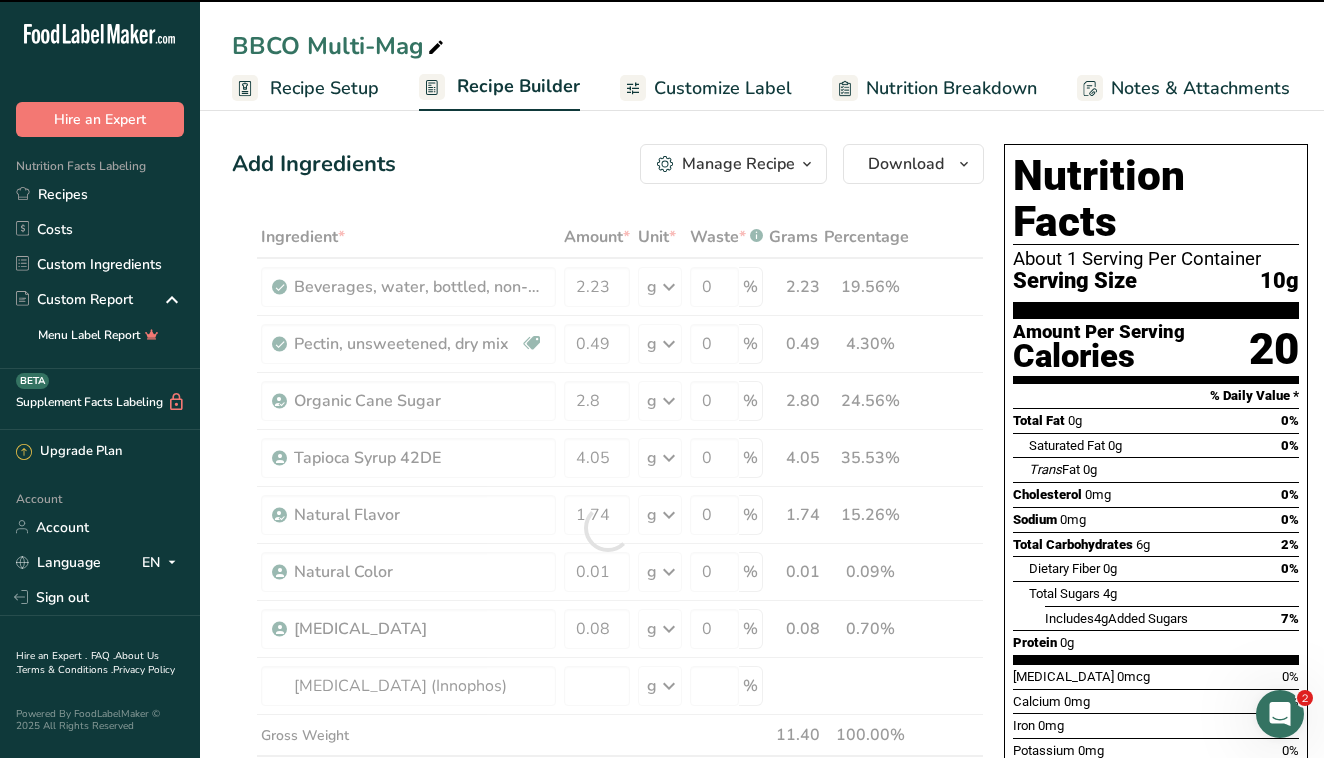 type on "0" 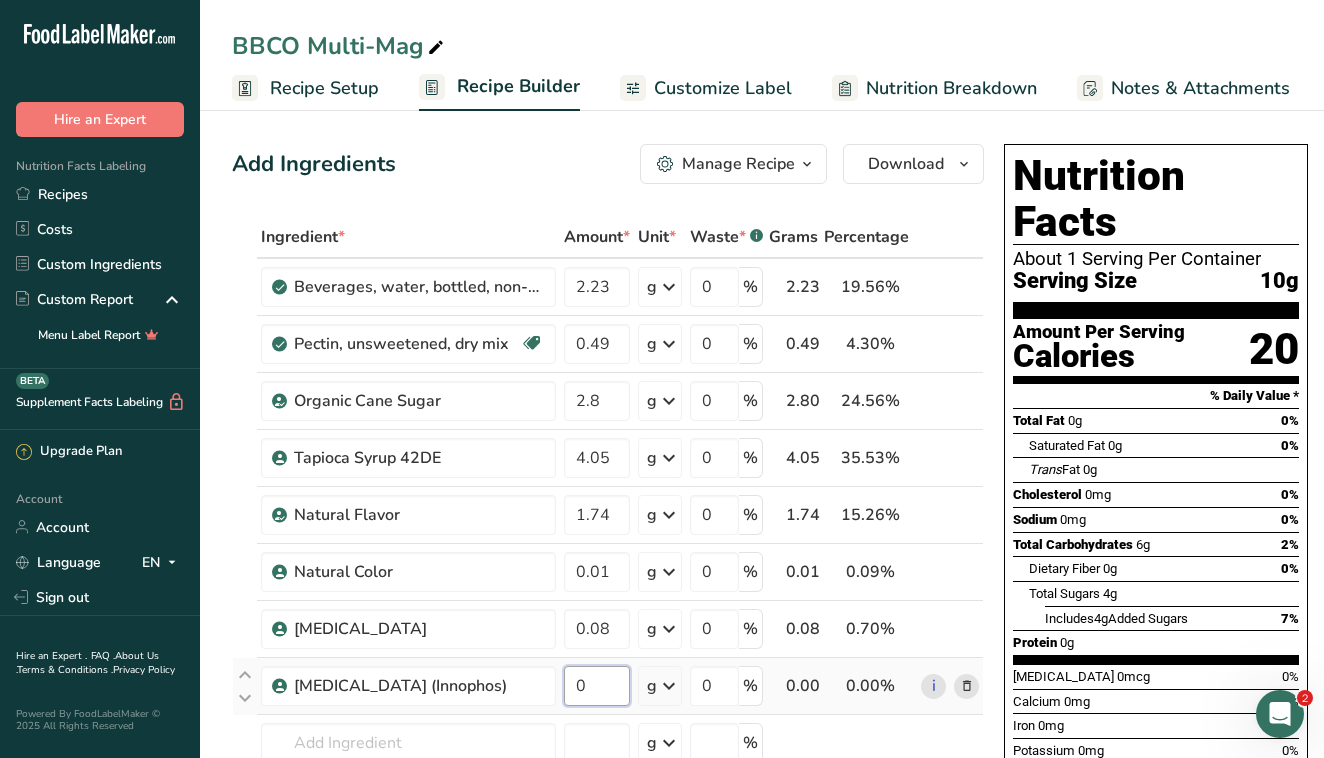 click on "0" at bounding box center (597, 686) 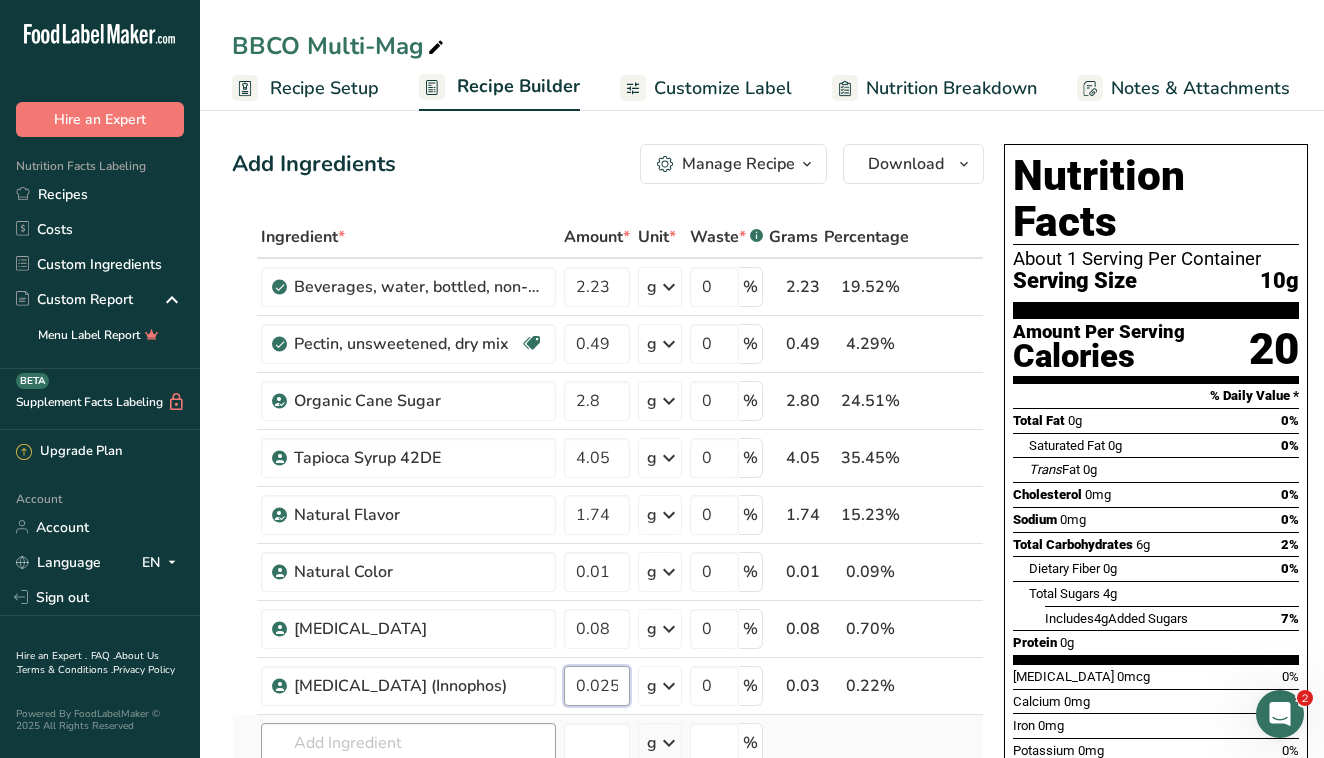 type on "0.025" 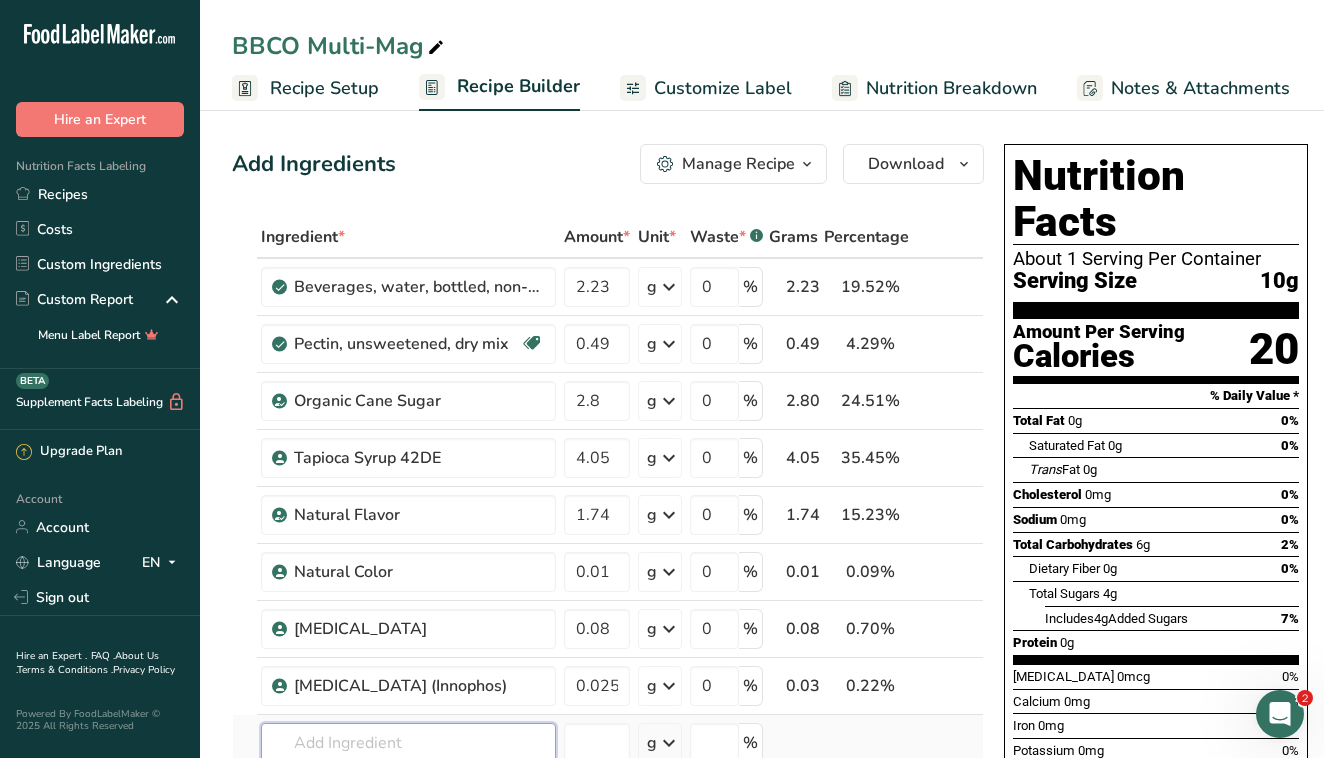 click on "Ingredient *
Amount *
Unit *
Waste *   .a-a{fill:#347362;}.b-a{fill:#fff;}          Grams
Percentage
Beverages, water, bottled, non-carbonated, CALISTOGA
2.23
g
Portions
1 fl oz
1 bottle 16.9 fl oz
1 bottle 24 fl oz
Weight Units
g
kg
mg
See more
Volume Units
l
Volume units require a density conversion. If you know your ingredient's density enter it below. Otherwise, click on "RIA" our AI Regulatory bot - she will be able to help you
lb/ft3
g/cm3
Confirm
mL
lb/ft3
g/cm3
0" at bounding box center [608, 556] 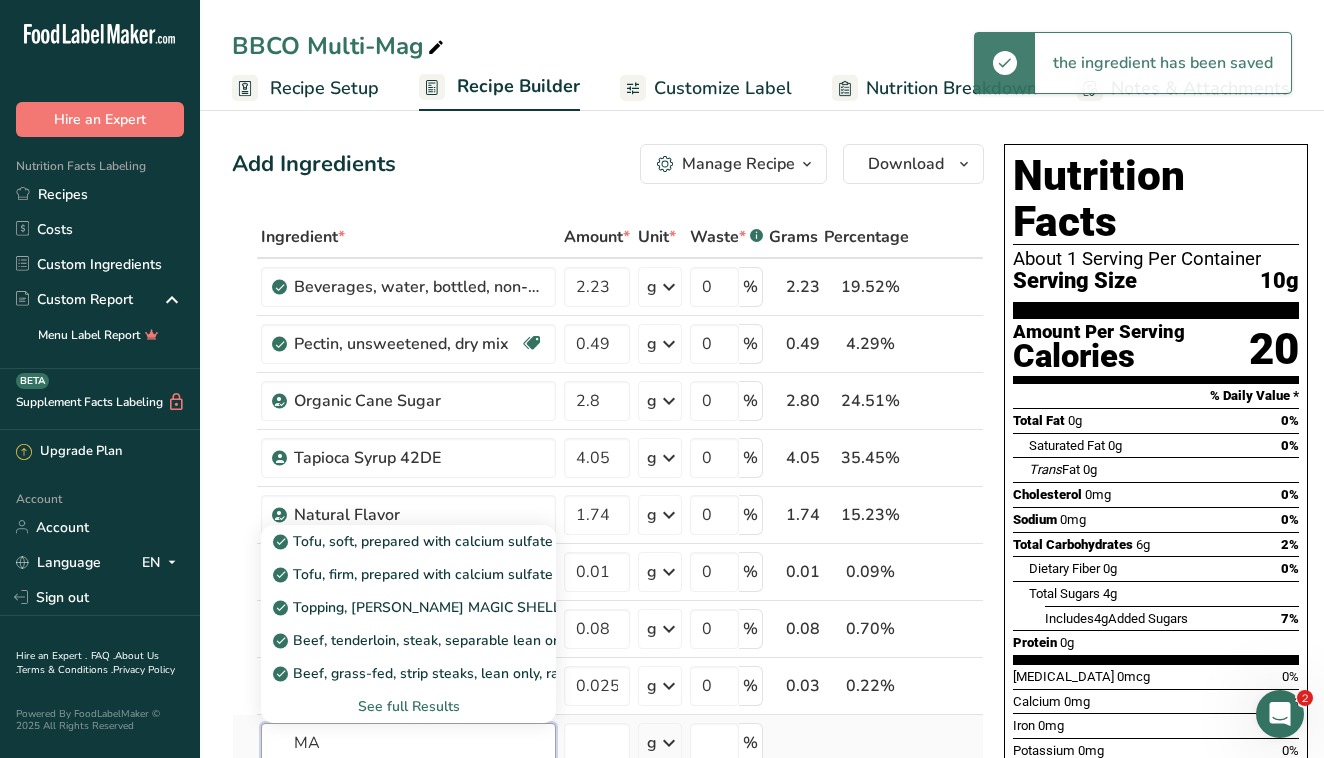 type on "M" 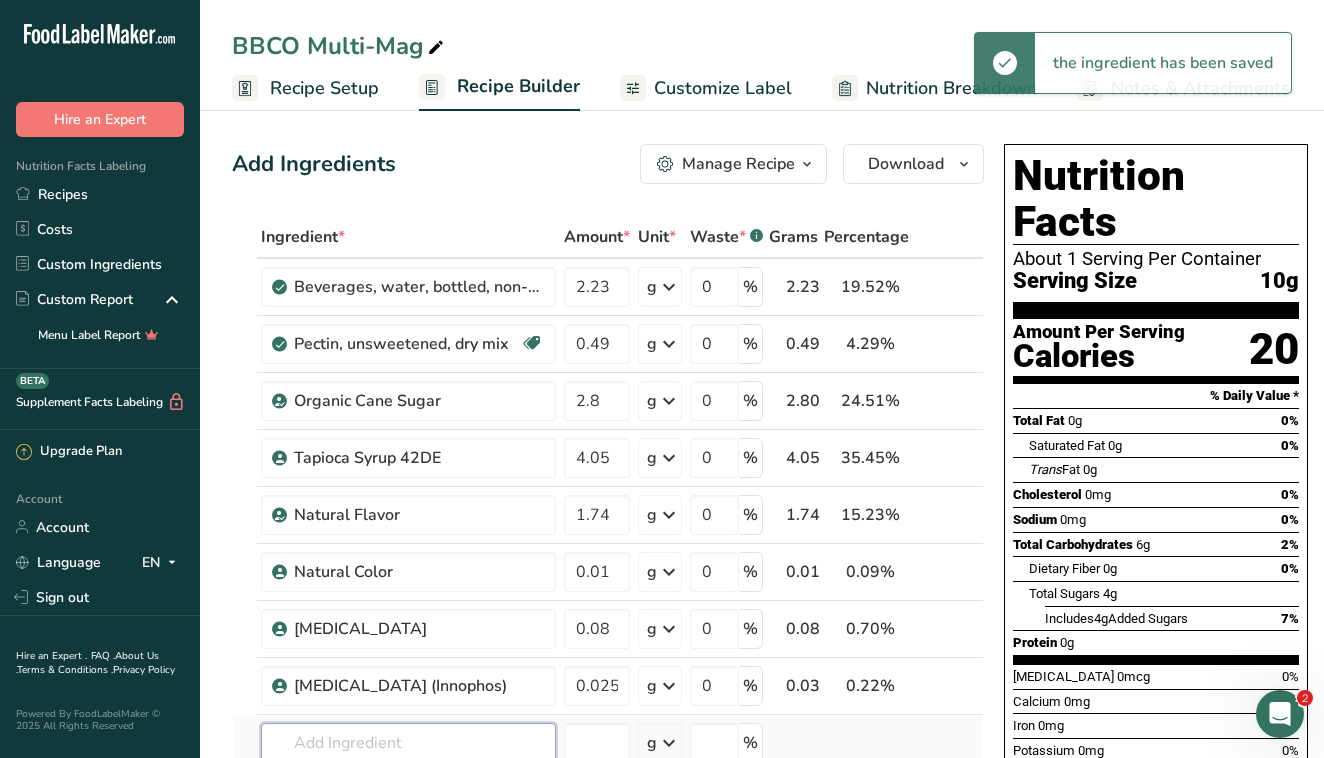 type on "a" 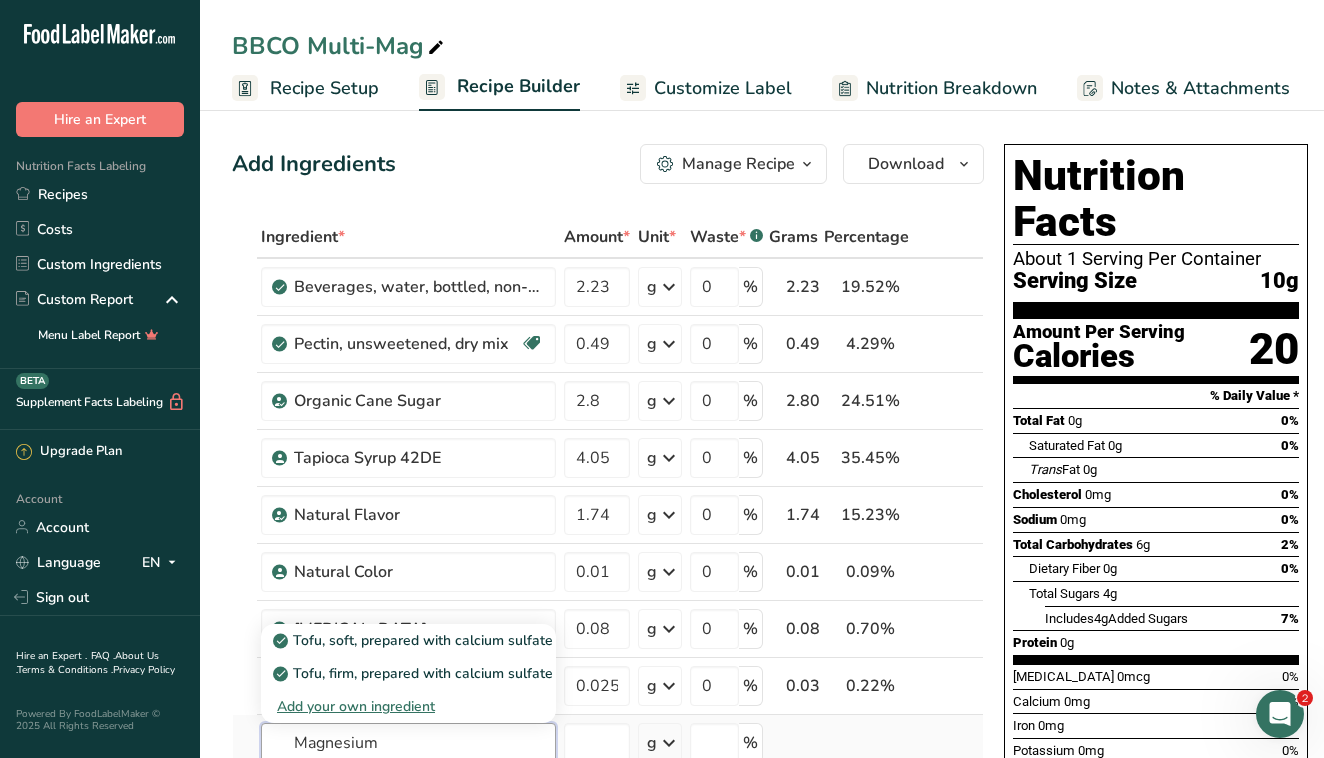type on "Magnesium" 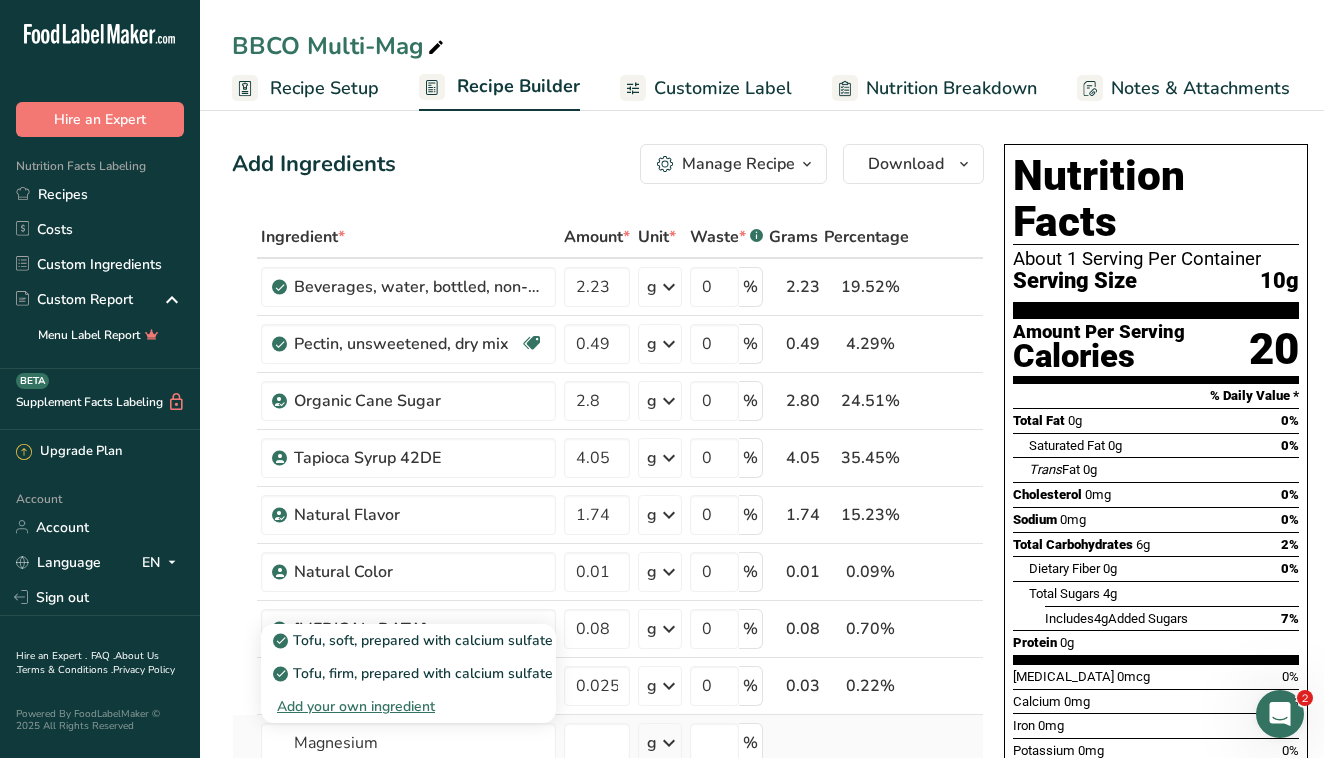 type 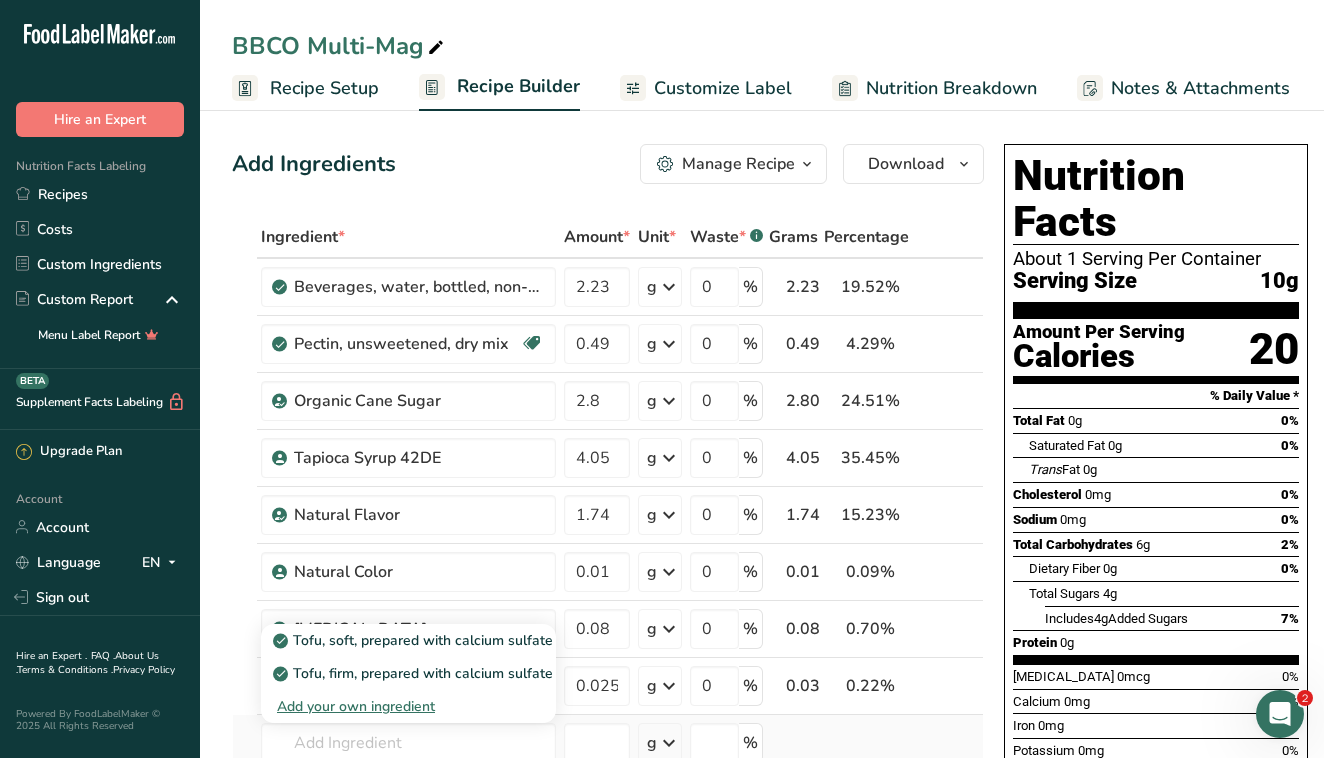 click on "Add your own ingredient" at bounding box center (408, 706) 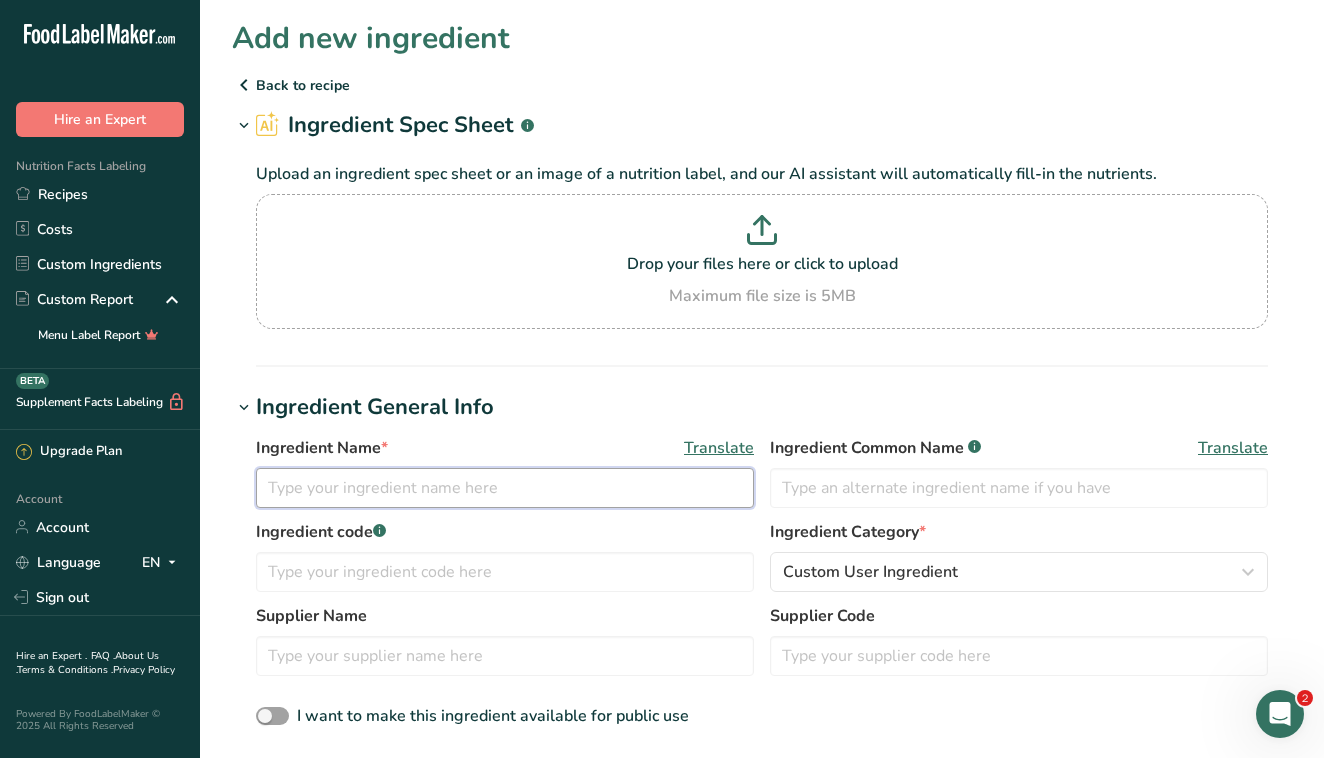 click at bounding box center (505, 488) 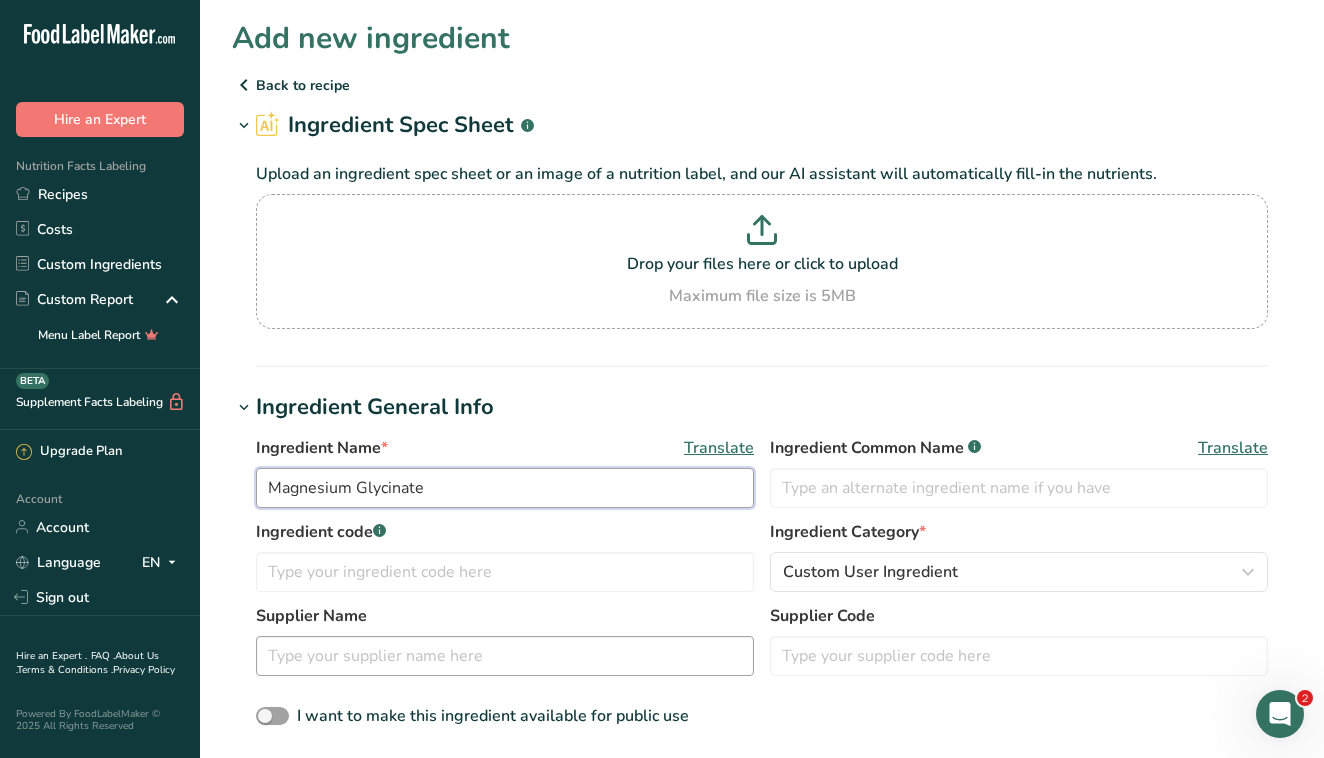 type on "Magnesium Glycinate" 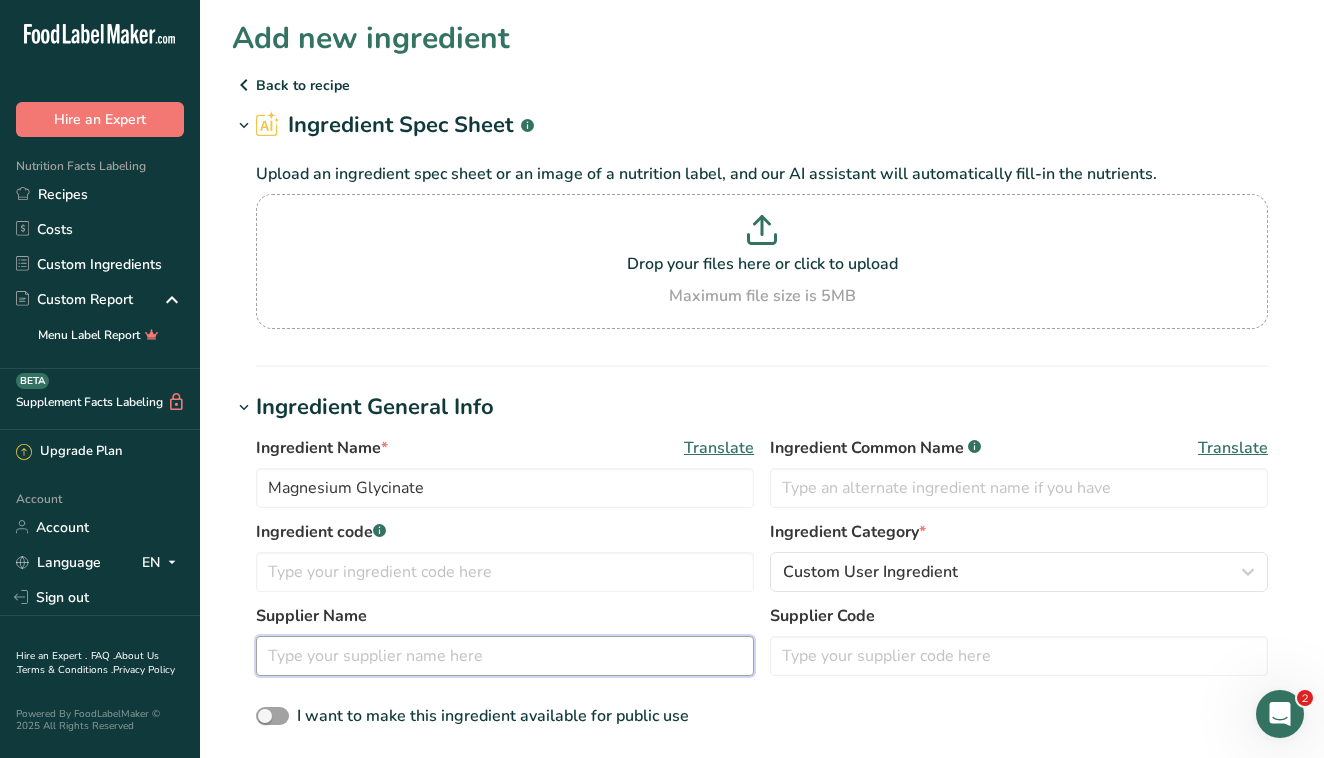 click at bounding box center [505, 656] 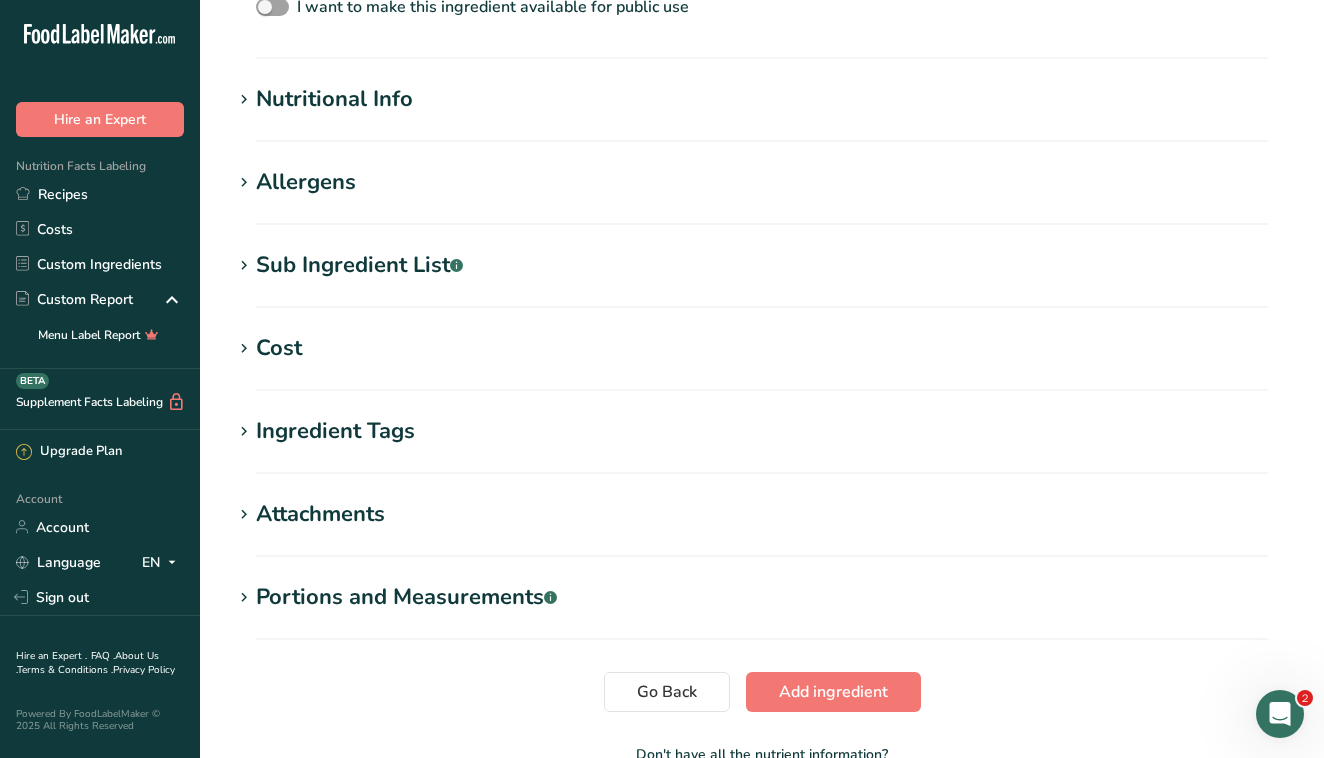 scroll, scrollTop: 711, scrollLeft: 0, axis: vertical 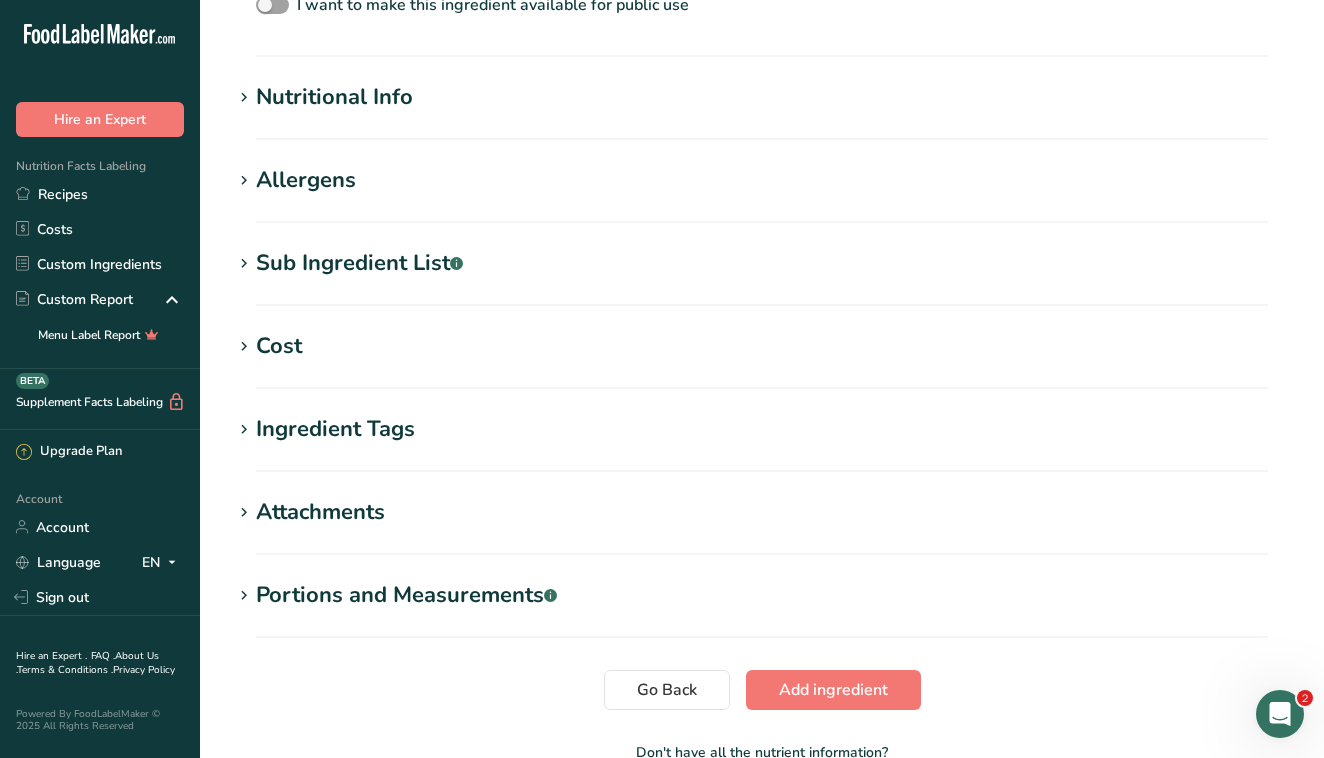 type on "Innophos" 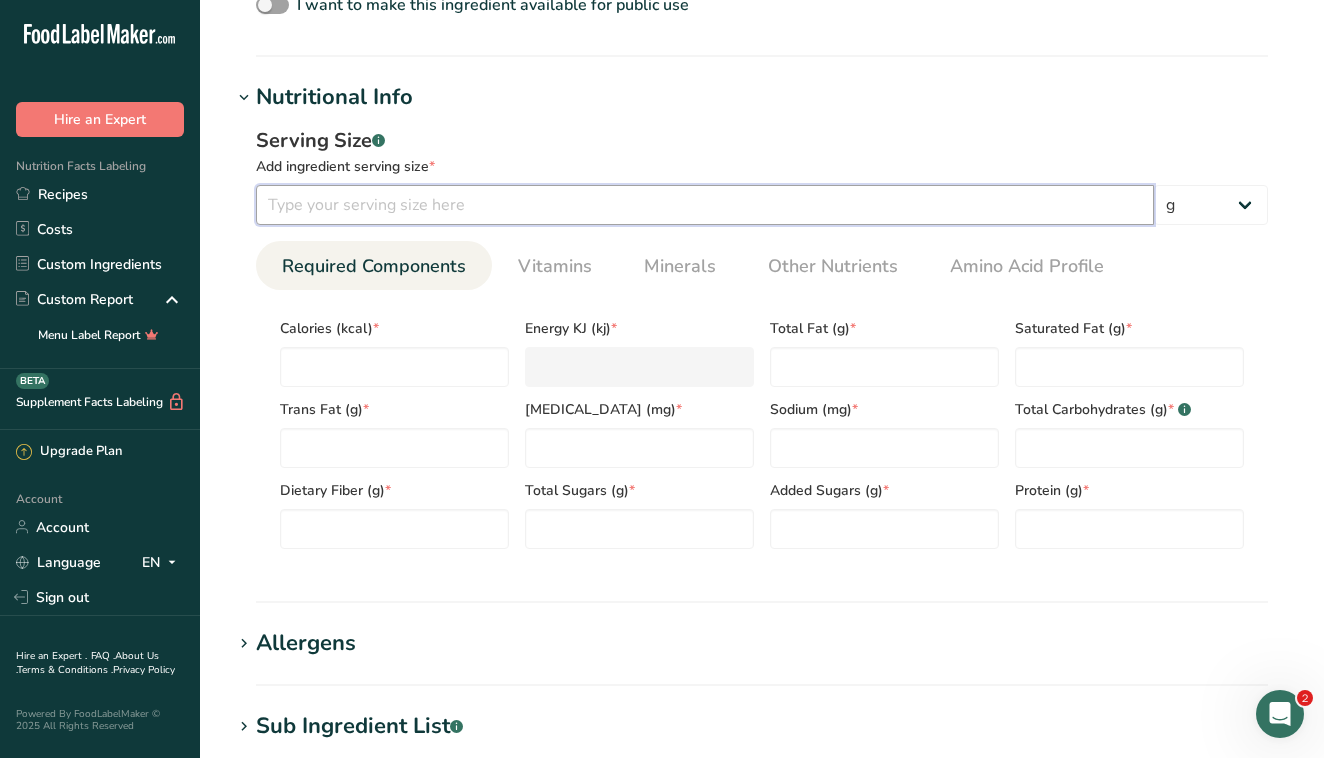 click at bounding box center (705, 205) 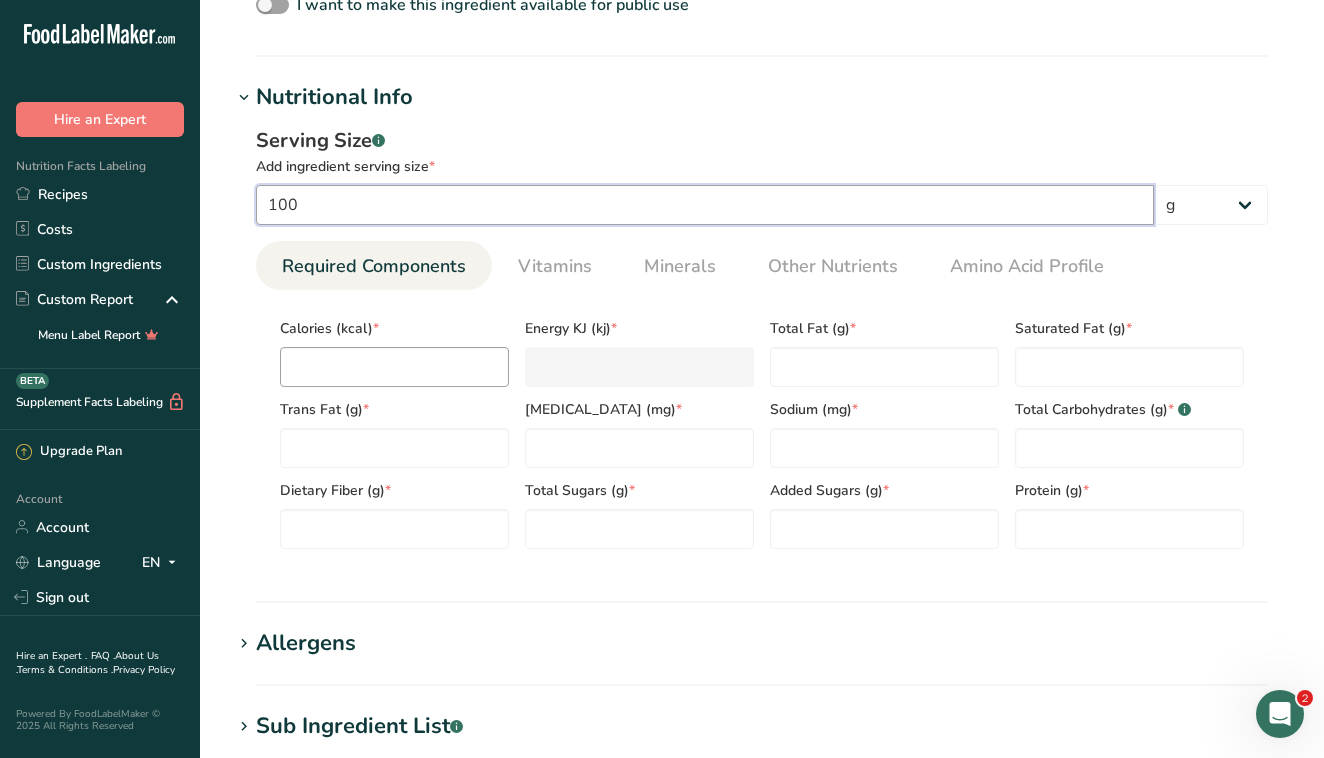 type on "100" 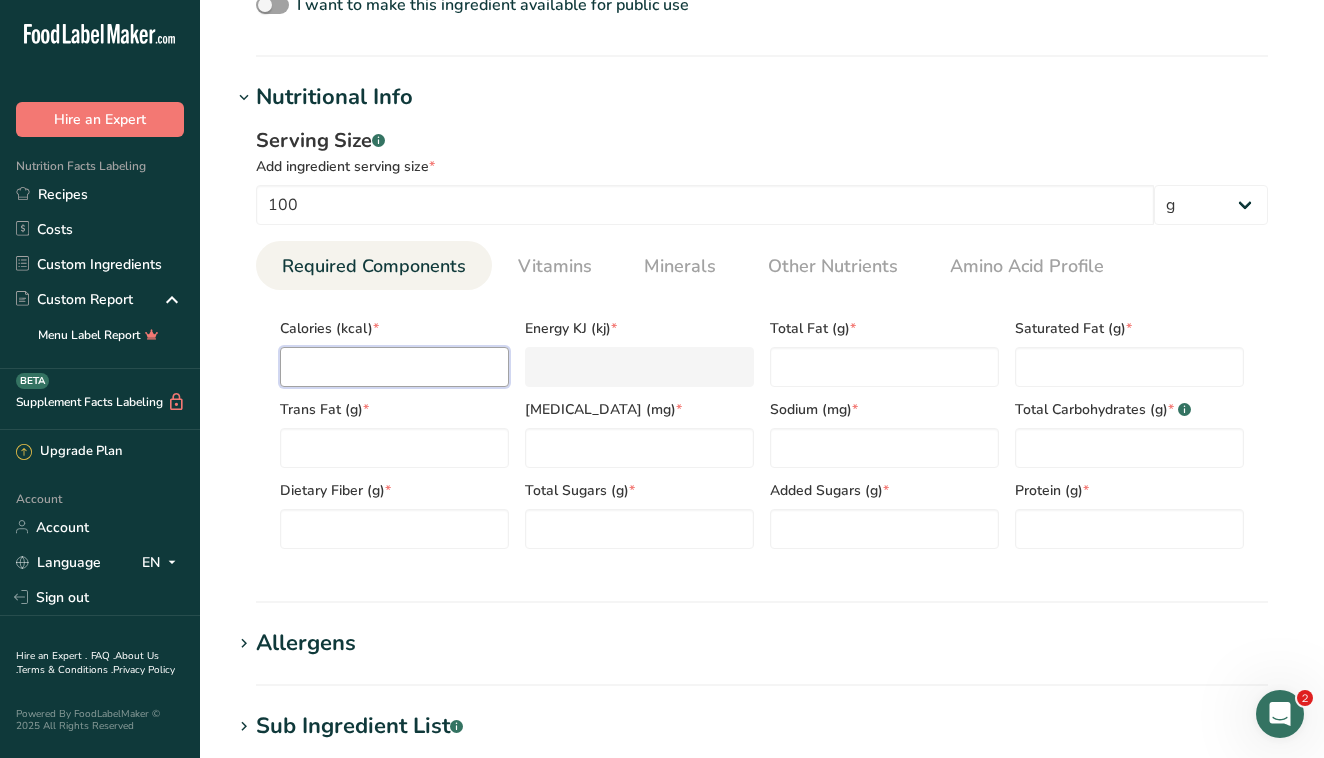 click at bounding box center [394, 367] 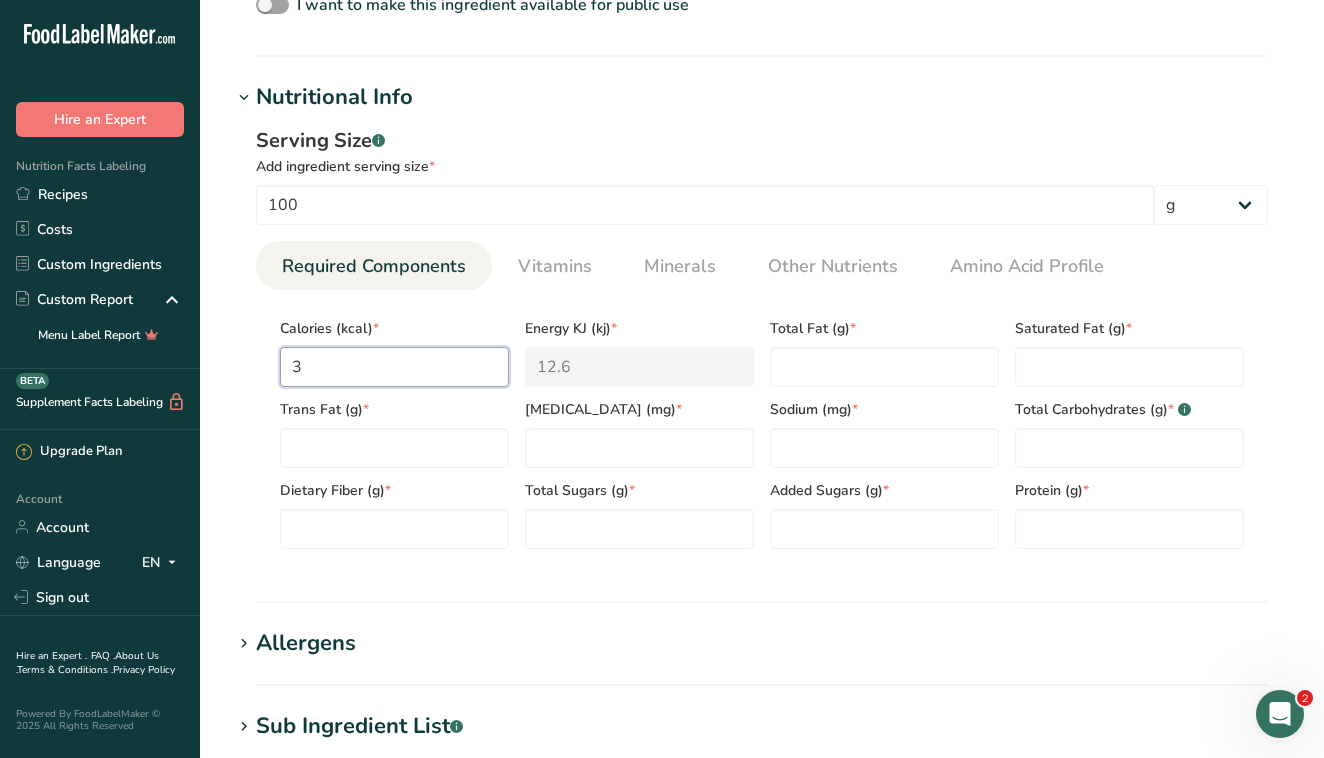 type on "36" 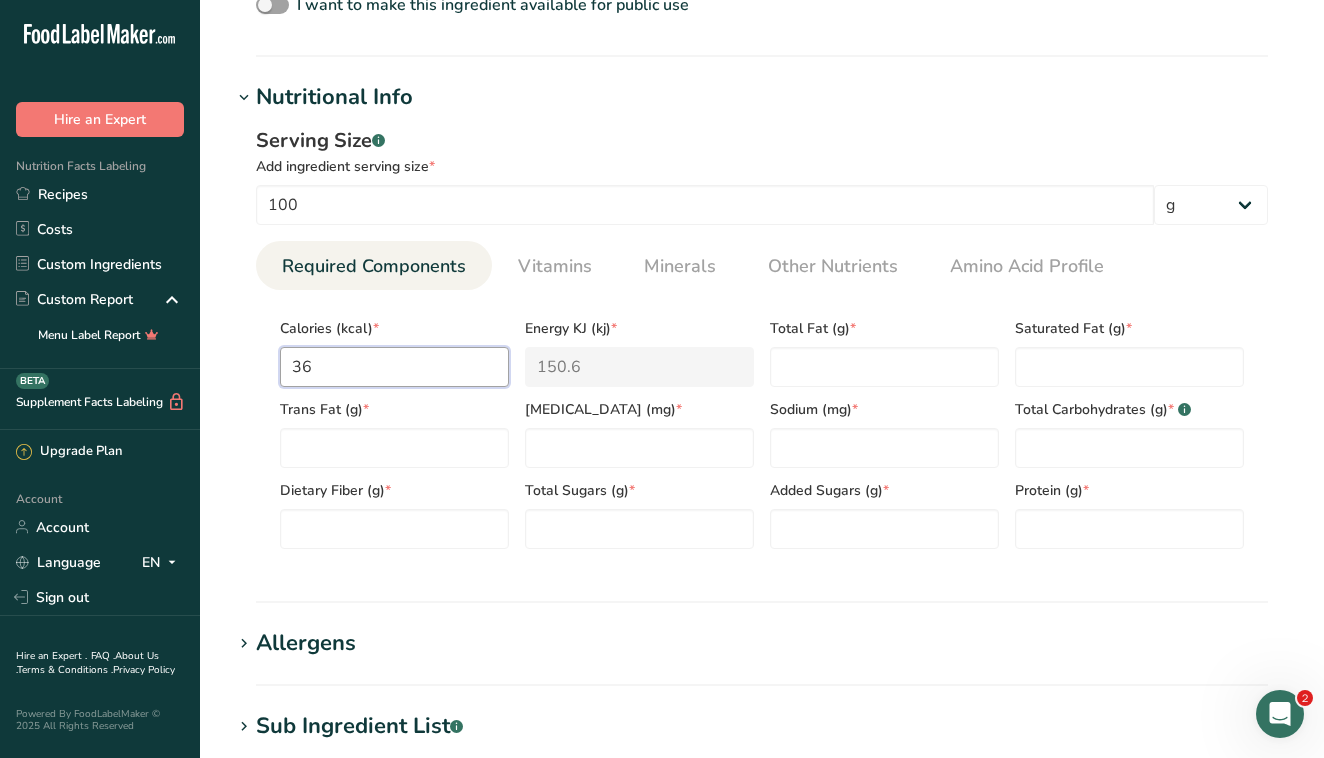 type on "360" 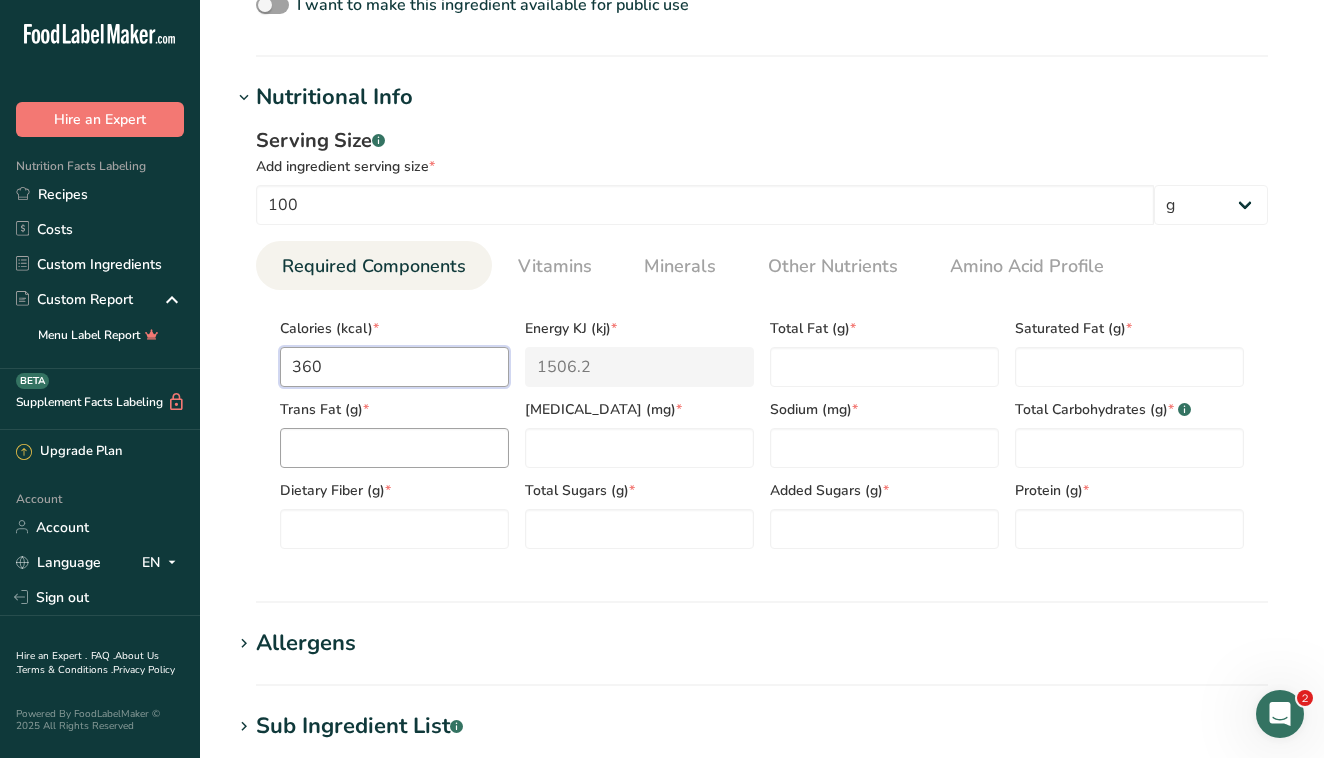 type on "360" 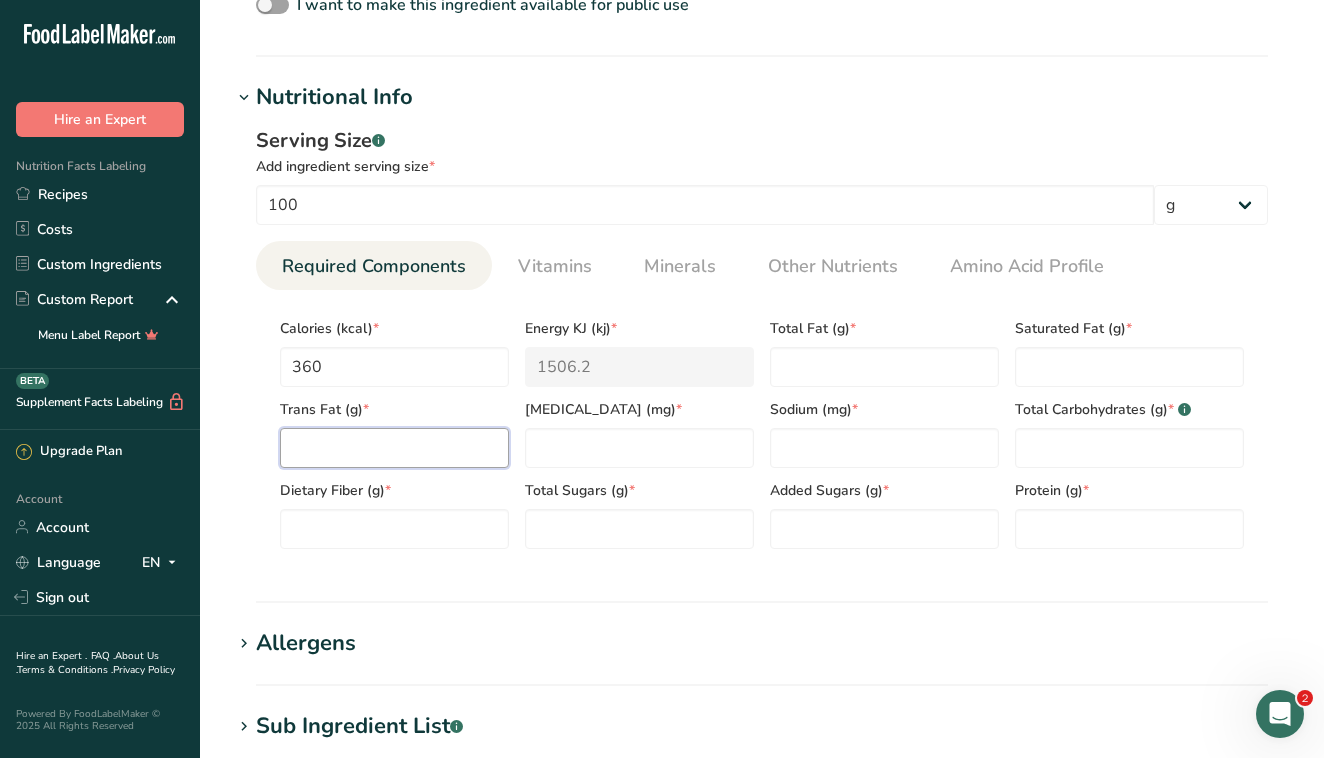 click at bounding box center [394, 448] 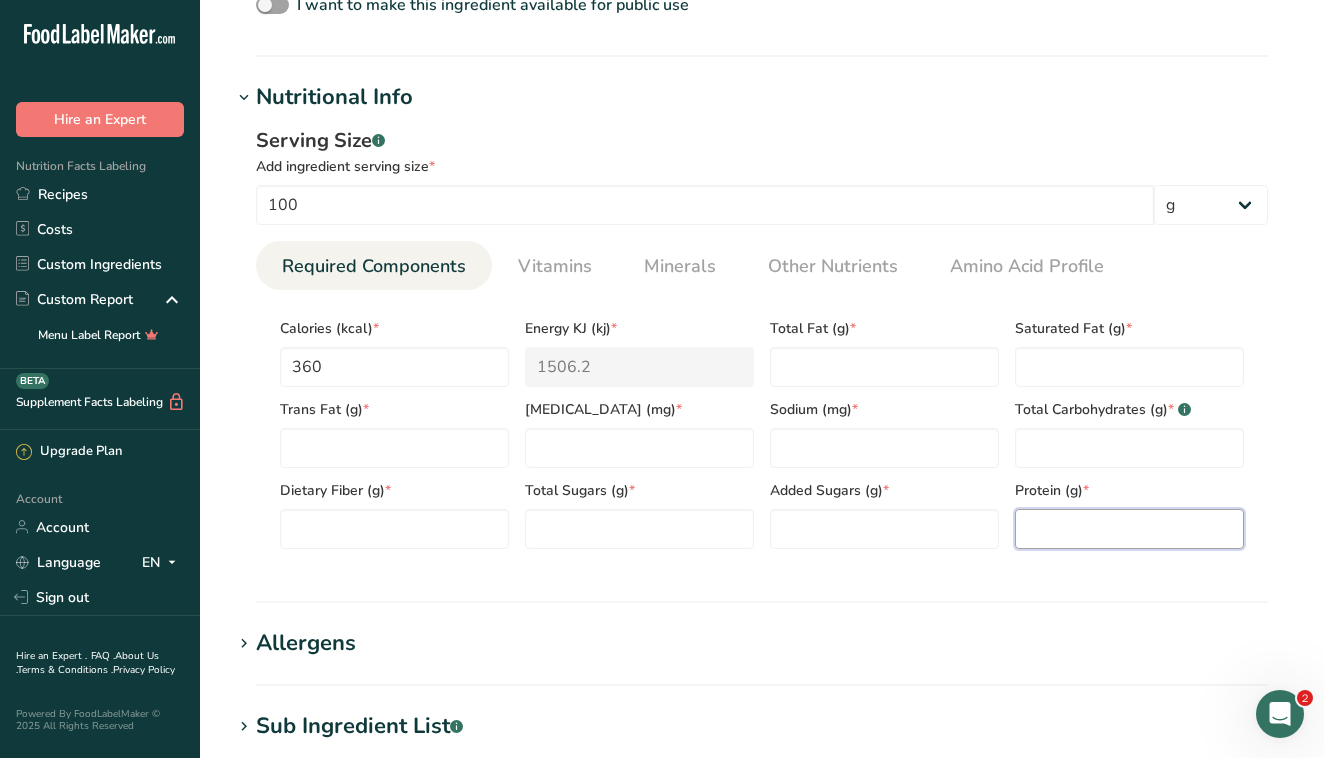 click at bounding box center [1129, 529] 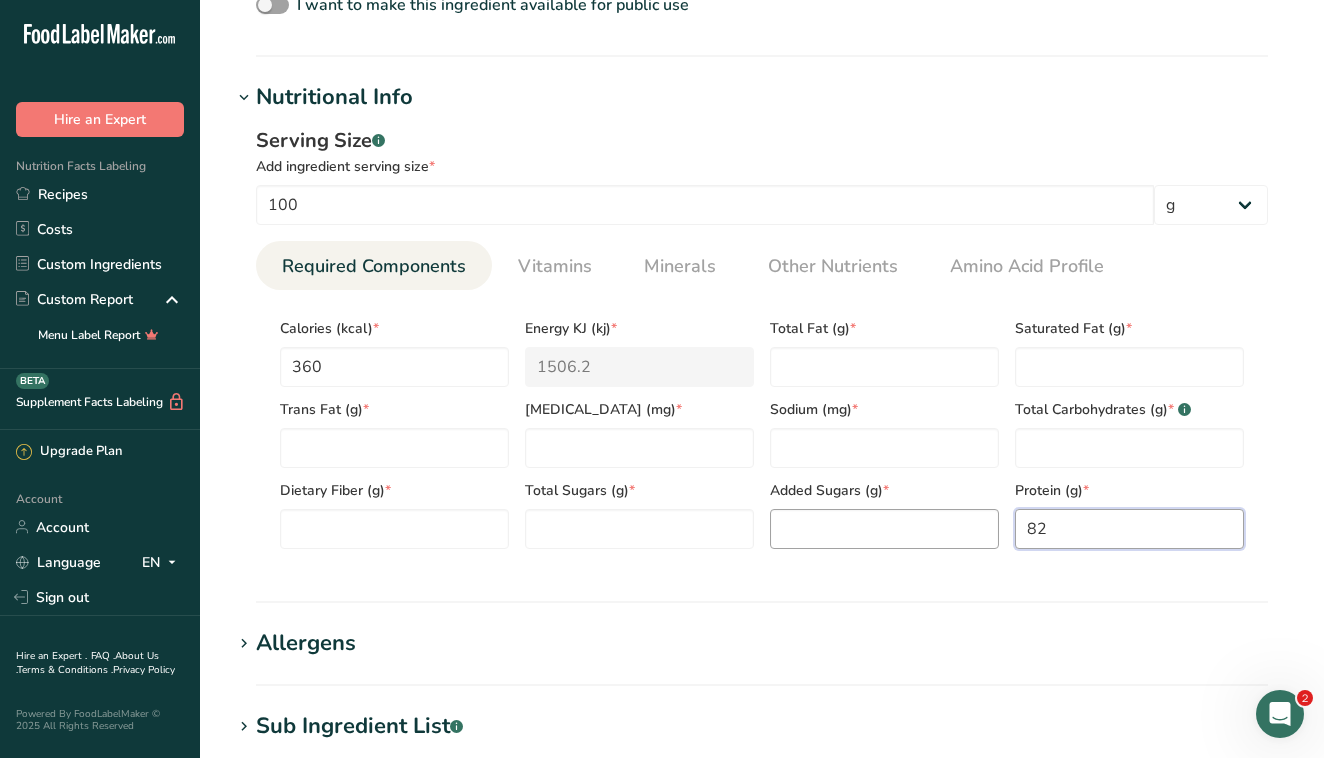 type on "82" 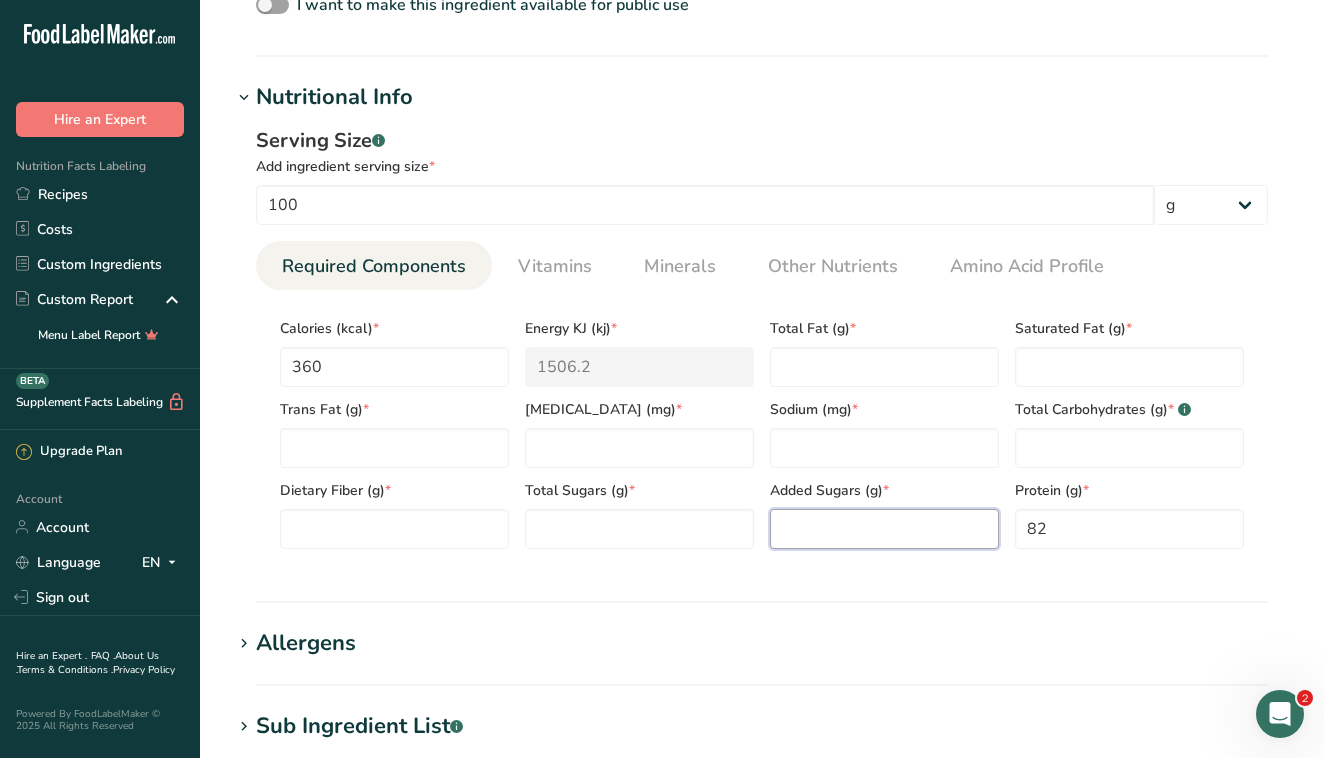 click at bounding box center [884, 529] 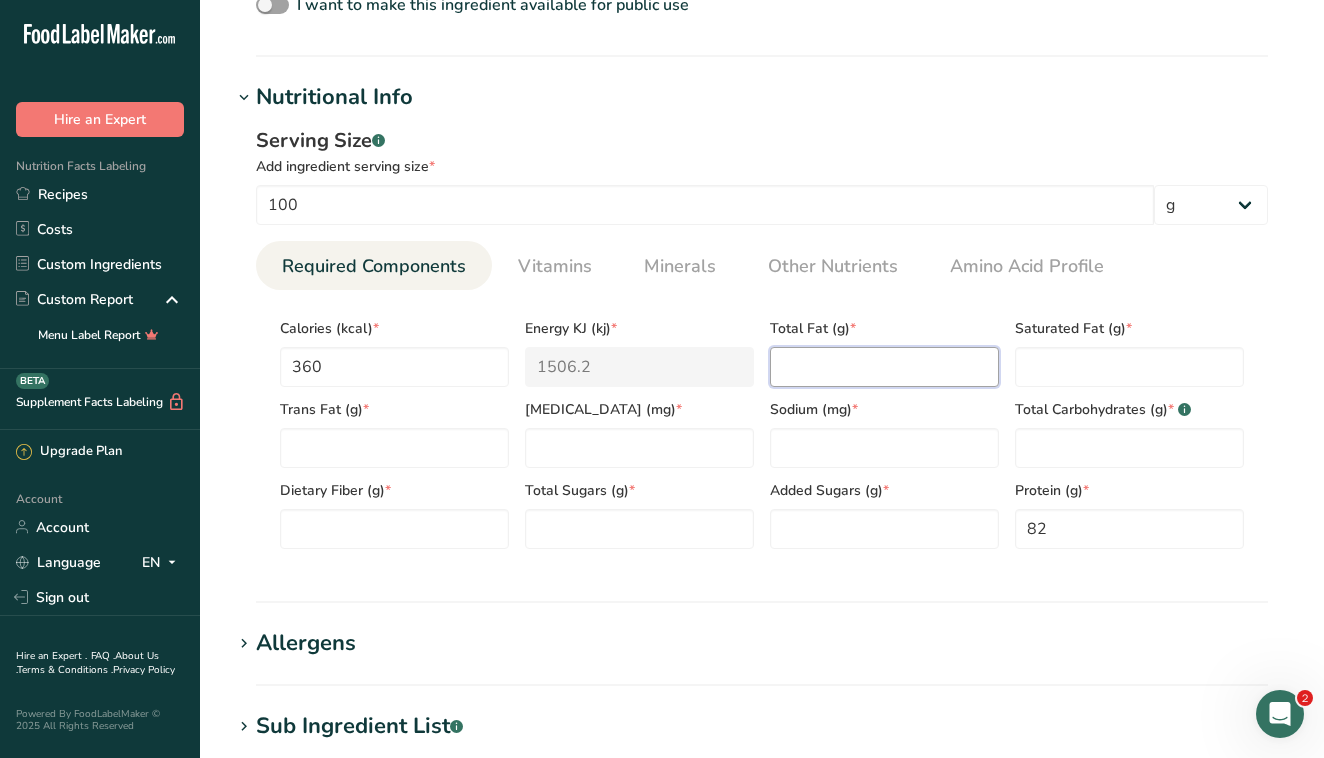 click at bounding box center [884, 367] 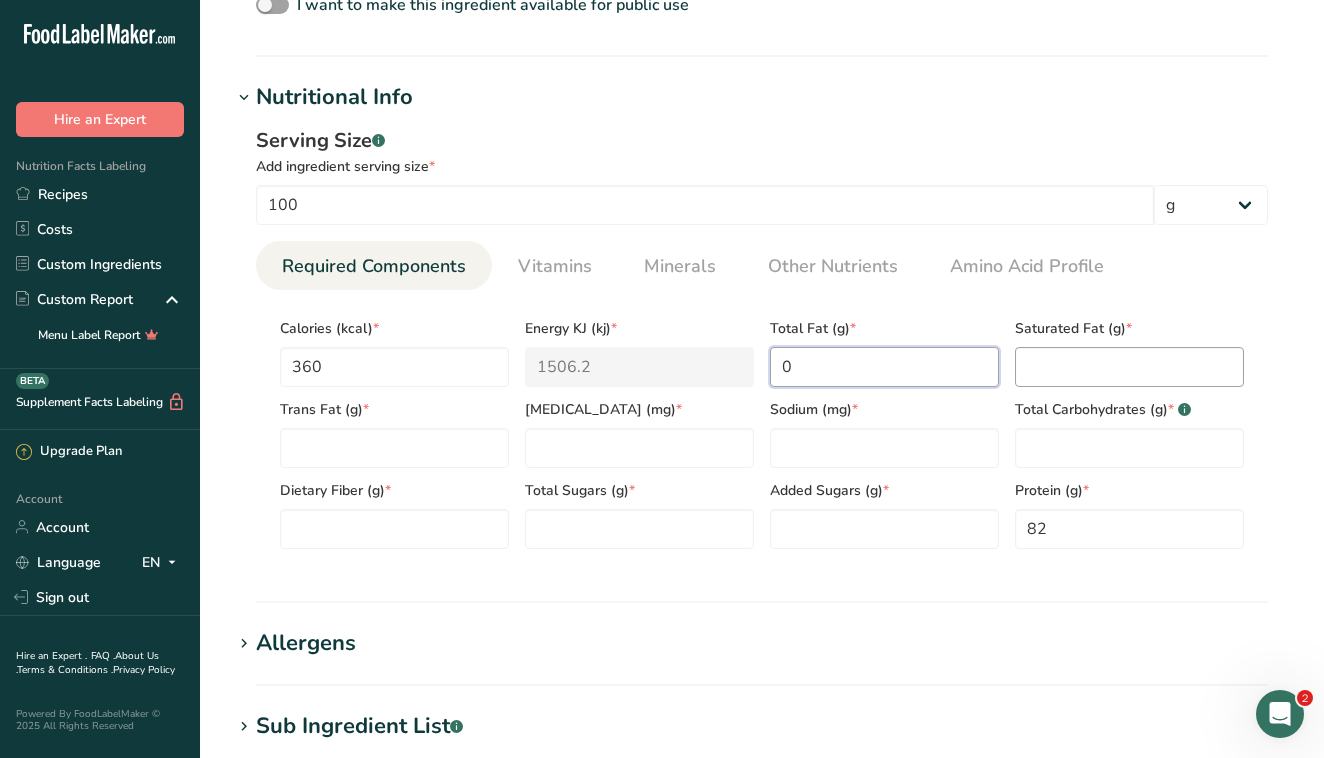 type on "0" 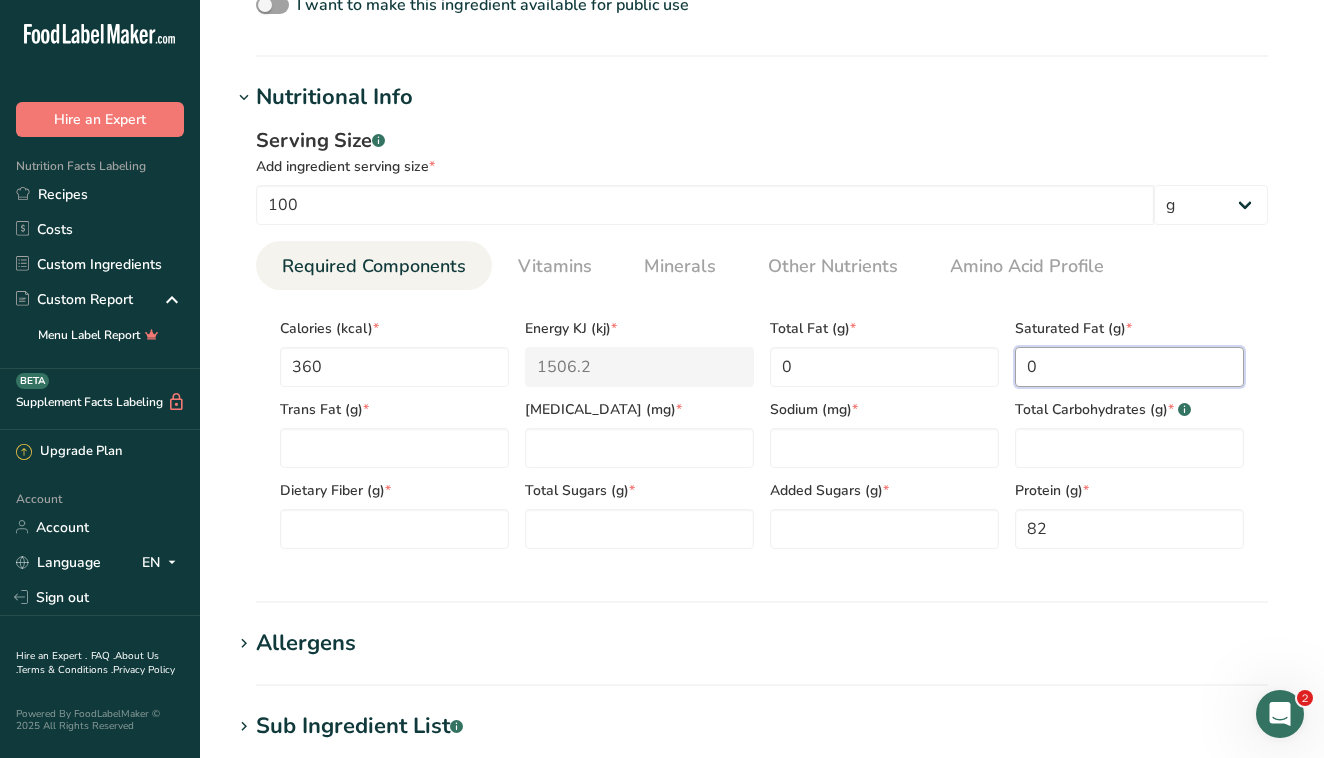 click on "0" at bounding box center (1129, 367) 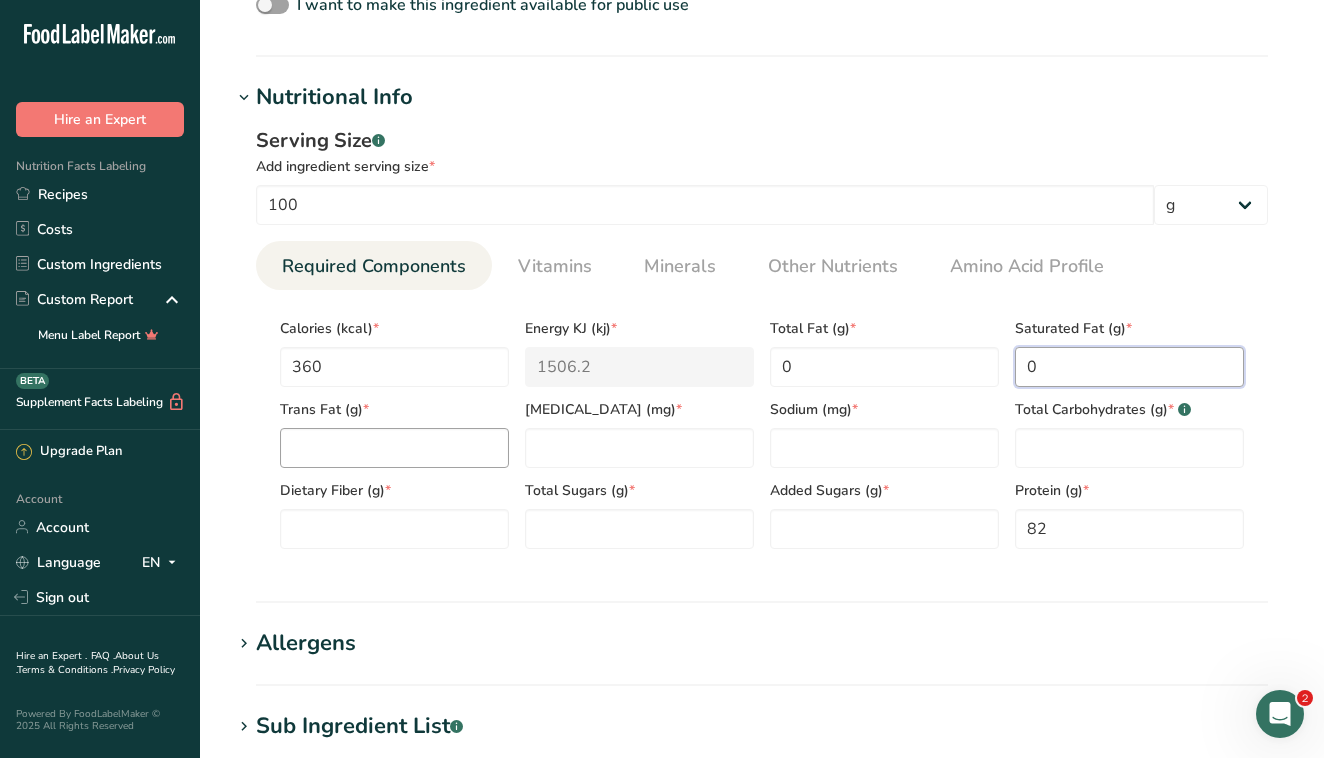 type on "0" 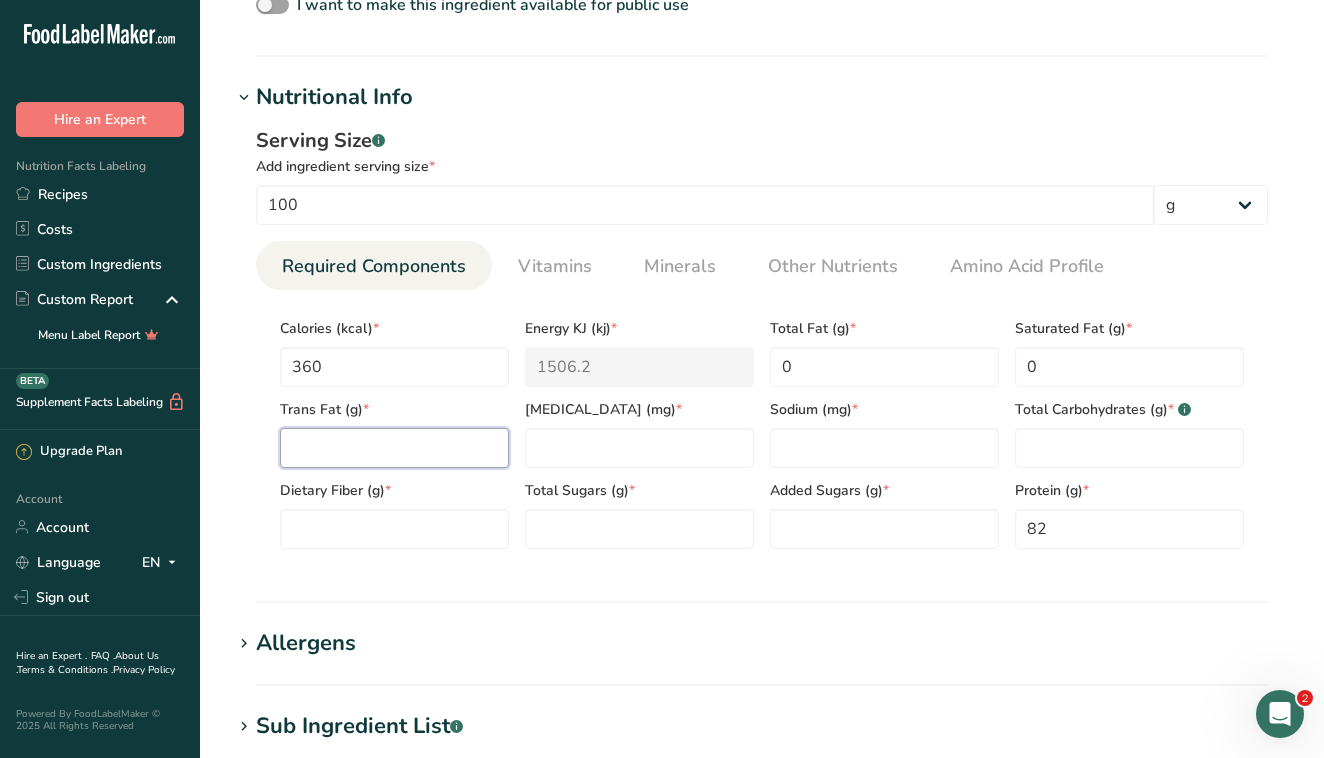 click at bounding box center [394, 448] 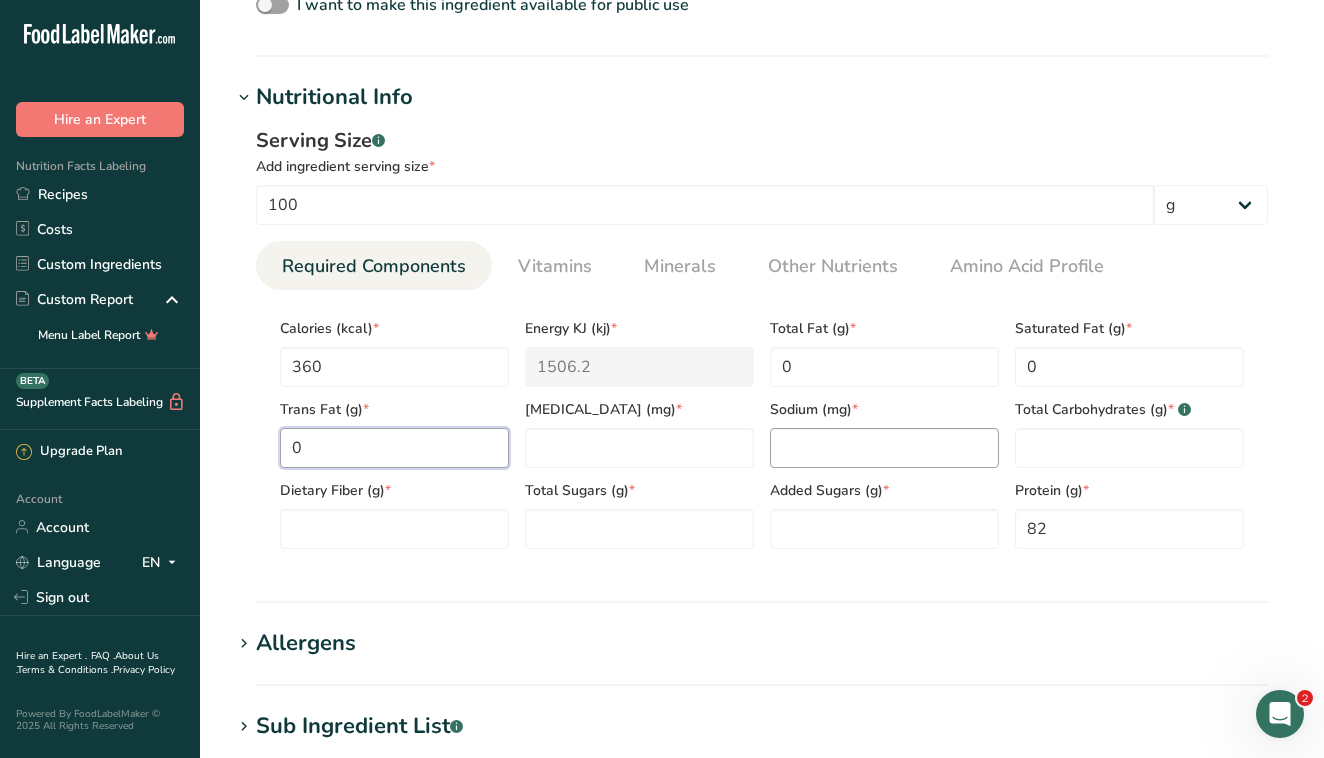 type on "0" 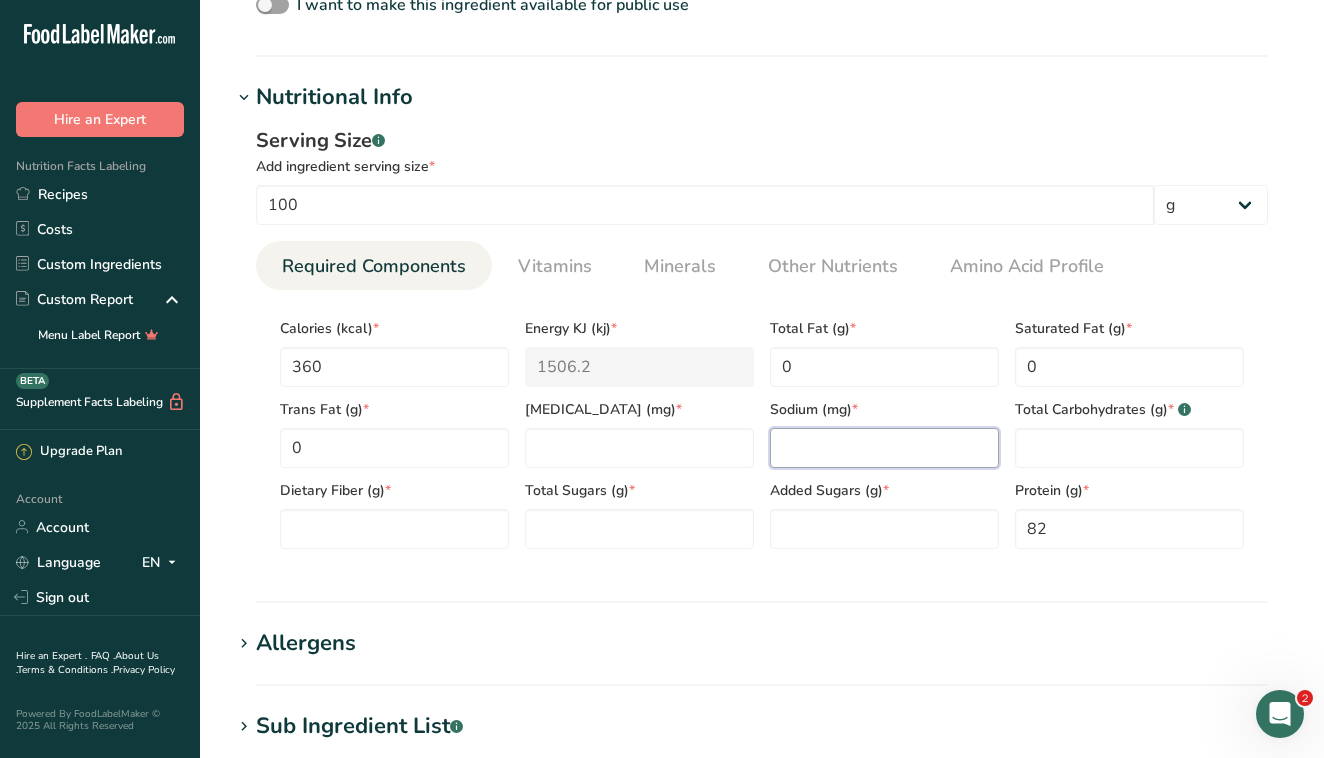 click at bounding box center (884, 448) 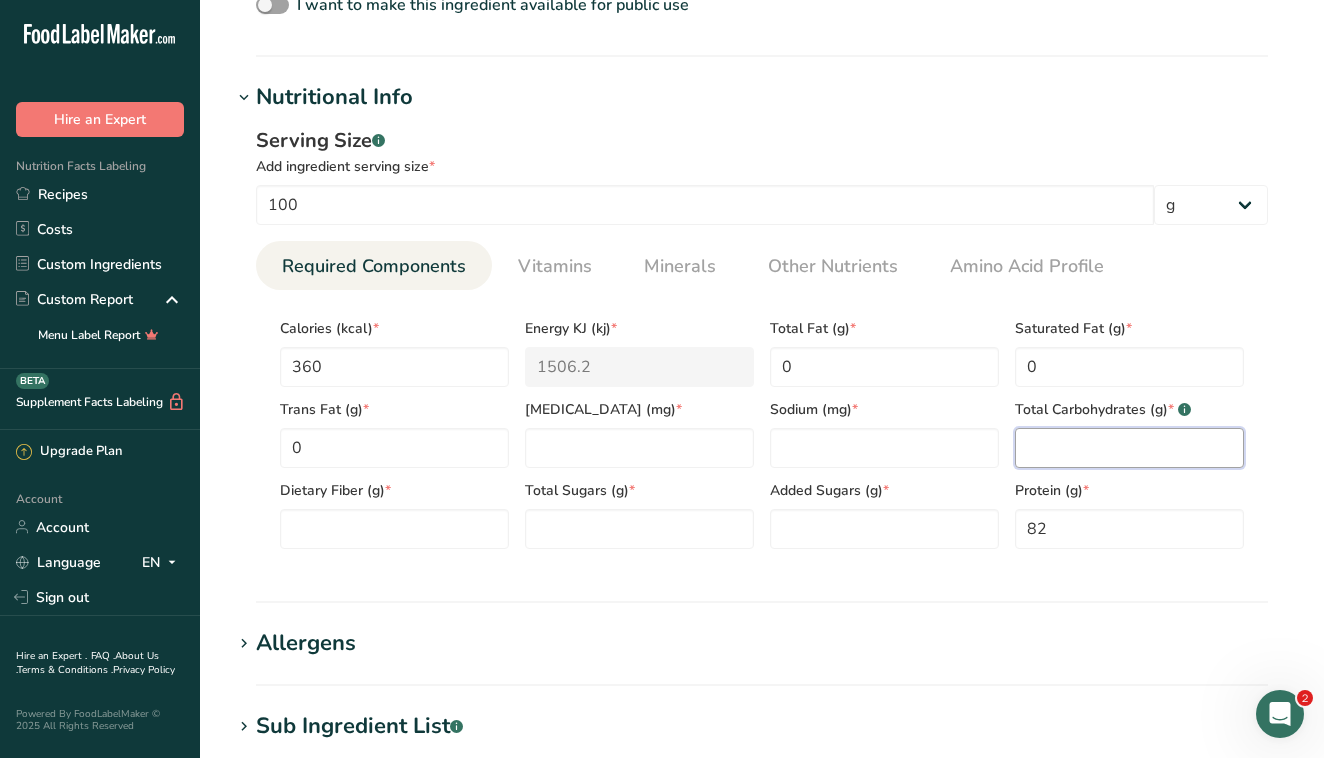 click at bounding box center (1129, 448) 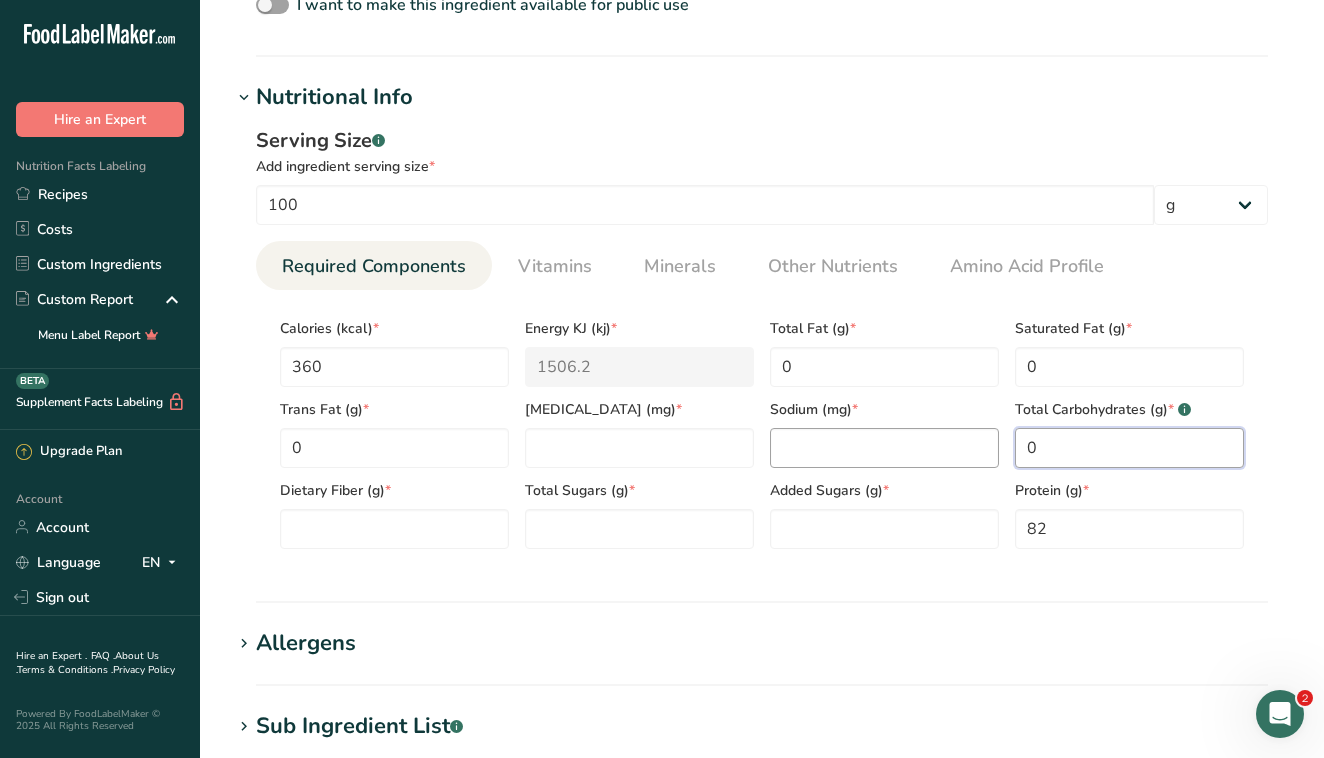 type on "0" 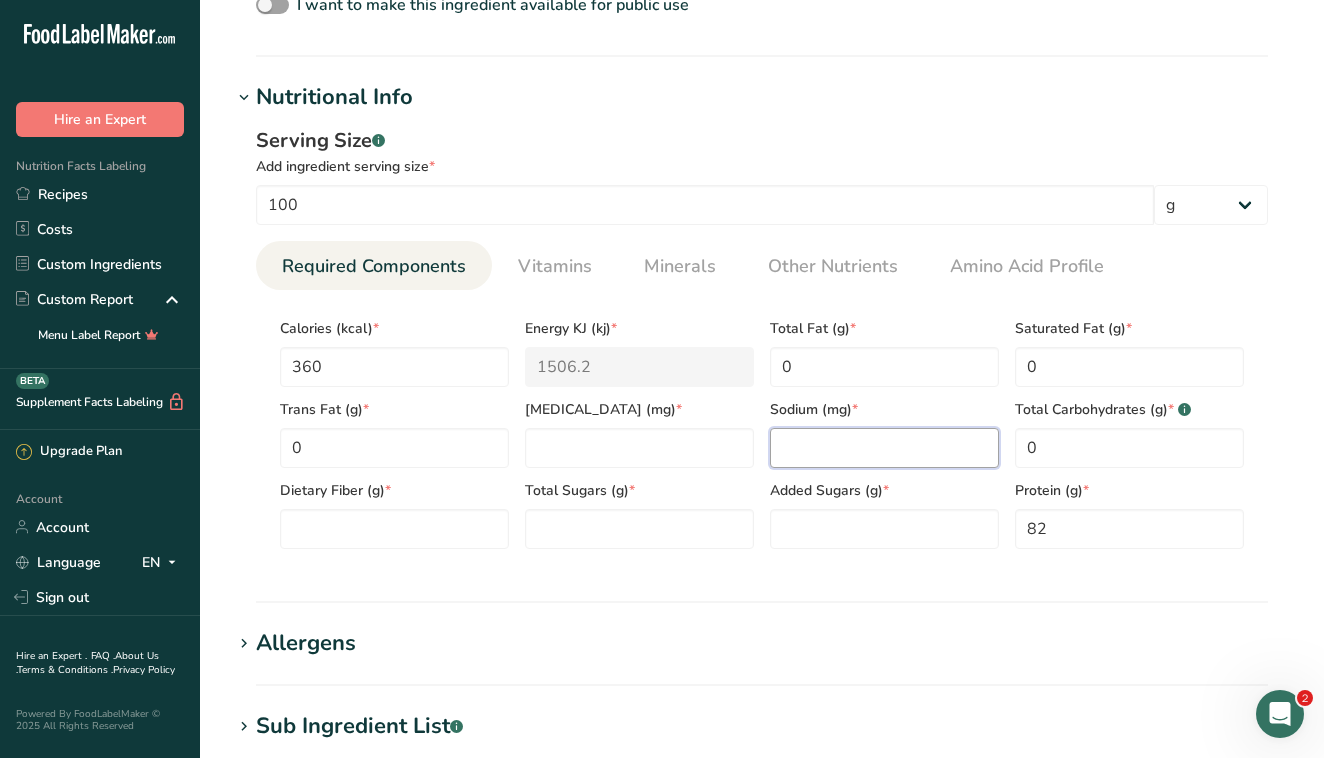 click at bounding box center [884, 448] 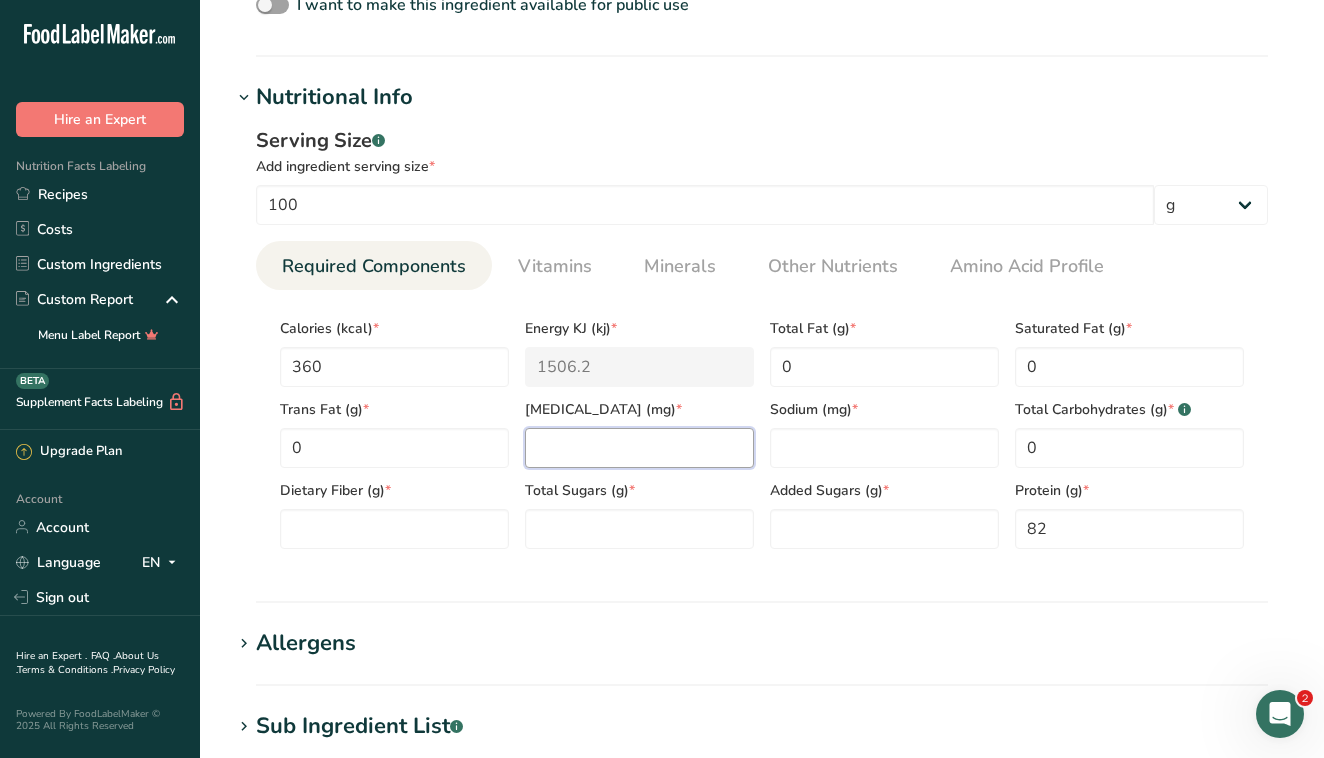 click at bounding box center (639, 448) 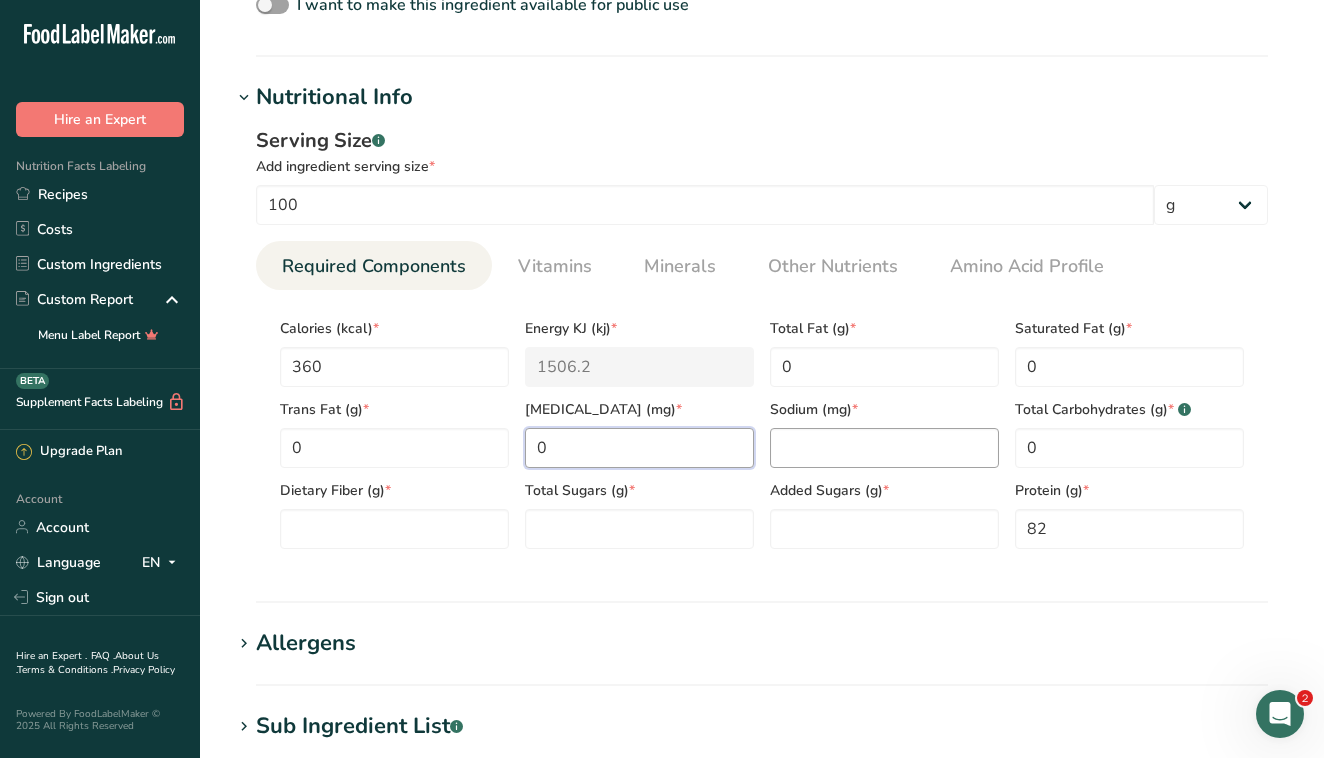 type on "0" 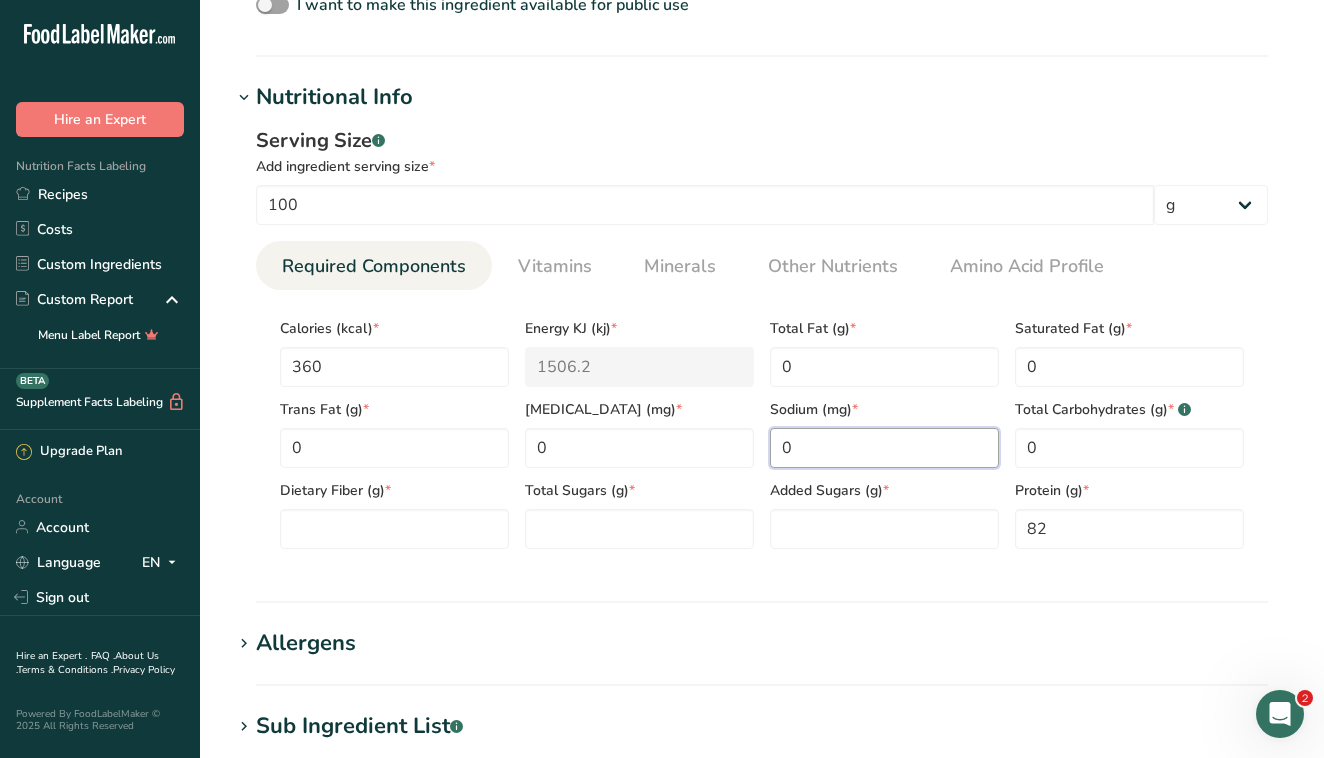 click on "0" at bounding box center (884, 448) 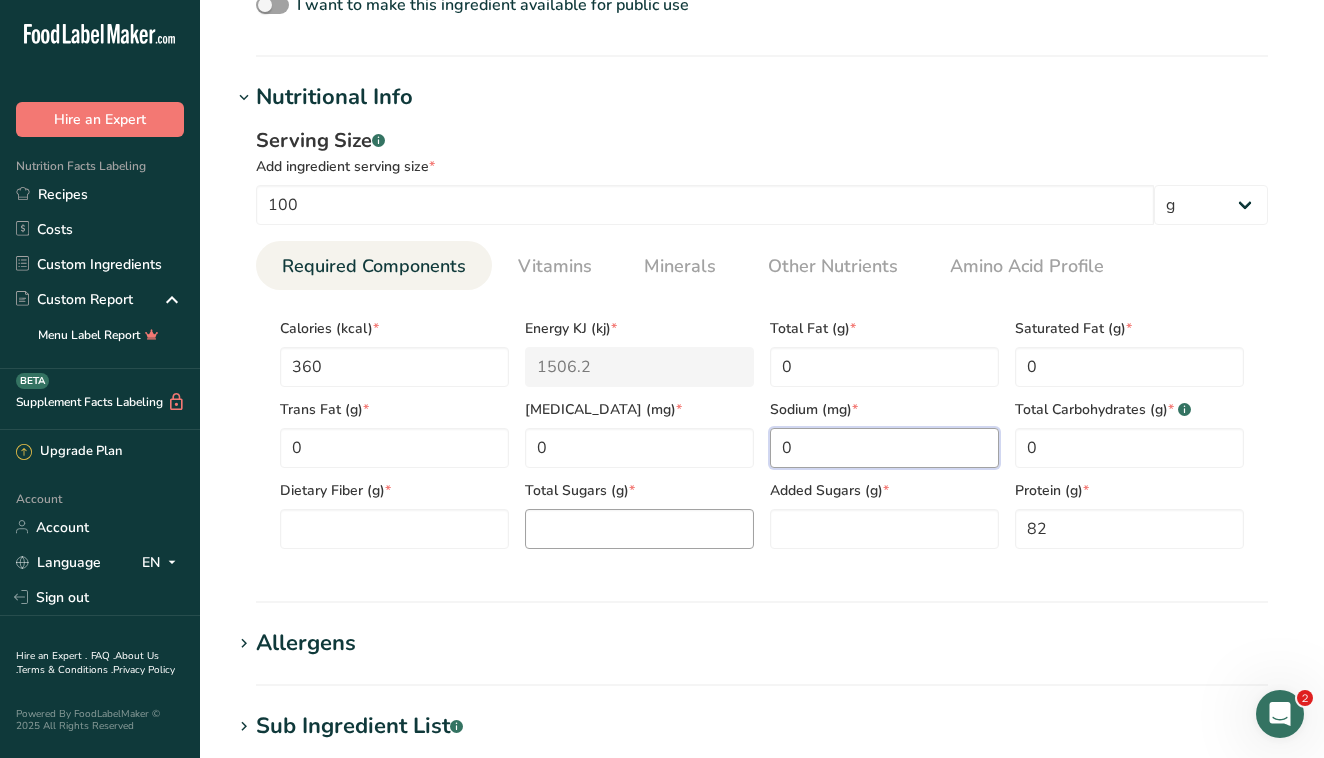 type on "0" 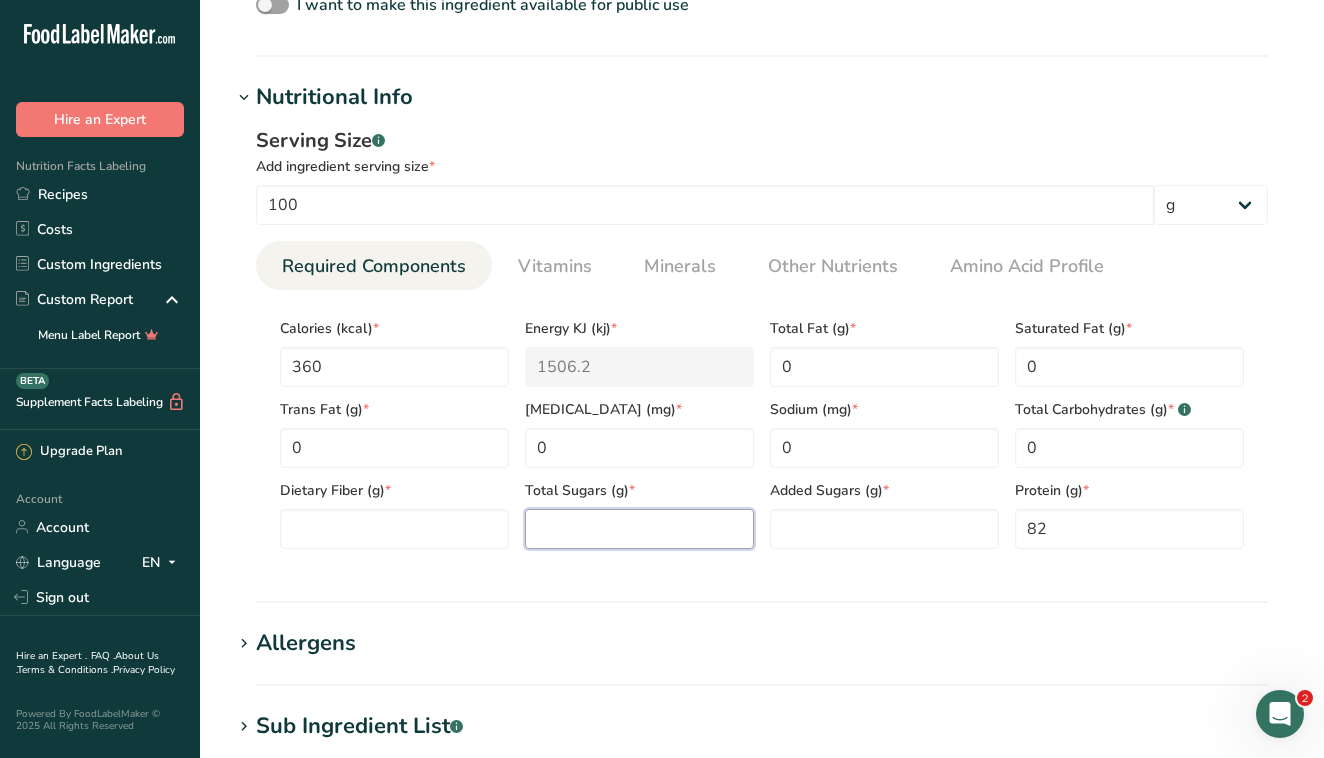 click at bounding box center [639, 529] 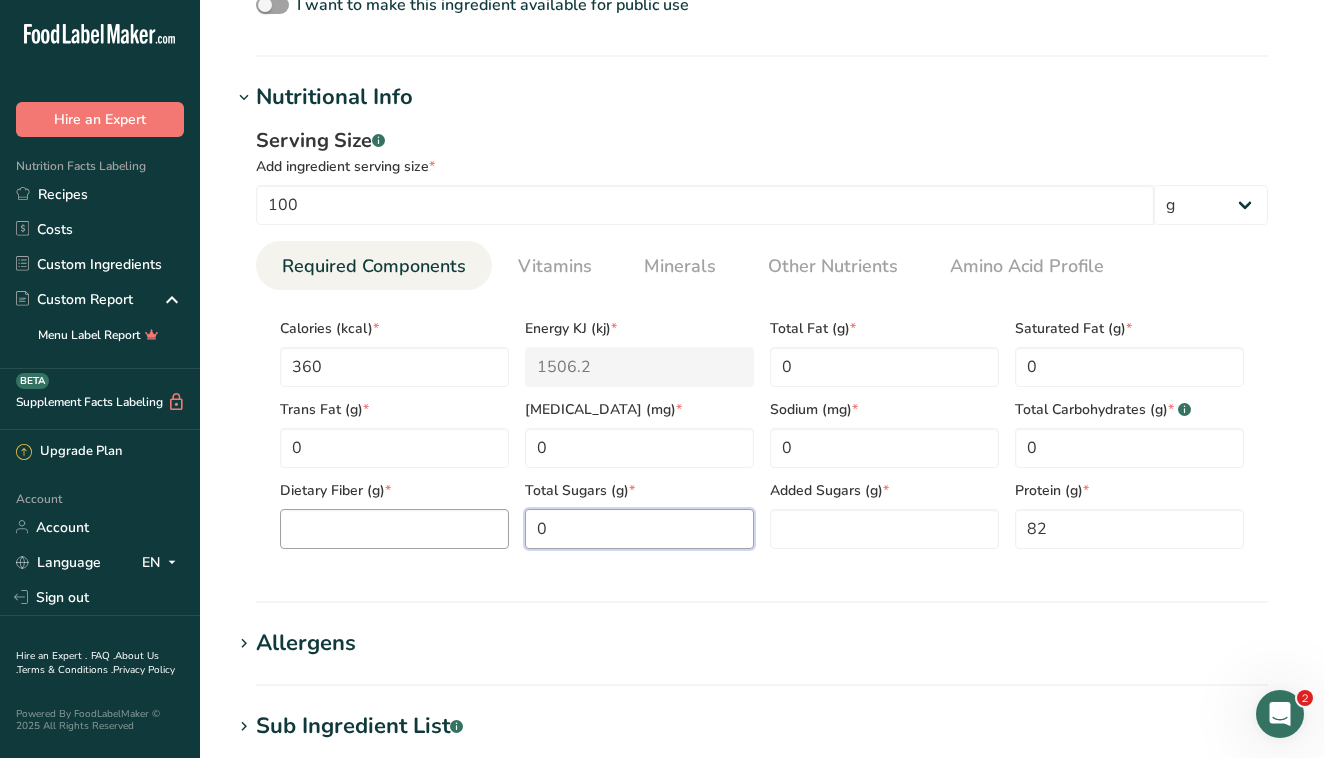 type on "0" 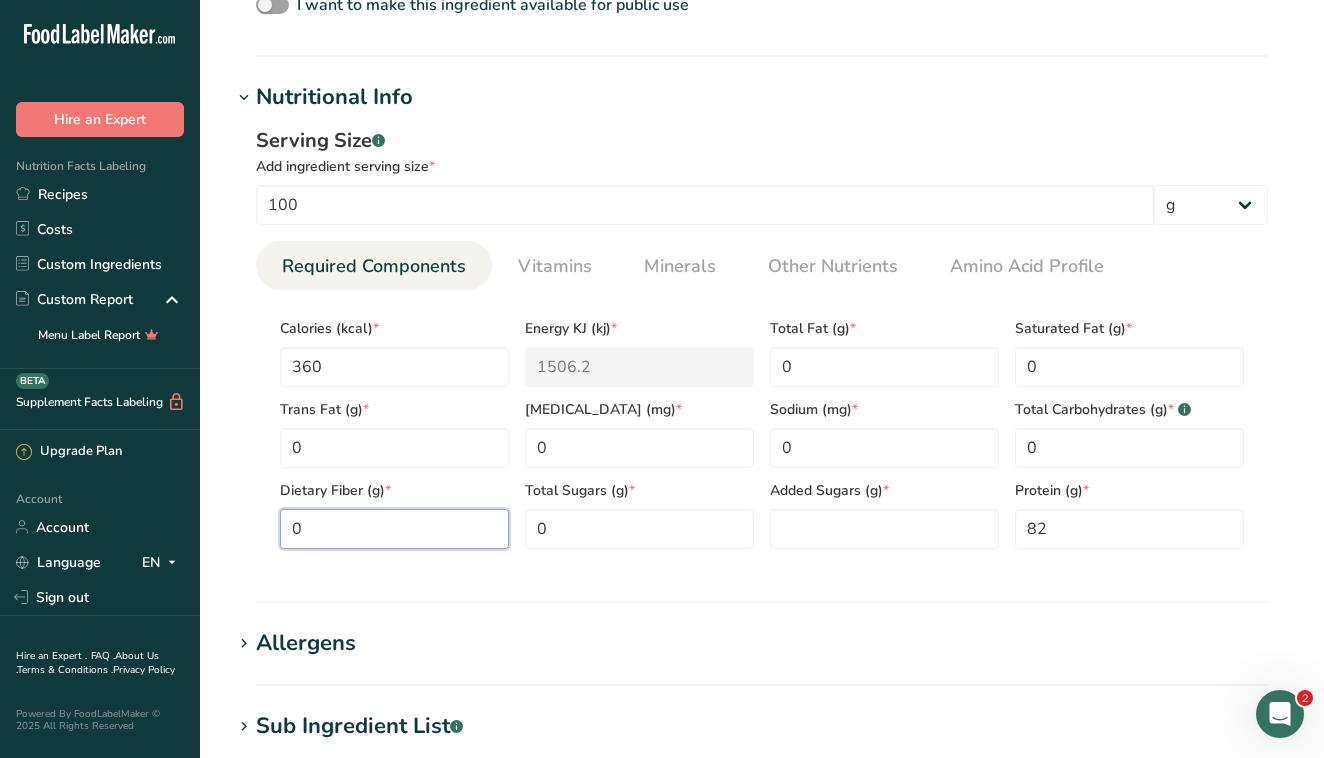 click on "0" at bounding box center [394, 529] 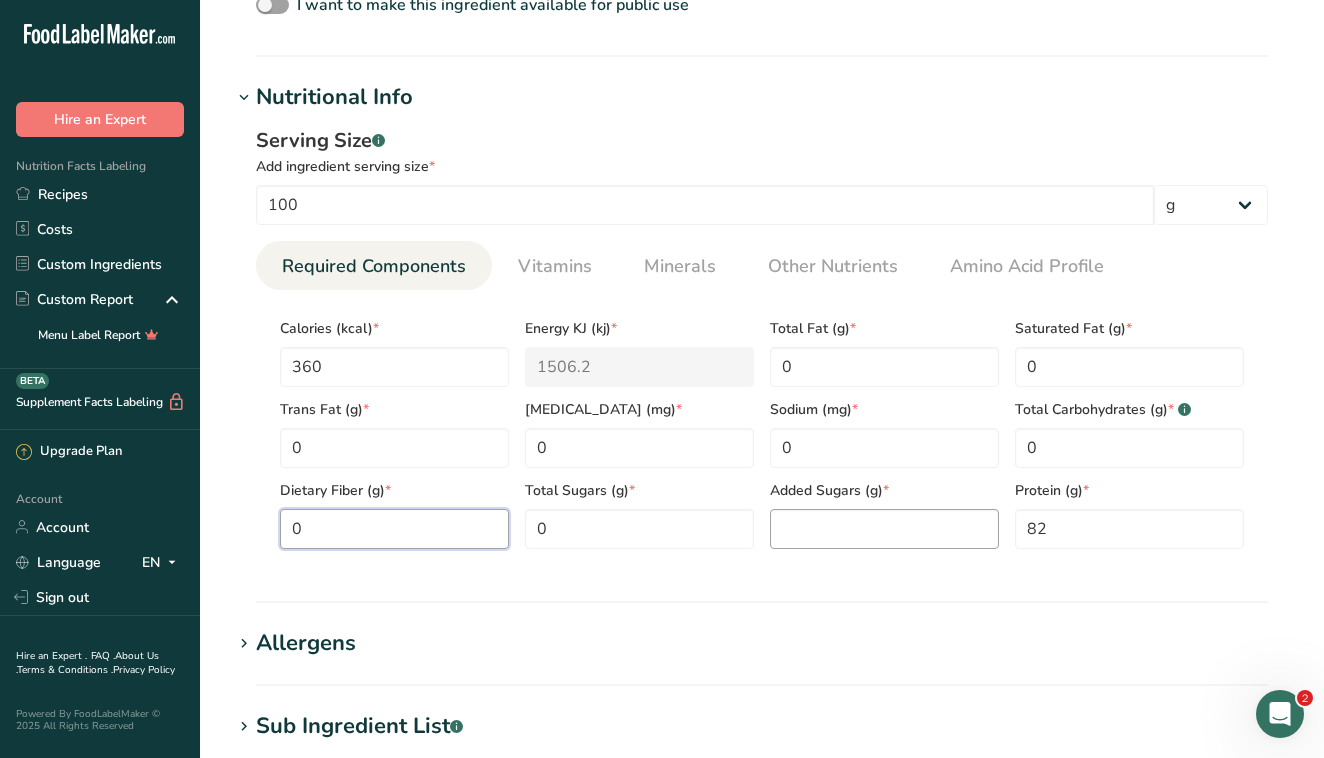 type on "0" 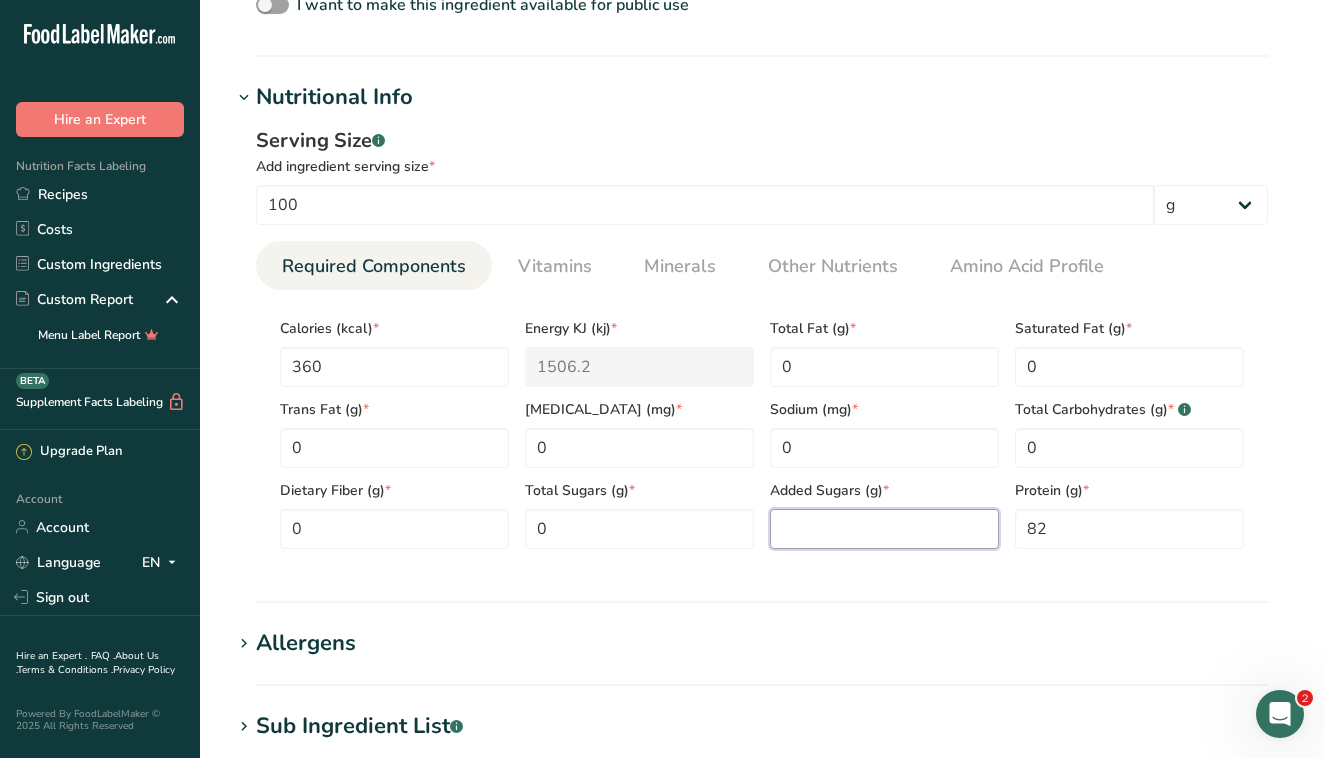 click at bounding box center (884, 529) 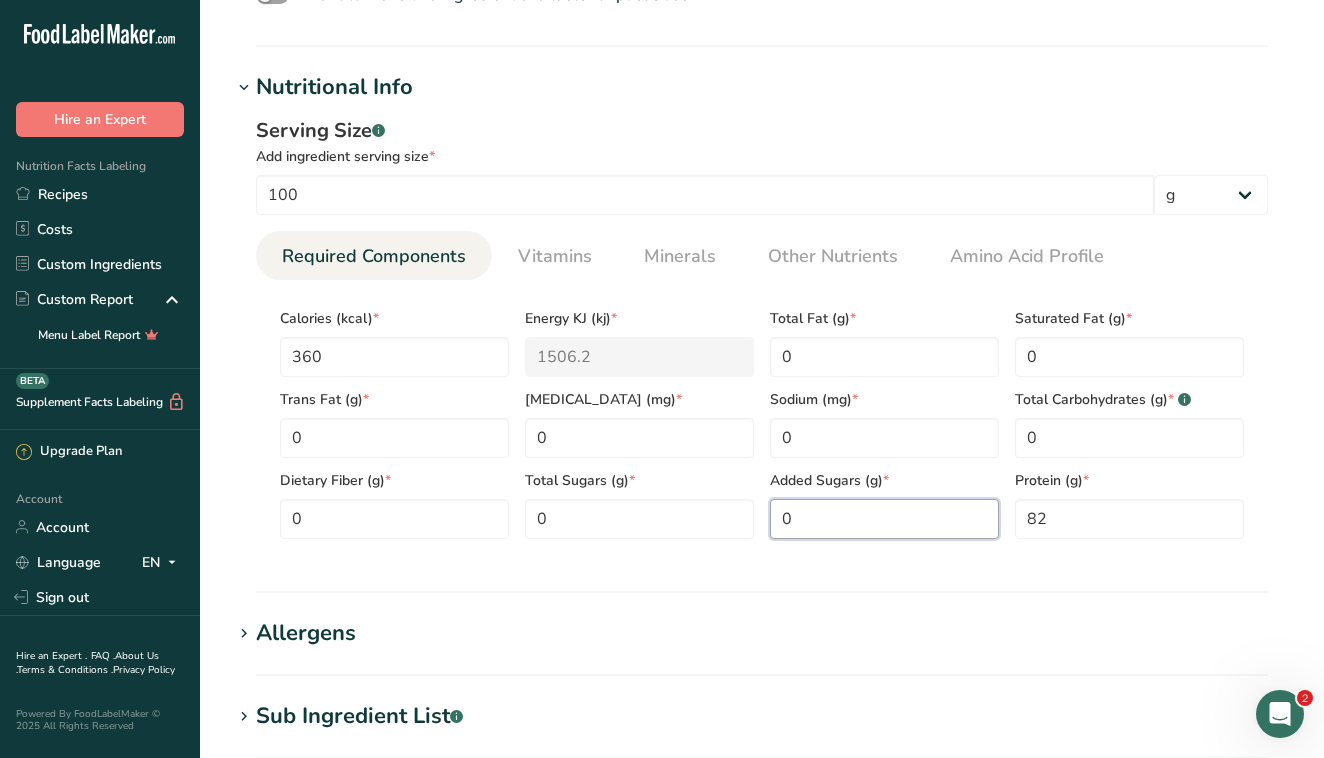 scroll, scrollTop: 712, scrollLeft: 0, axis: vertical 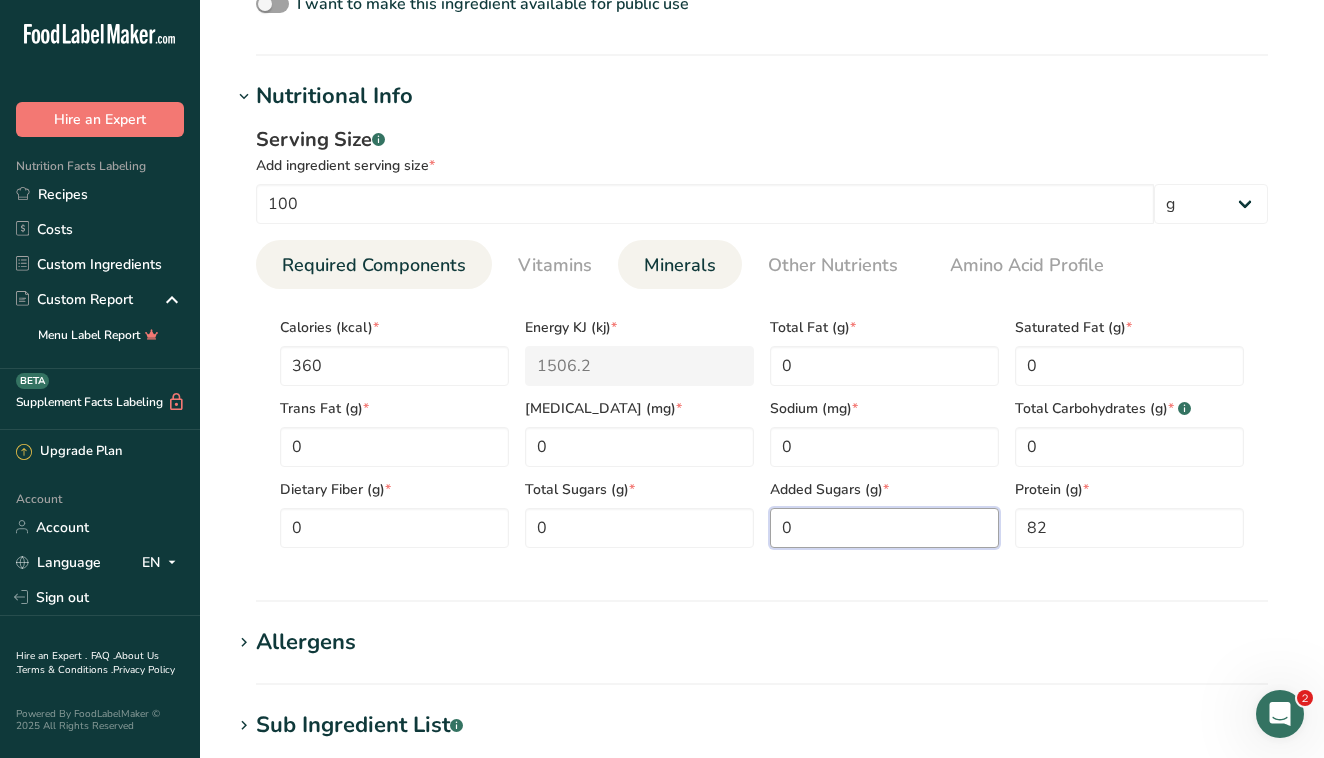 type on "0" 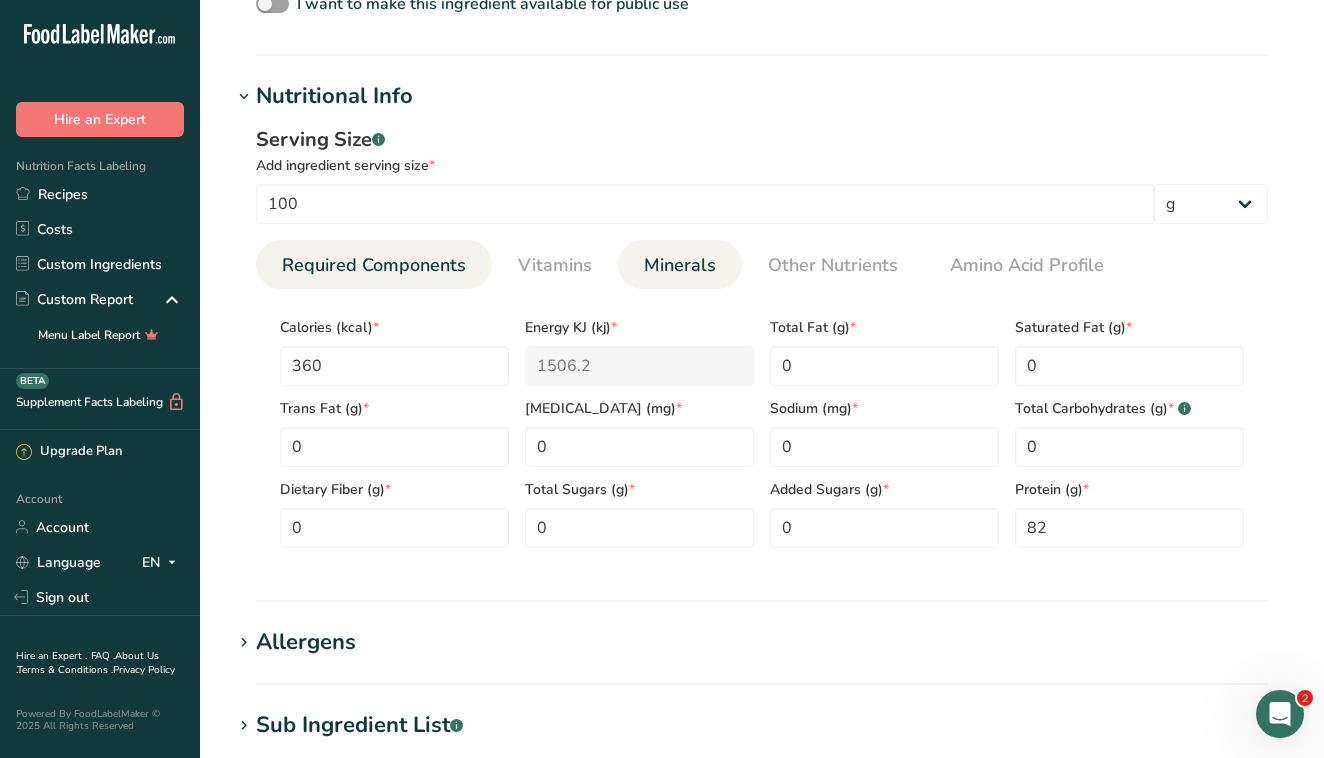 click on "Minerals" at bounding box center (680, 265) 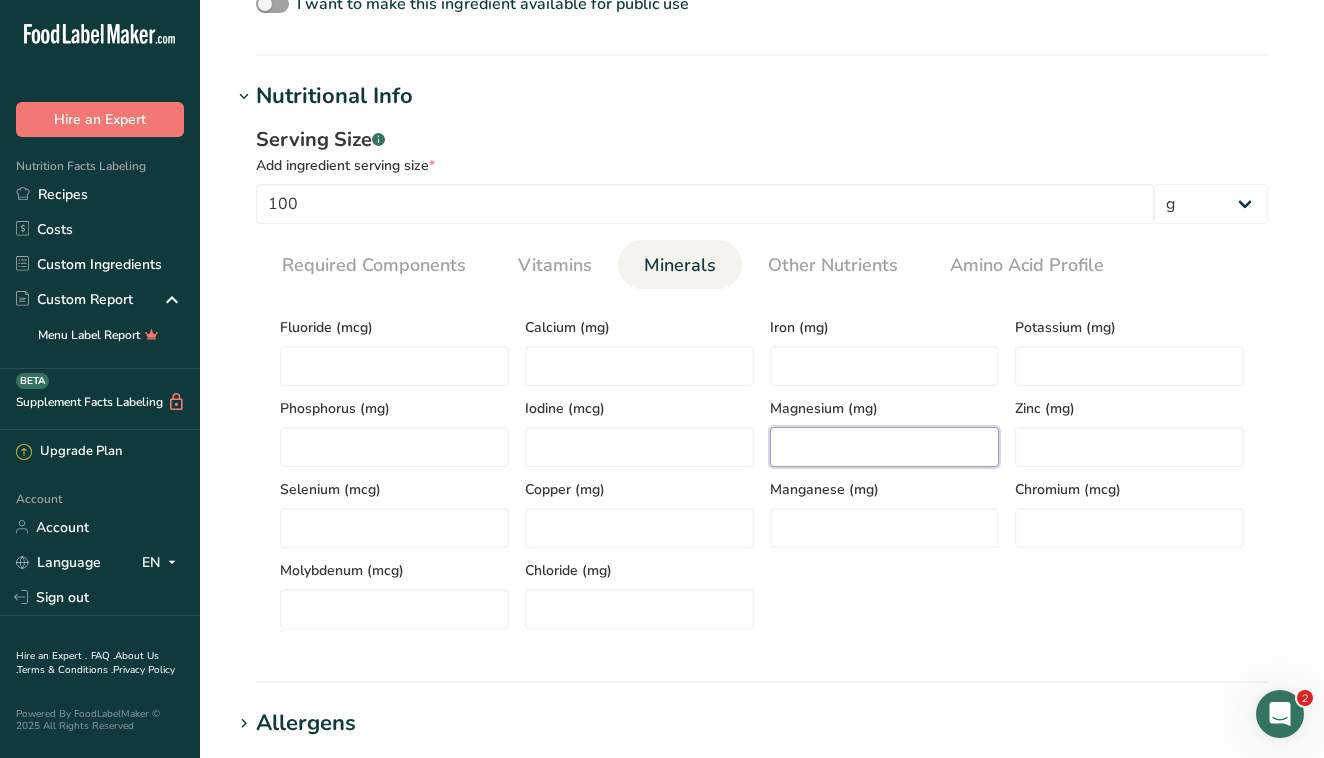 click at bounding box center [884, 447] 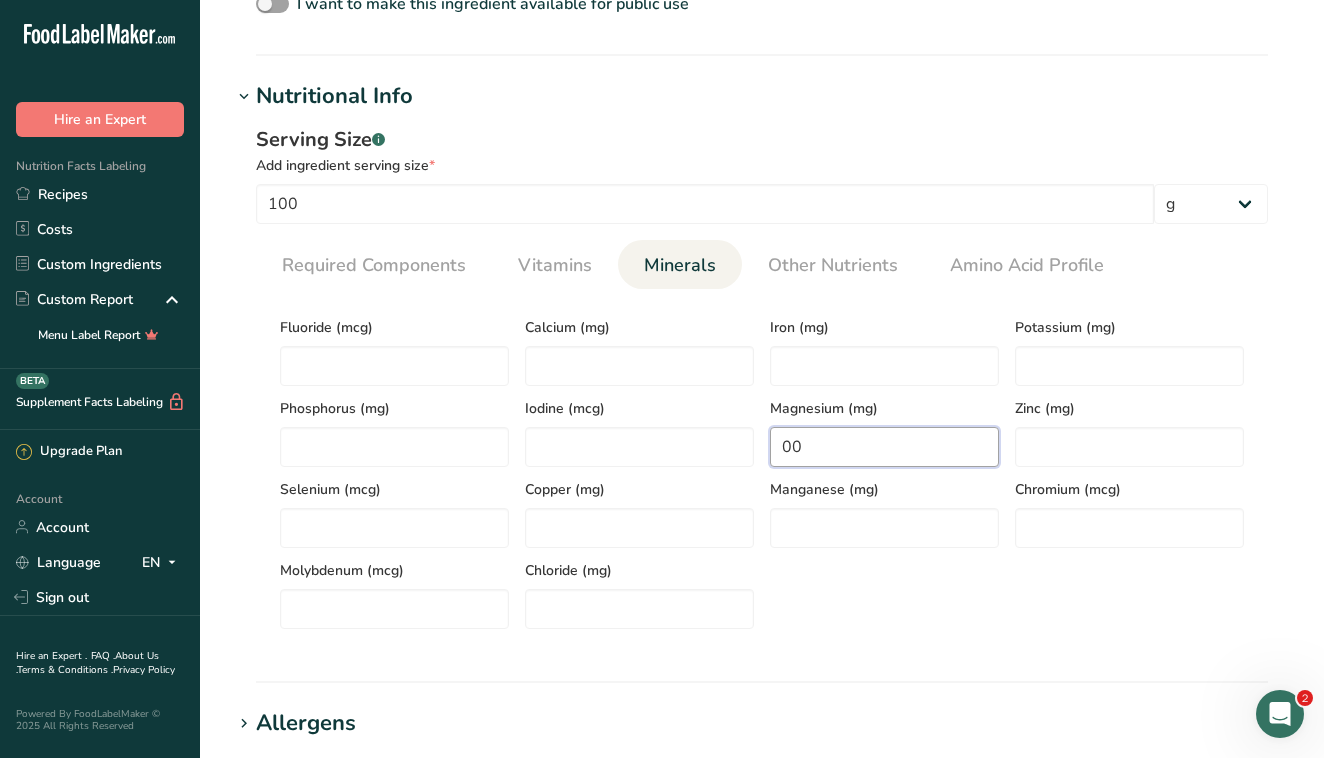 type on "0" 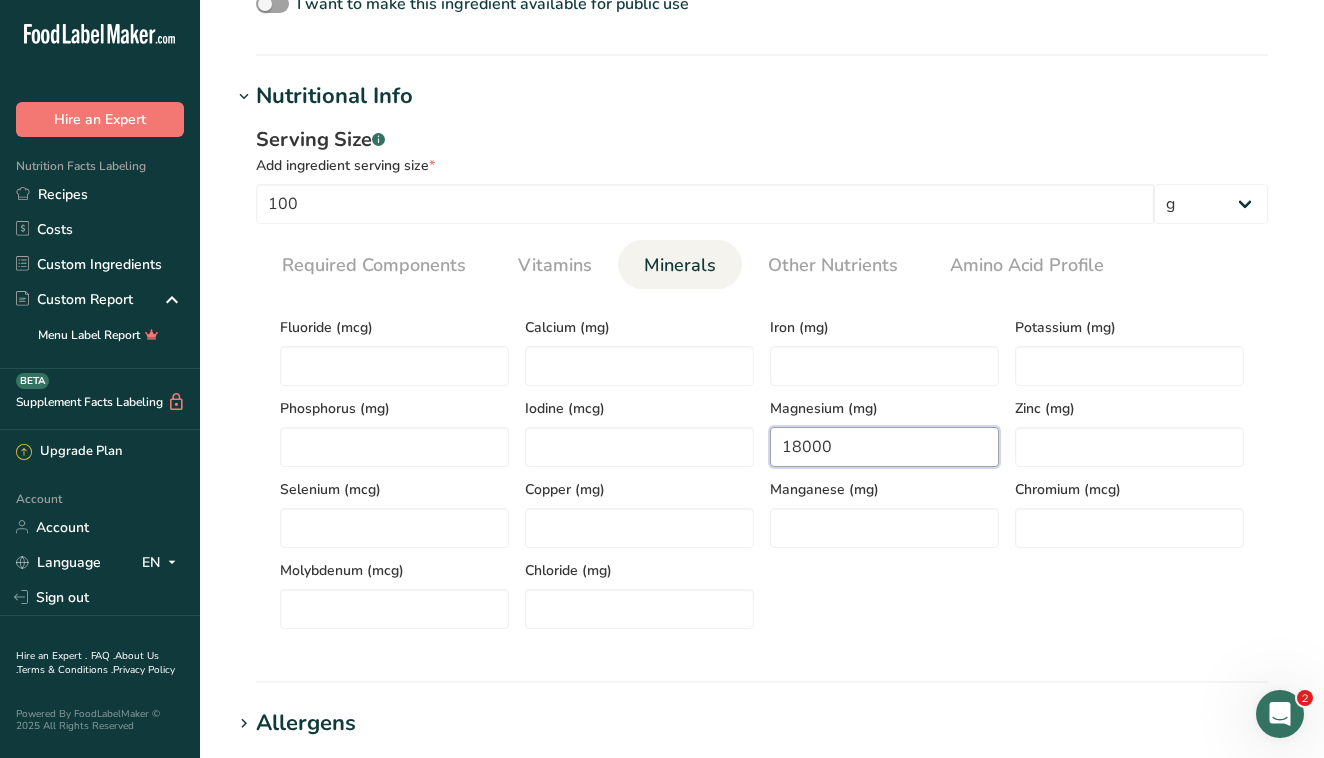 type on "18000" 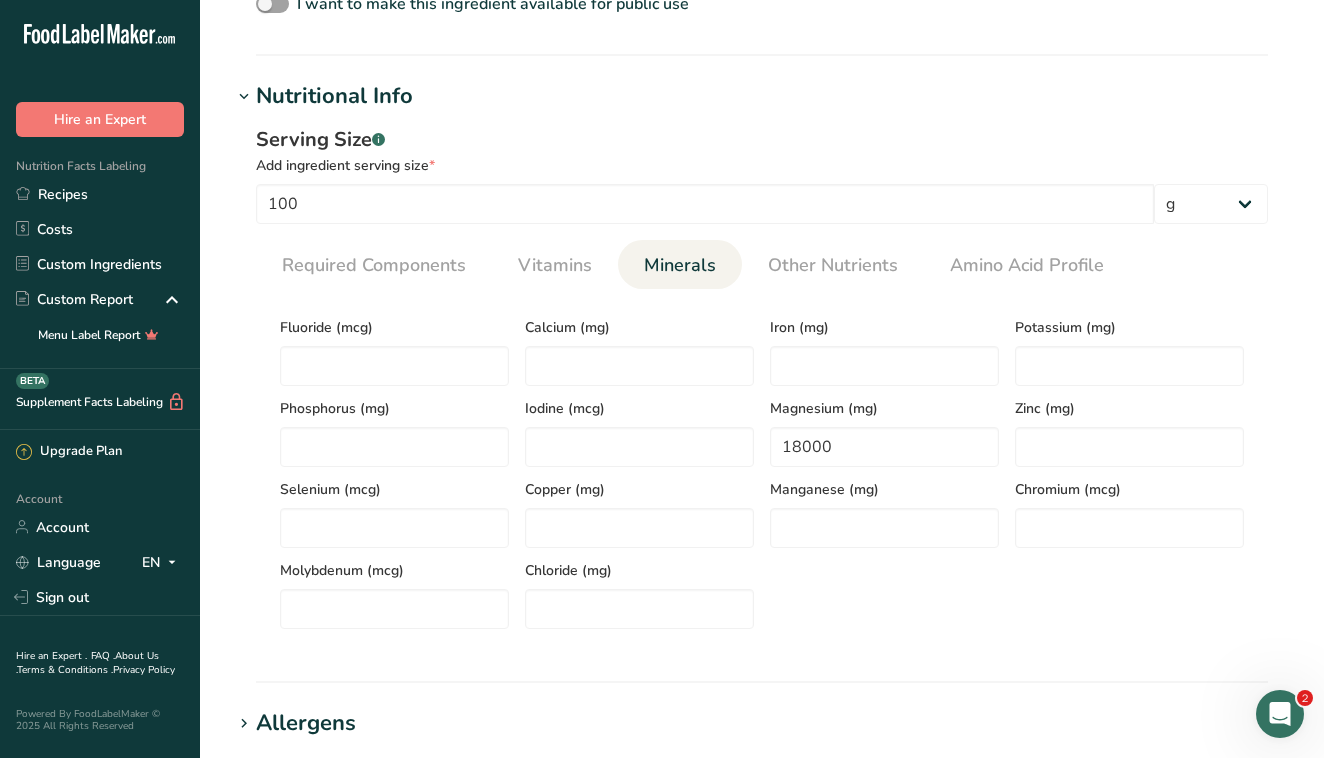click on "Fluoride
(mcg)
Calcium
(mg)
Iron
(mg)
Potassium
(mg)
Phosphorus
(mg)
Iodine
(mcg)
Magnesium
(mg)     18000
Zinc
(mg)
Selenium
(mcg)
Copper
(mg)
Manganese
(mg)
Chromium
(mcg)
Molybdenum
(mcg)
Chloride
(mg)" at bounding box center (762, 467) 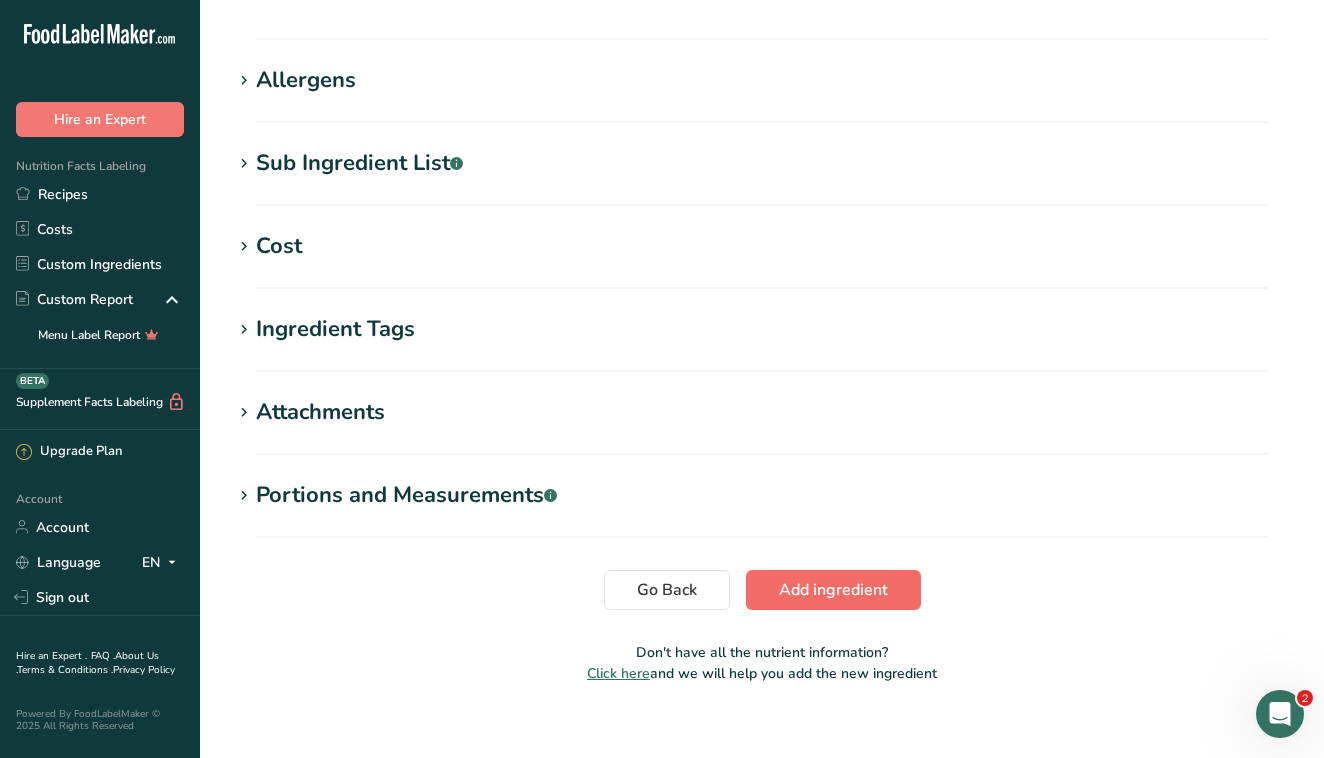 click on "Add ingredient" at bounding box center (833, 590) 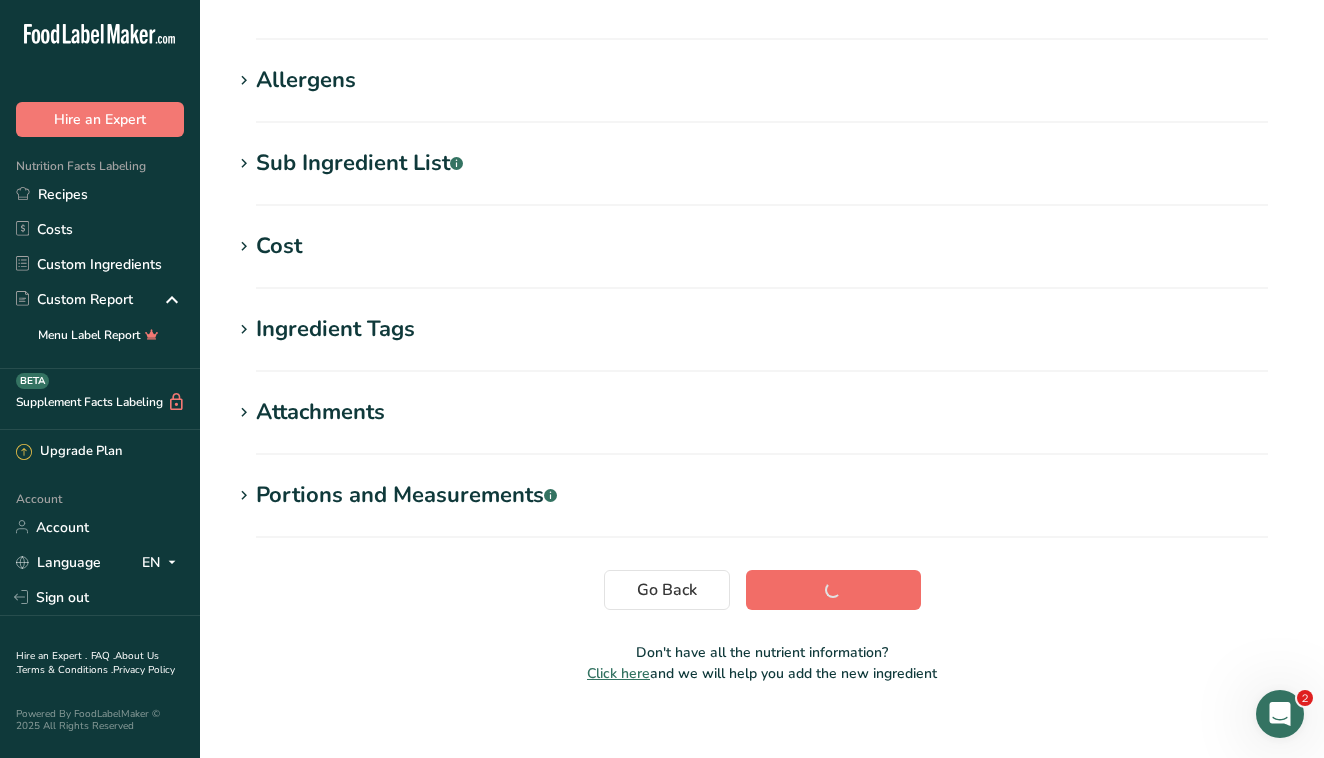scroll, scrollTop: 316, scrollLeft: 0, axis: vertical 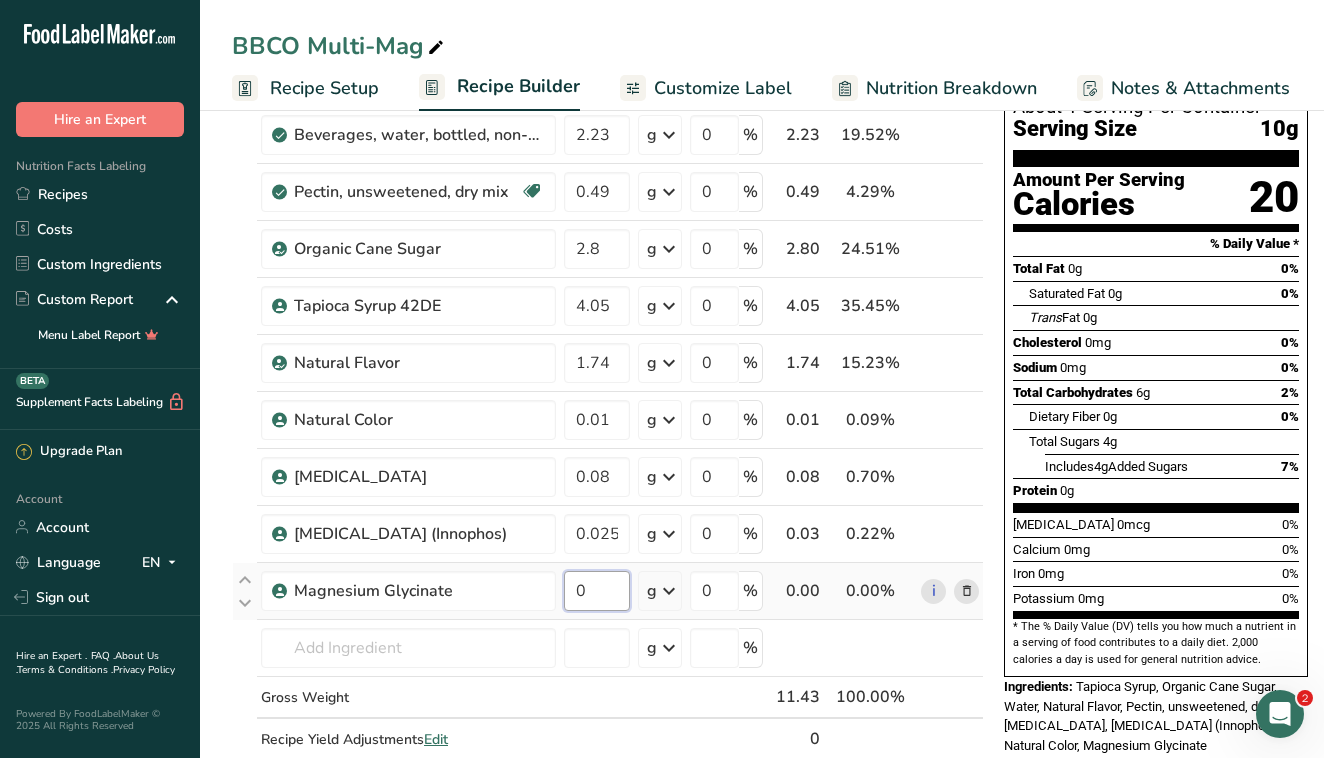 click on "0" at bounding box center [597, 591] 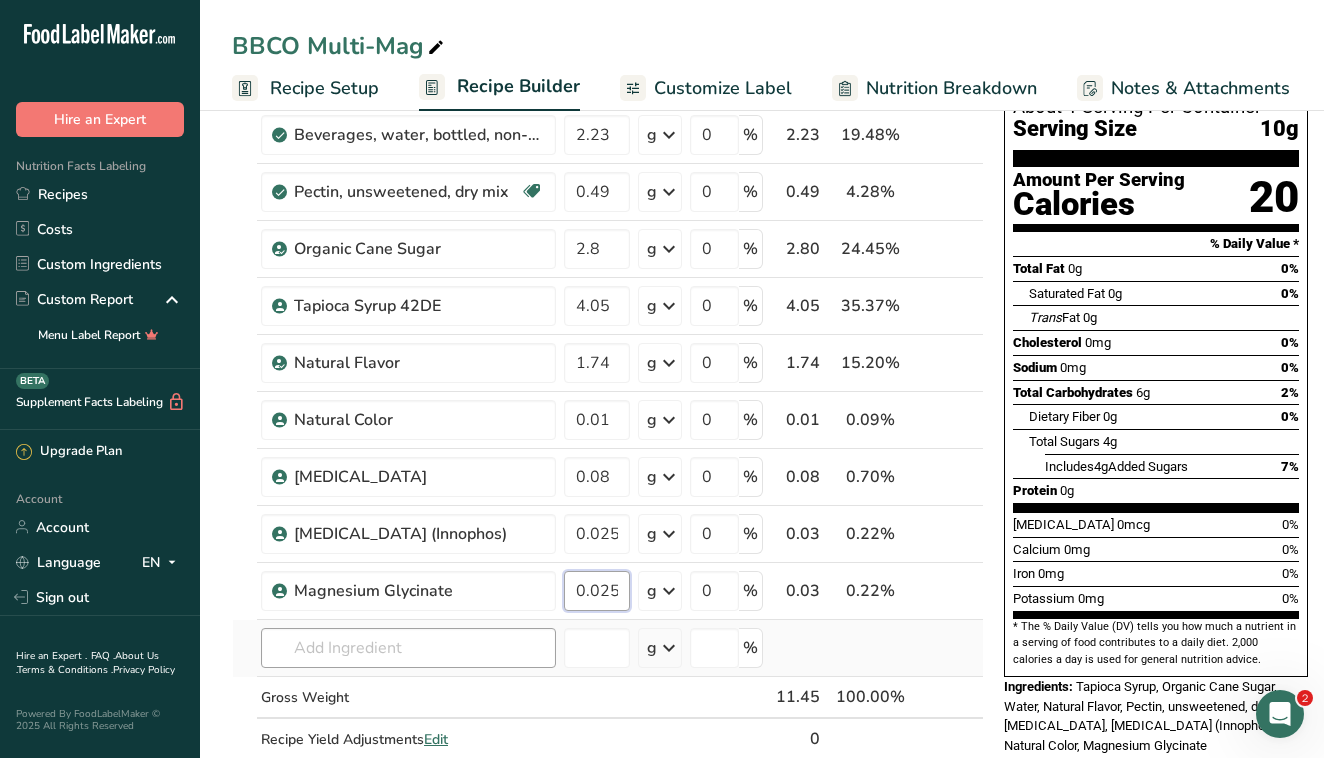 type on "0.025" 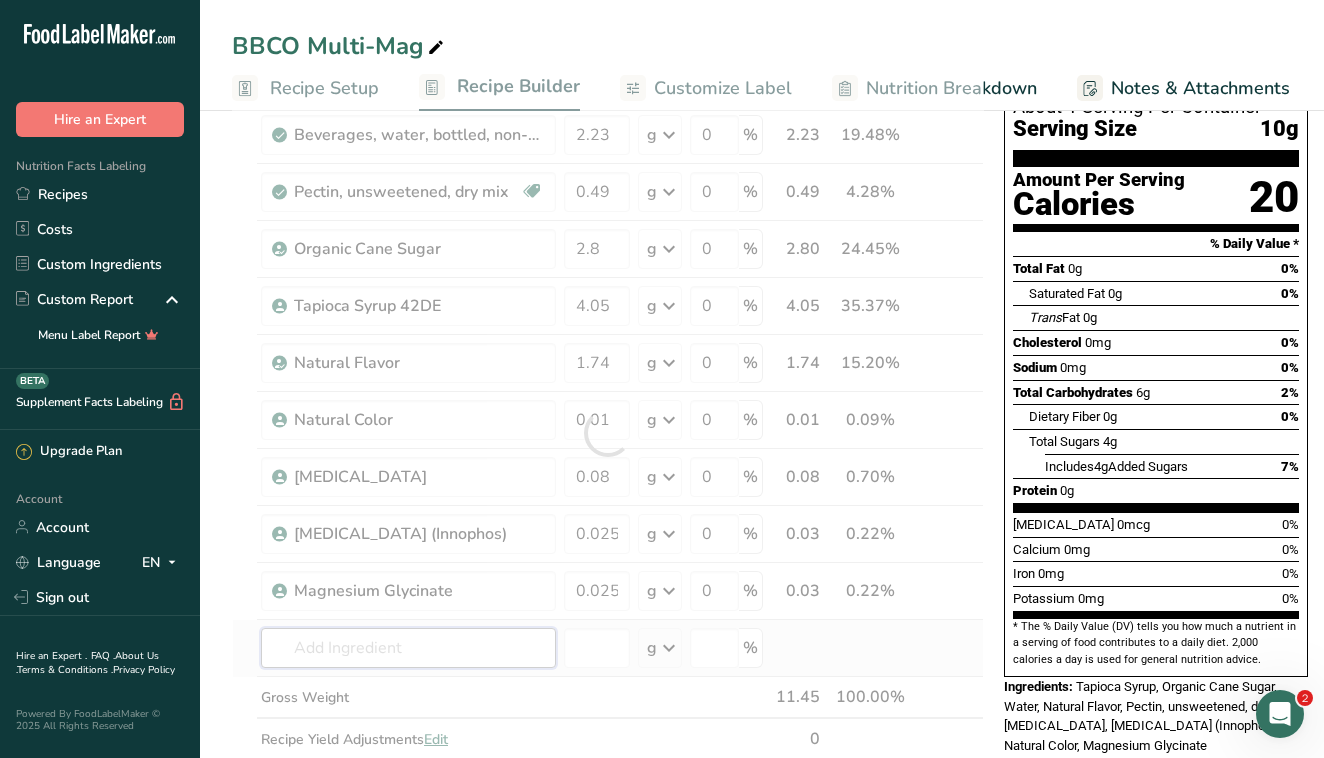 click on "Ingredient *
Amount *
Unit *
Waste *   .a-a{fill:#347362;}.b-a{fill:#fff;}          Grams
Percentage
Beverages, water, bottled, non-carbonated, CALISTOGA
2.23
g
Portions
1 fl oz
1 bottle 16.9 fl oz
1 bottle 24 fl oz
Weight Units
g
kg
mg
See more
Volume Units
l
Volume units require a density conversion. If you know your ingredient's density enter it below. Otherwise, click on "RIA" our AI Regulatory bot - she will be able to help you
lb/ft3
g/cm3
Confirm
mL
lb/ft3
g/cm3
0" at bounding box center (608, 433) 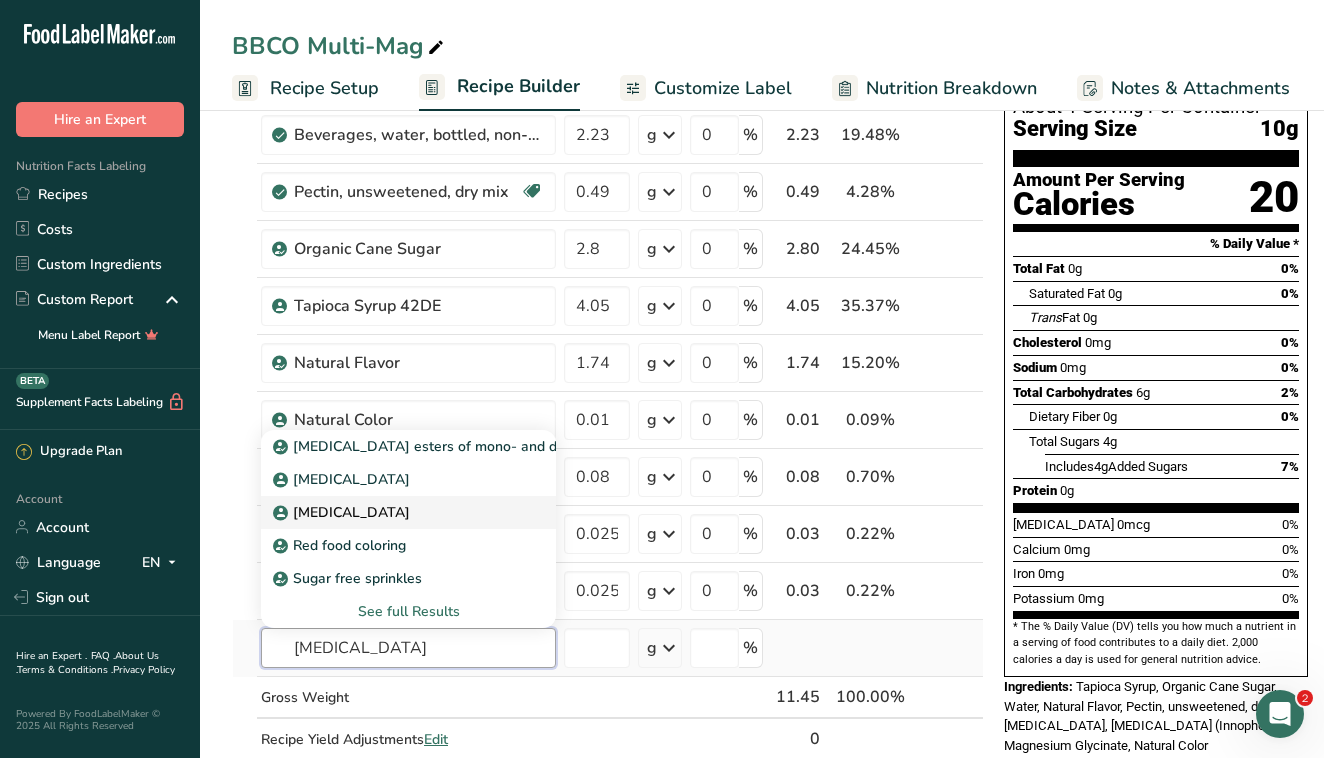 type on "Citric acid" 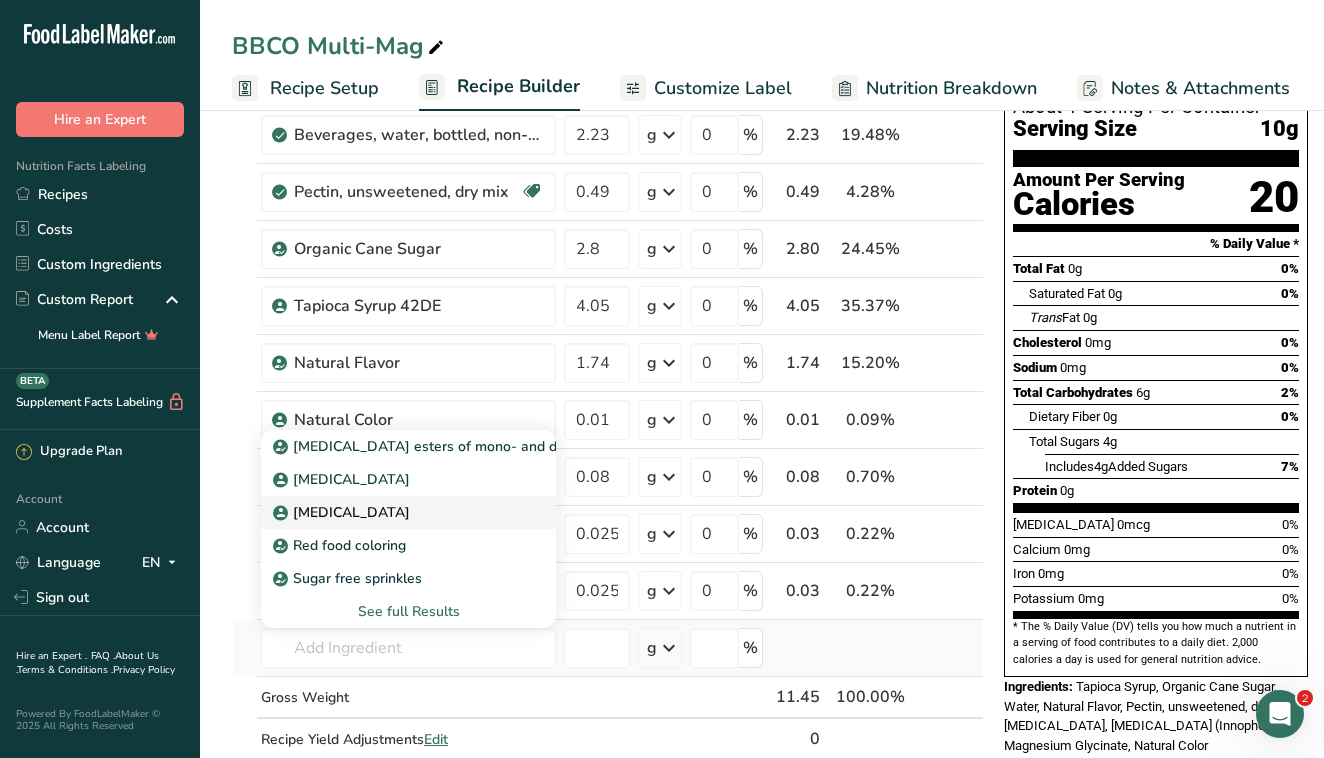 click on "[MEDICAL_DATA]" at bounding box center [392, 512] 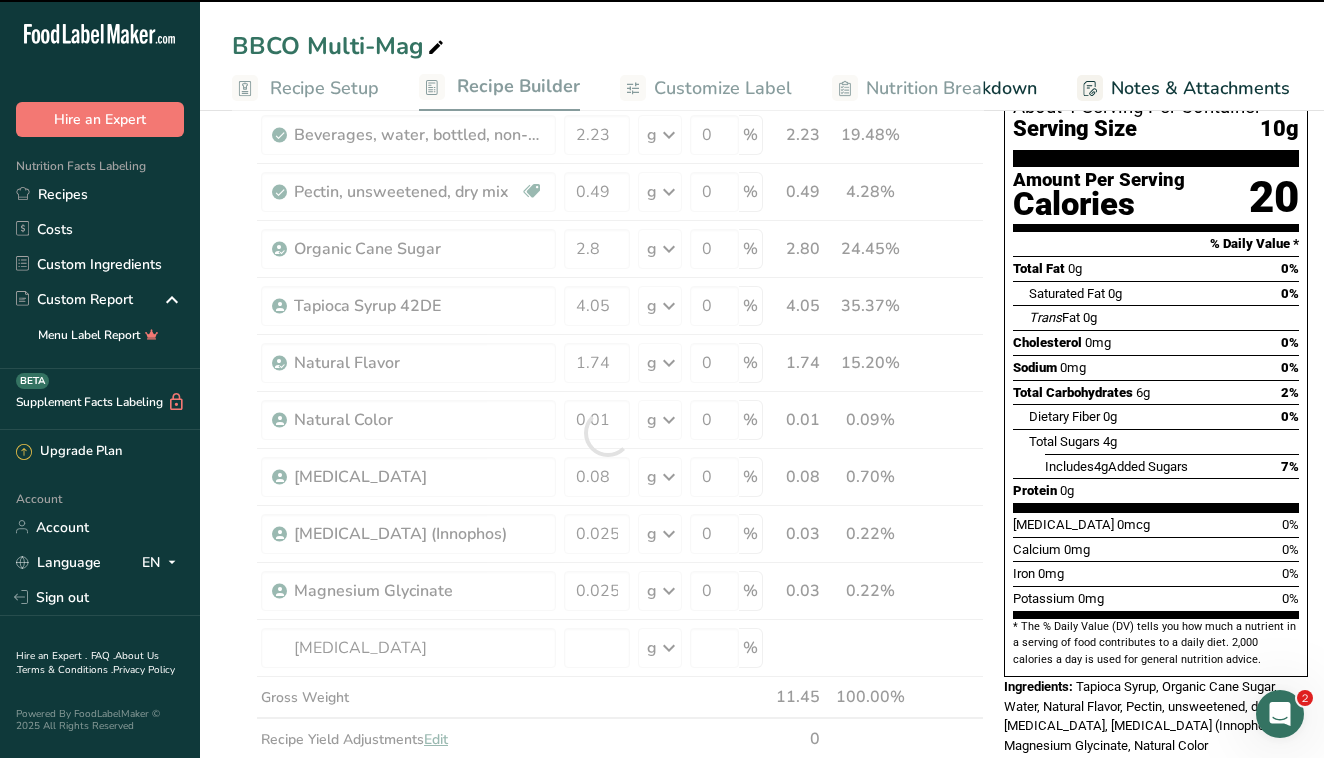 type on "0" 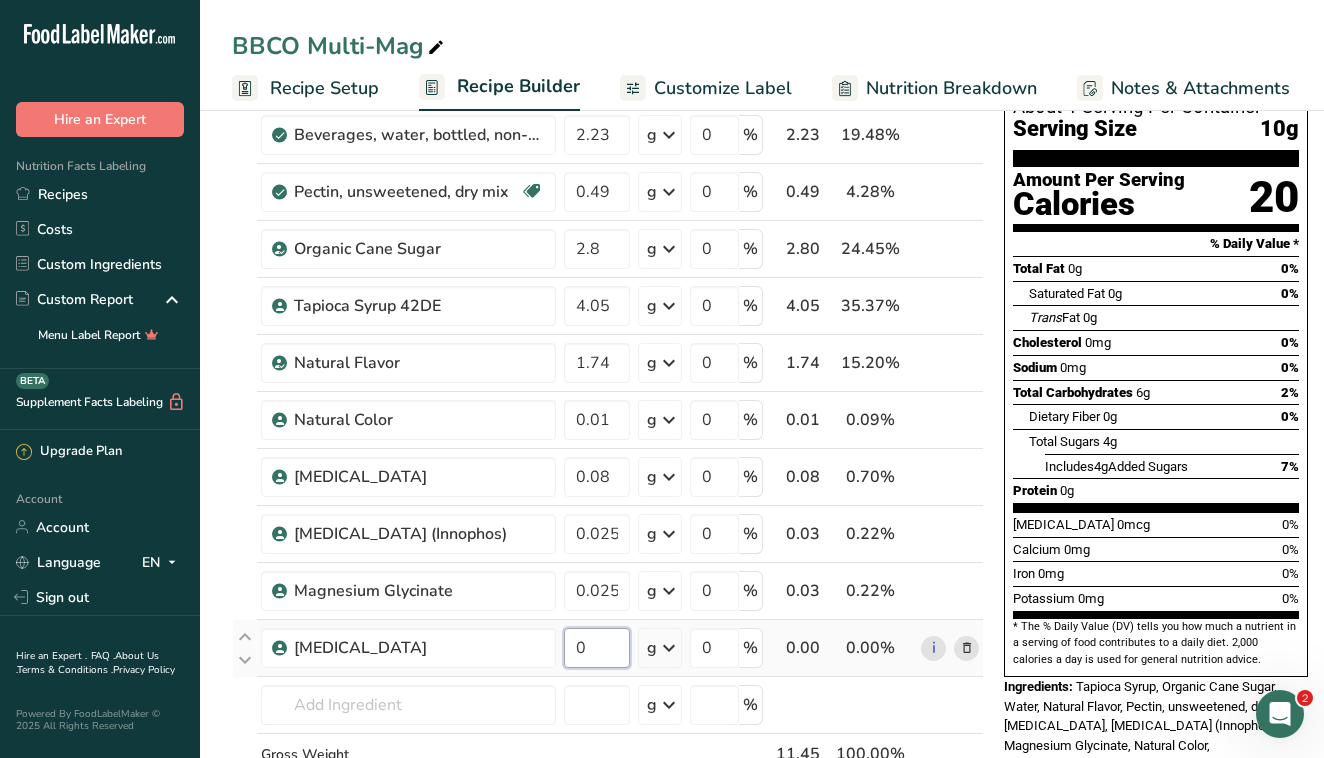 click on "0" at bounding box center (597, 648) 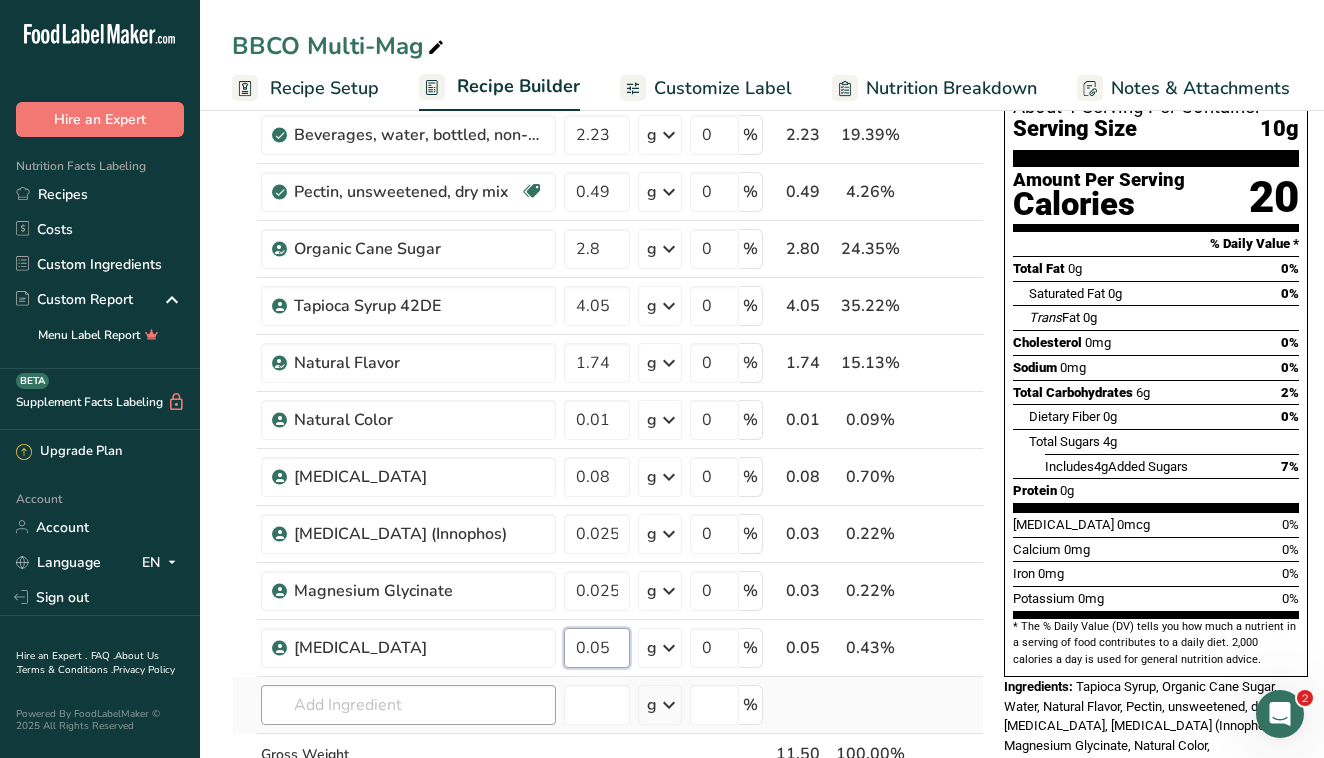 type on "0.05" 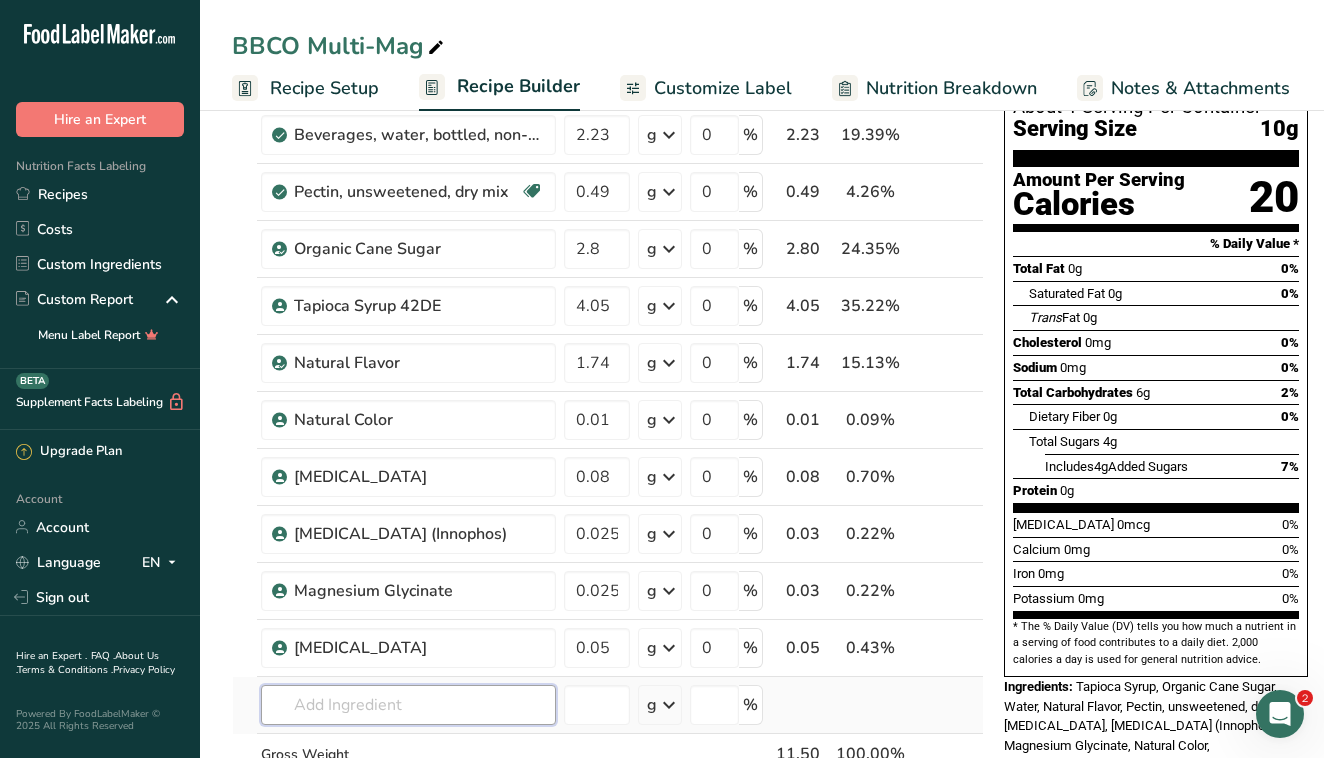 click on "Ingredient *
Amount *
Unit *
Waste *   .a-a{fill:#347362;}.b-a{fill:#fff;}          Grams
Percentage
Beverages, water, bottled, non-carbonated, CALISTOGA
2.23
g
Portions
1 fl oz
1 bottle 16.9 fl oz
1 bottle 24 fl oz
Weight Units
g
kg
mg
See more
Volume Units
l
Volume units require a density conversion. If you know your ingredient's density enter it below. Otherwise, click on "RIA" our AI Regulatory bot - she will be able to help you
lb/ft3
g/cm3
Confirm
mL
lb/ft3
g/cm3
0" at bounding box center [608, 461] 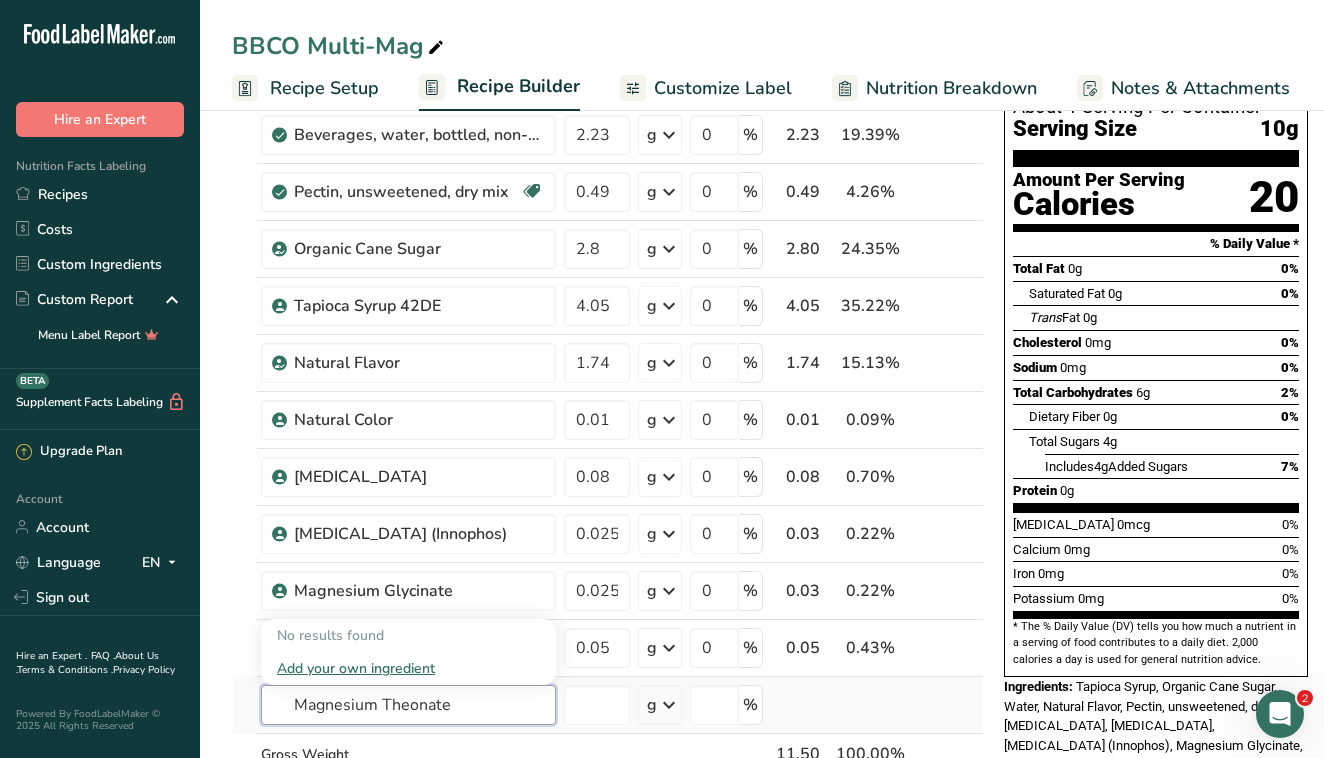 type on "Magnesium Theonate" 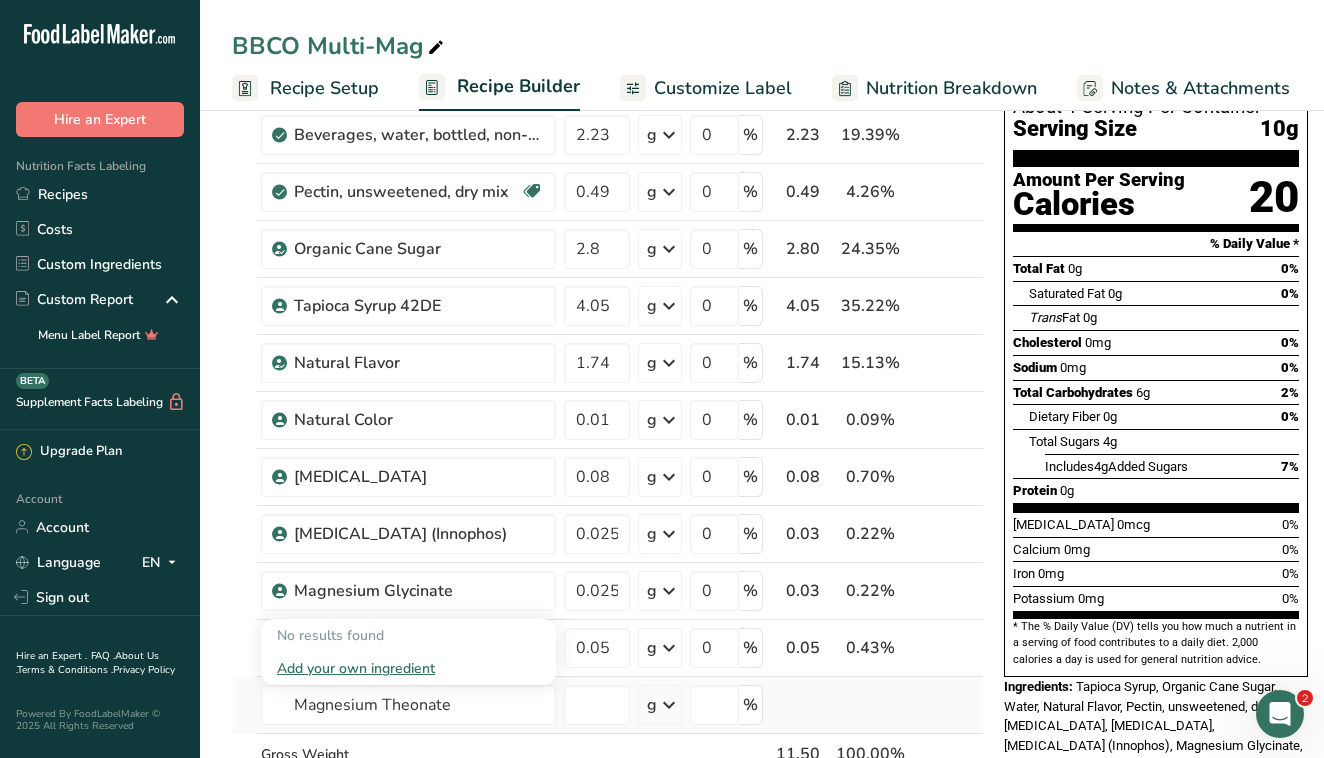 type 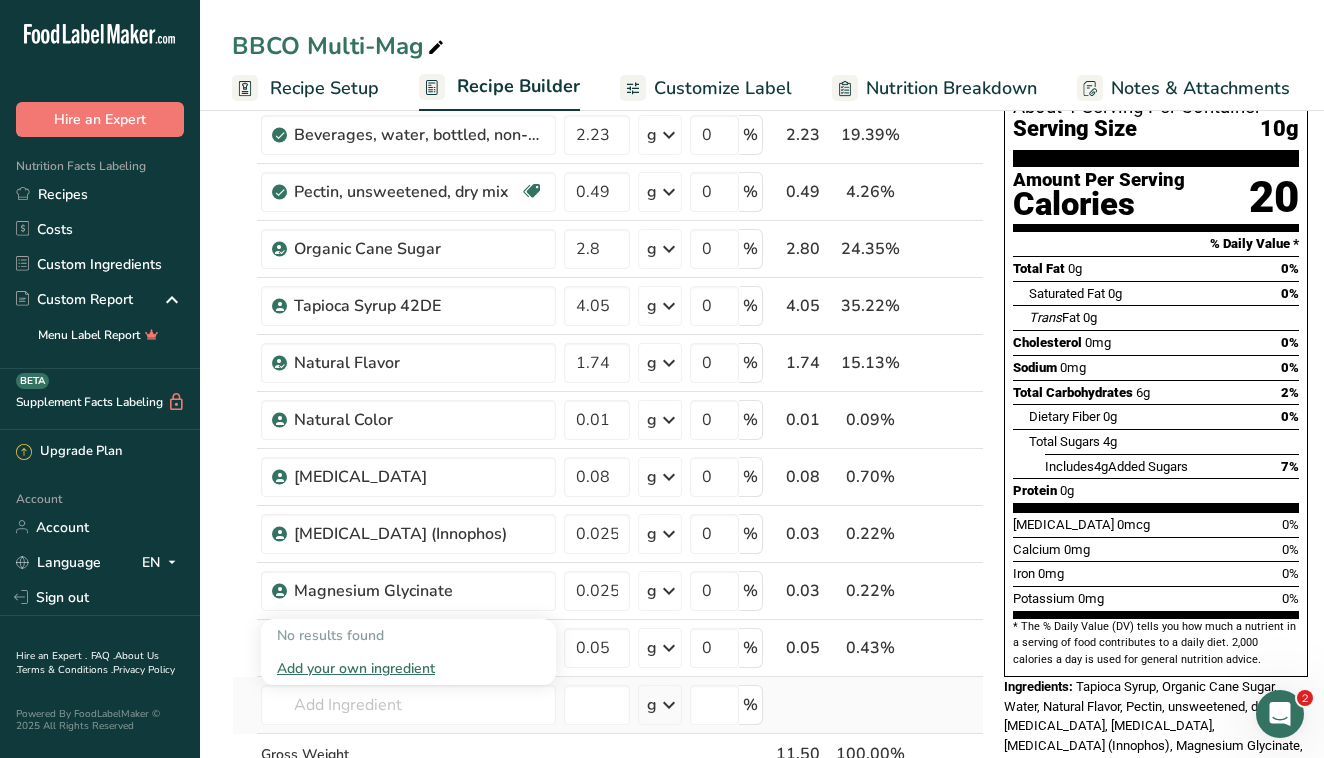 click on "Add your own ingredient" at bounding box center [408, 668] 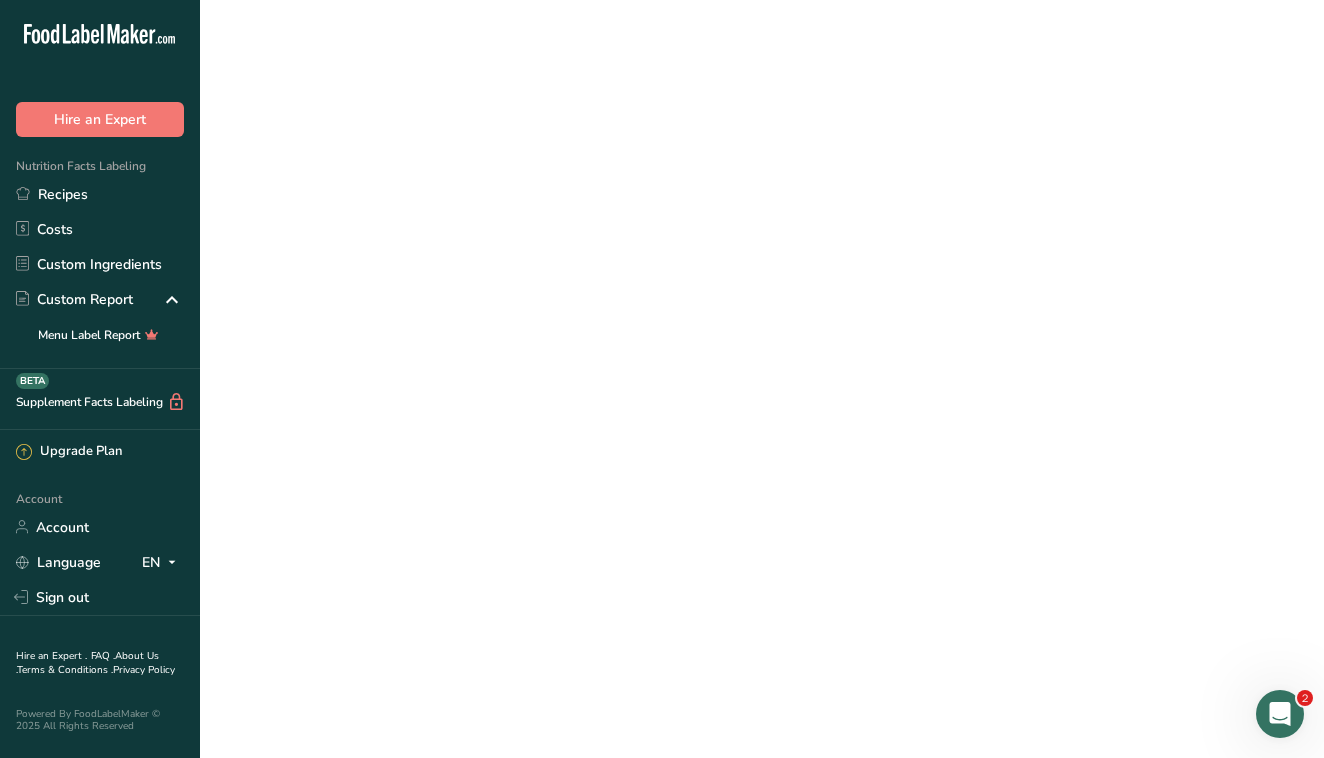 scroll, scrollTop: 0, scrollLeft: 0, axis: both 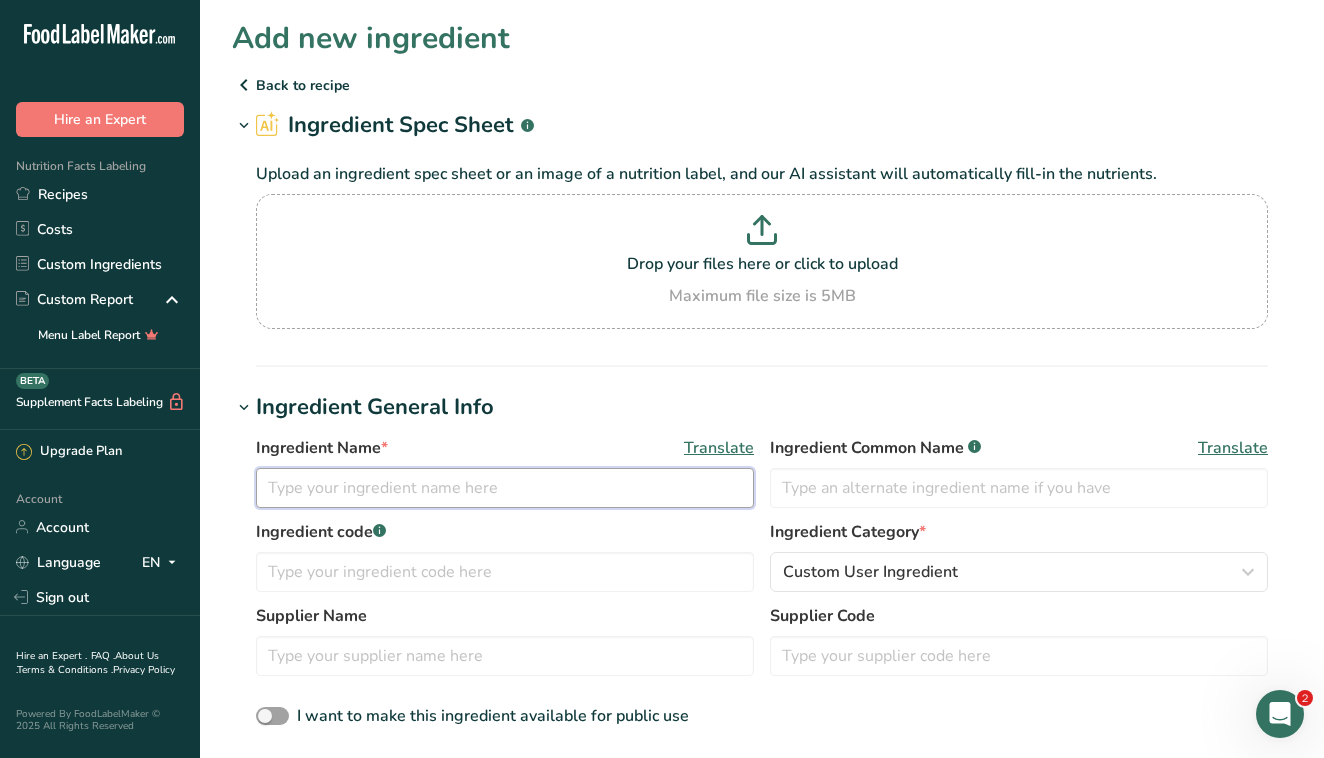 click at bounding box center [505, 488] 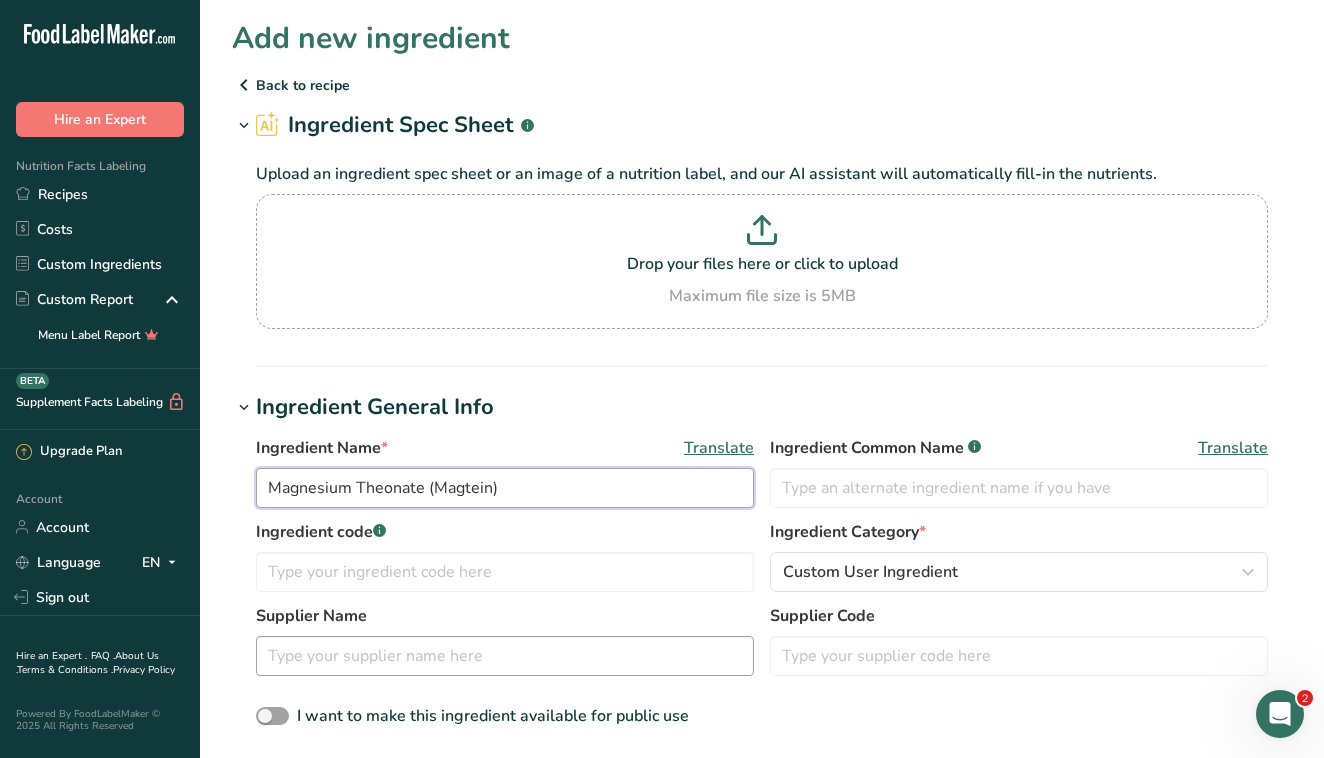 type on "Magnesium Theonate (Magtein)" 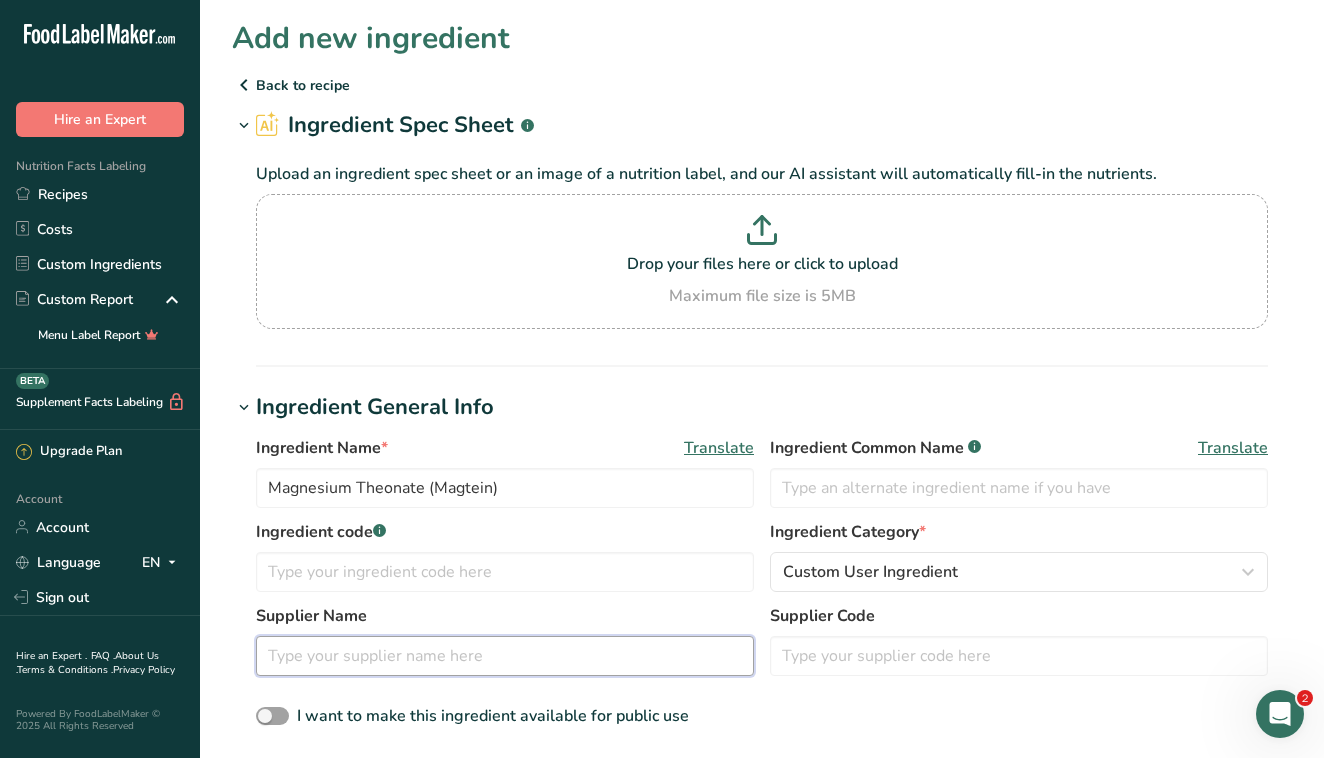 click at bounding box center (505, 656) 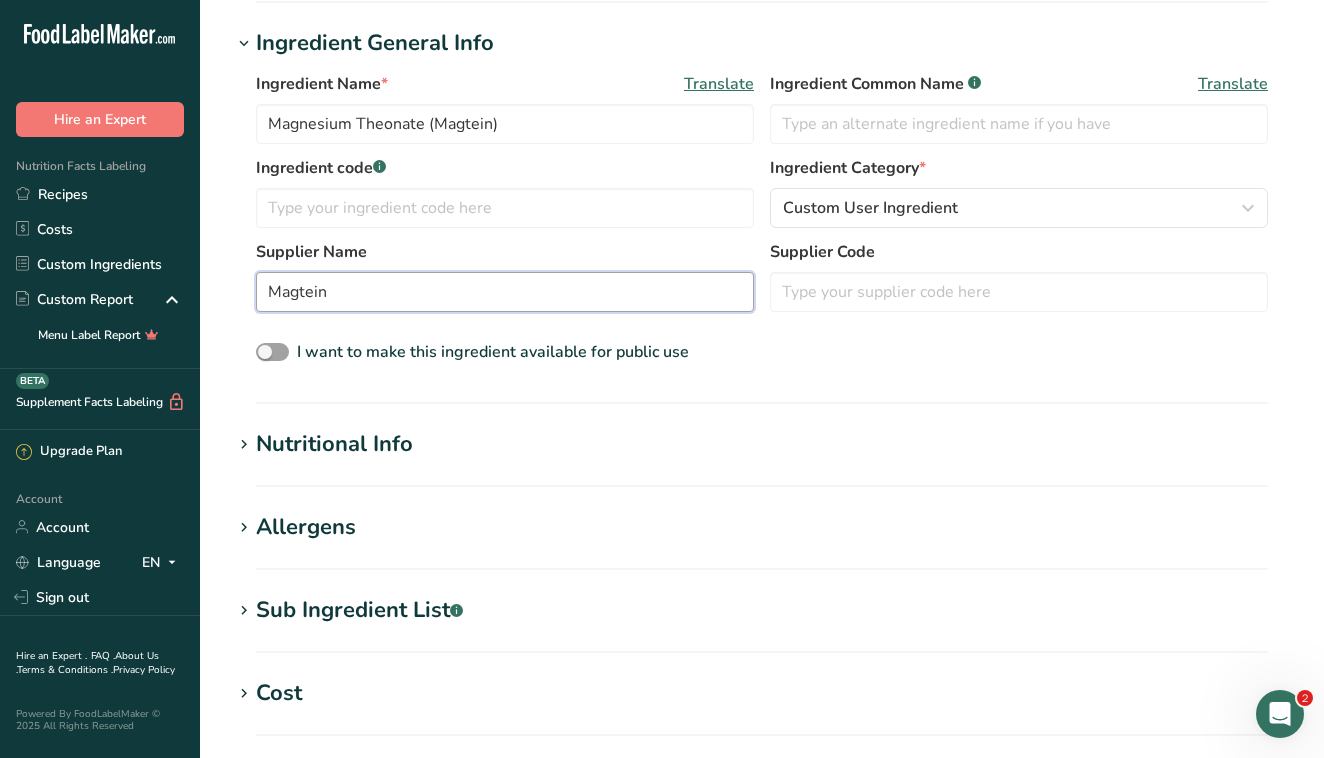 scroll, scrollTop: 368, scrollLeft: 0, axis: vertical 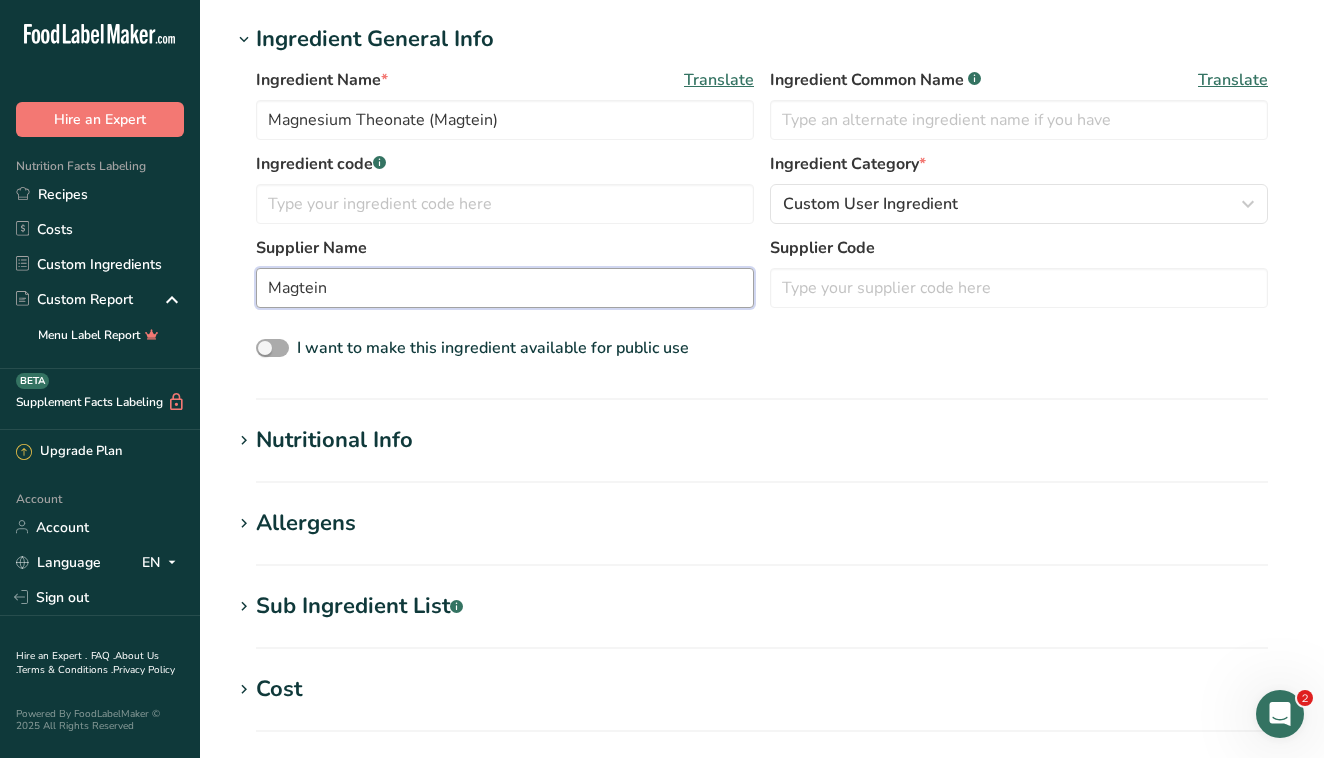 type on "Magtein" 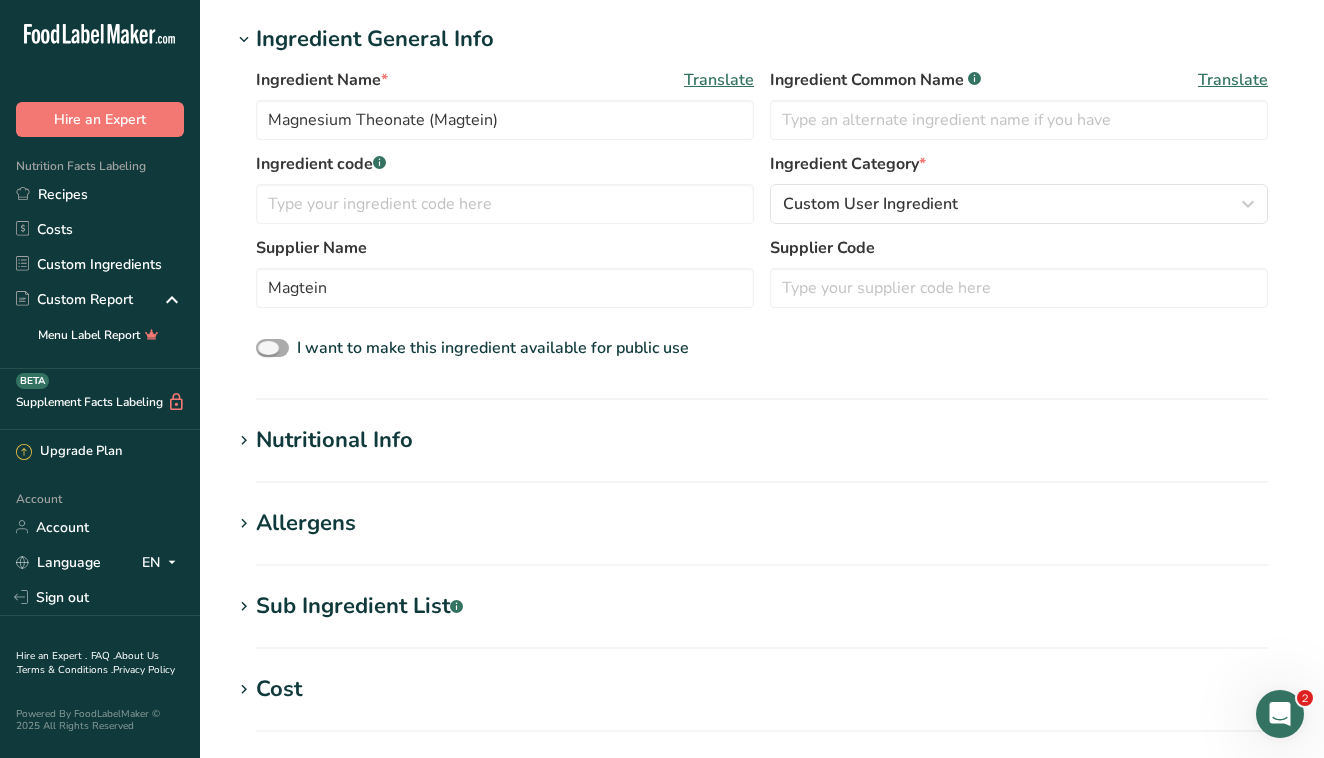 click at bounding box center [272, 348] 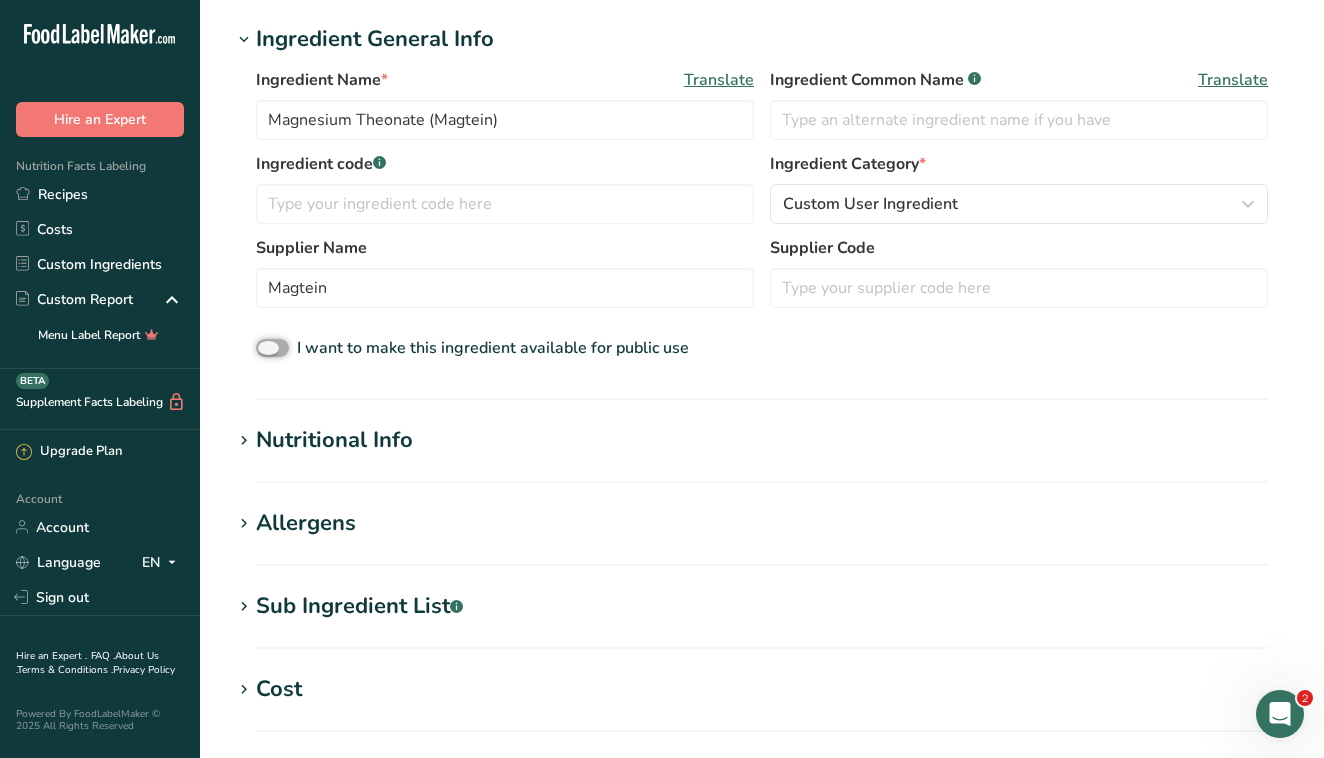 checkbox on "true" 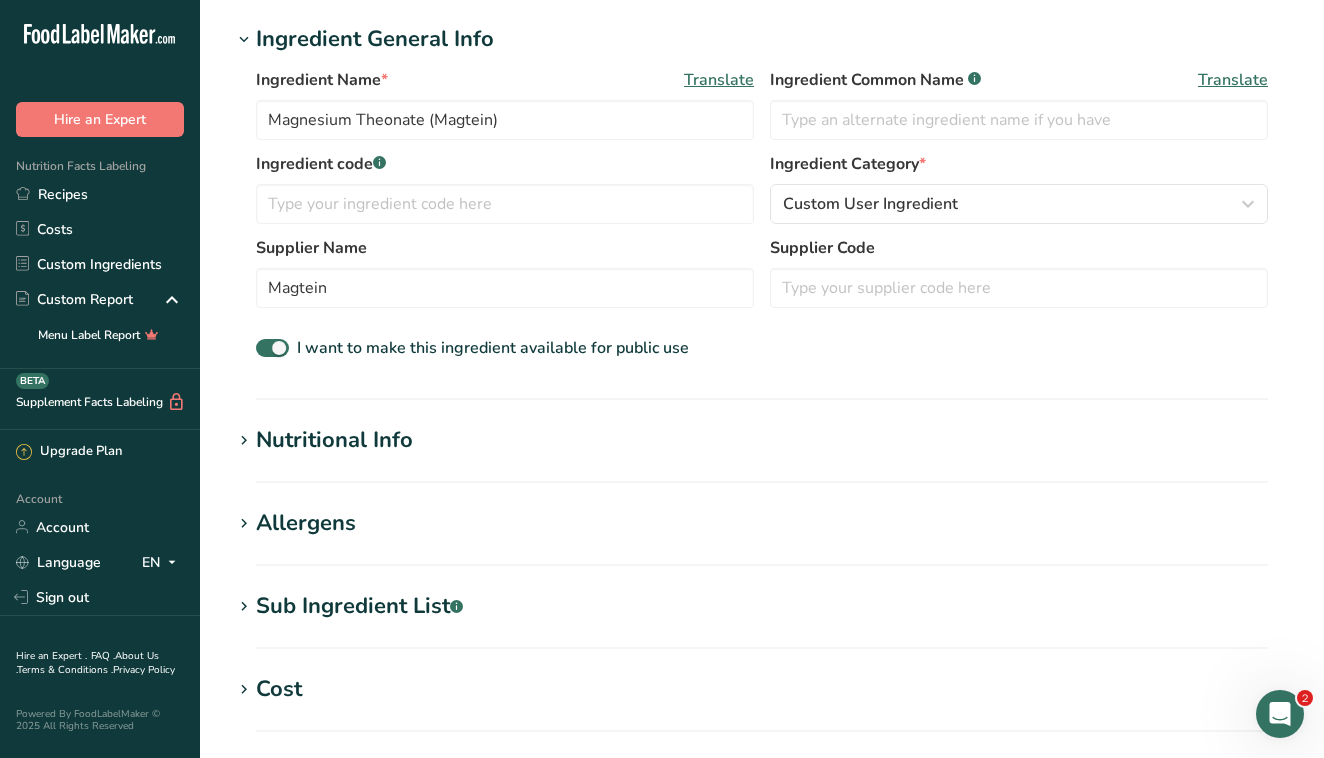 click on "Nutritional Info" at bounding box center [334, 440] 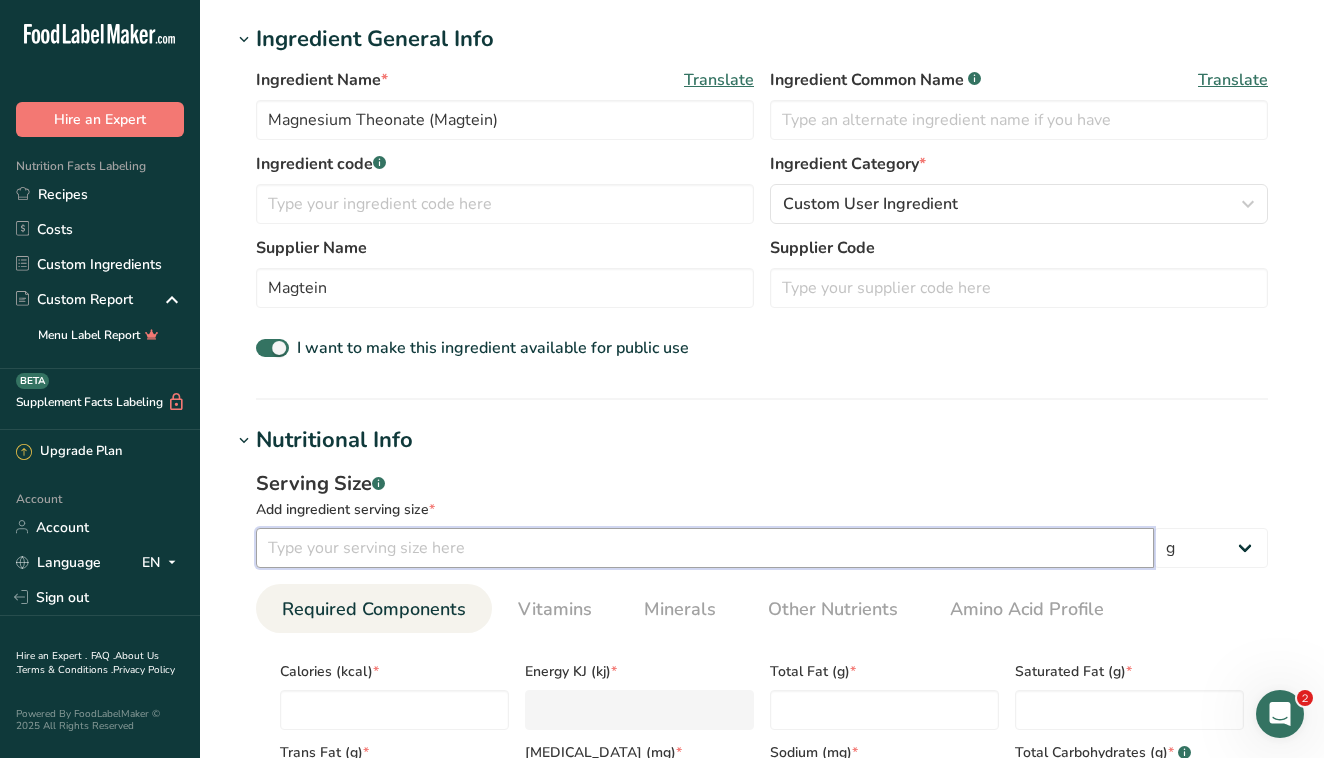 click at bounding box center (705, 548) 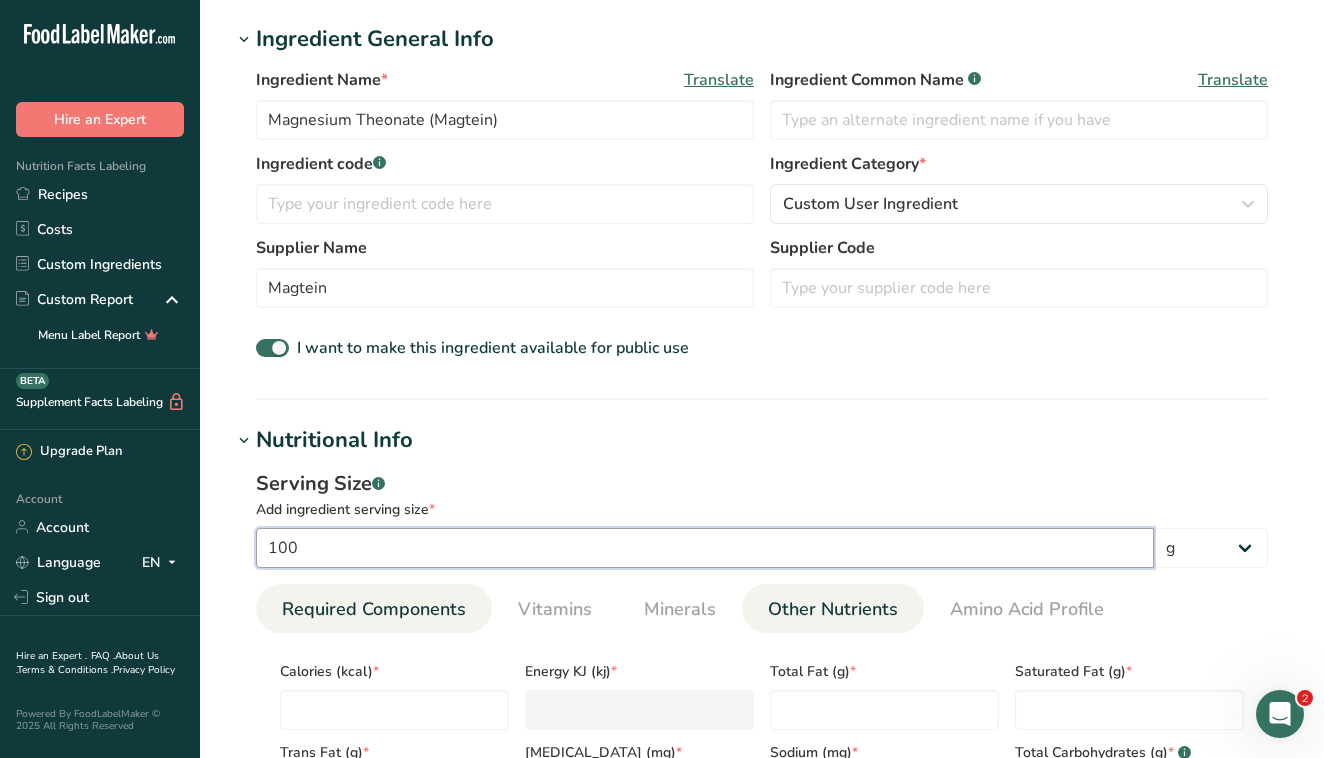 type on "100" 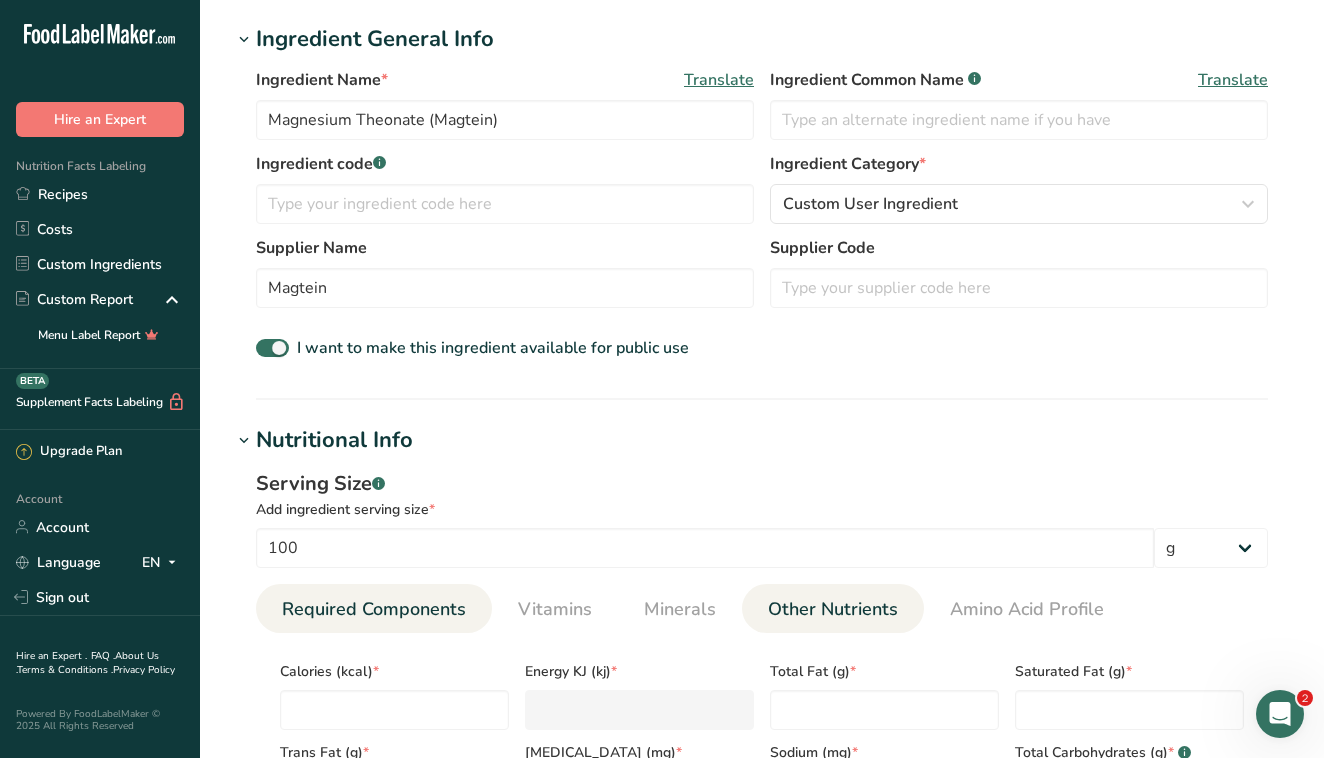 click on "Other Nutrients" at bounding box center [833, 609] 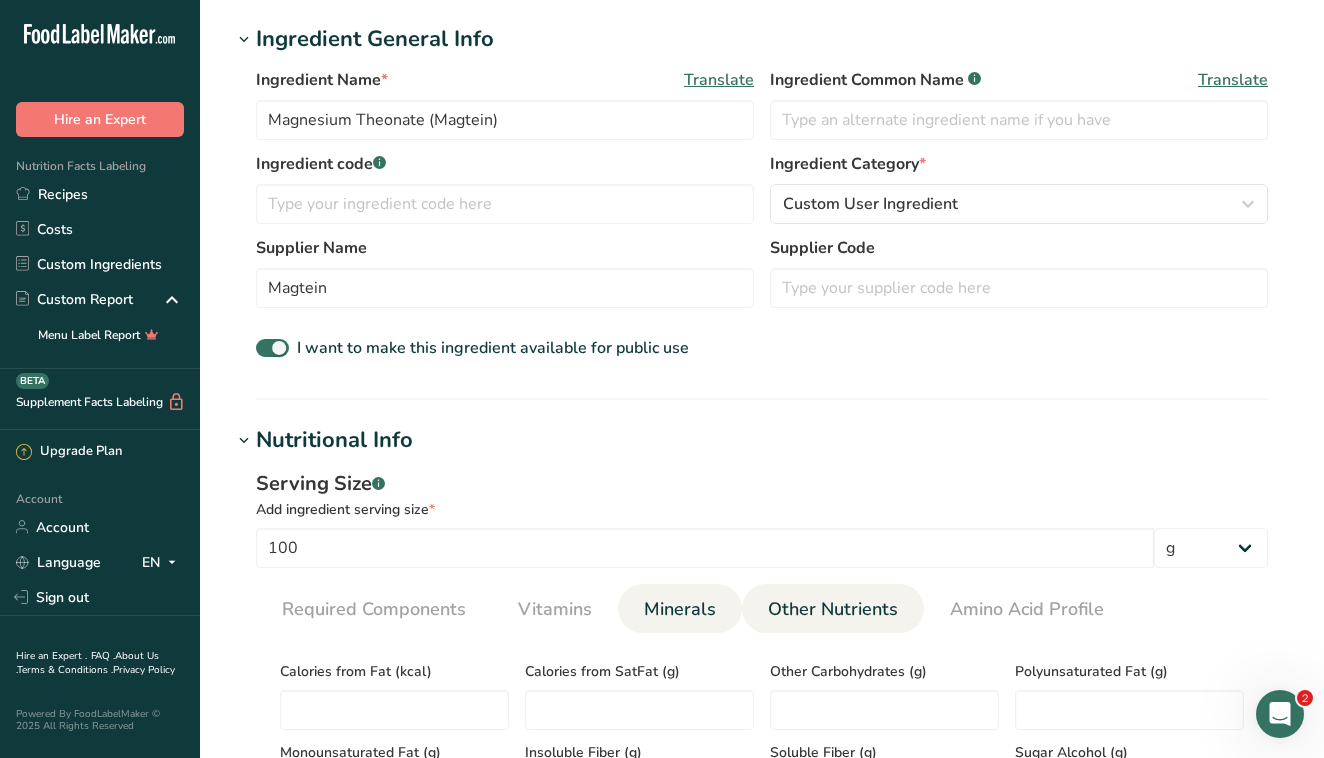 click on "Minerals" at bounding box center (680, 609) 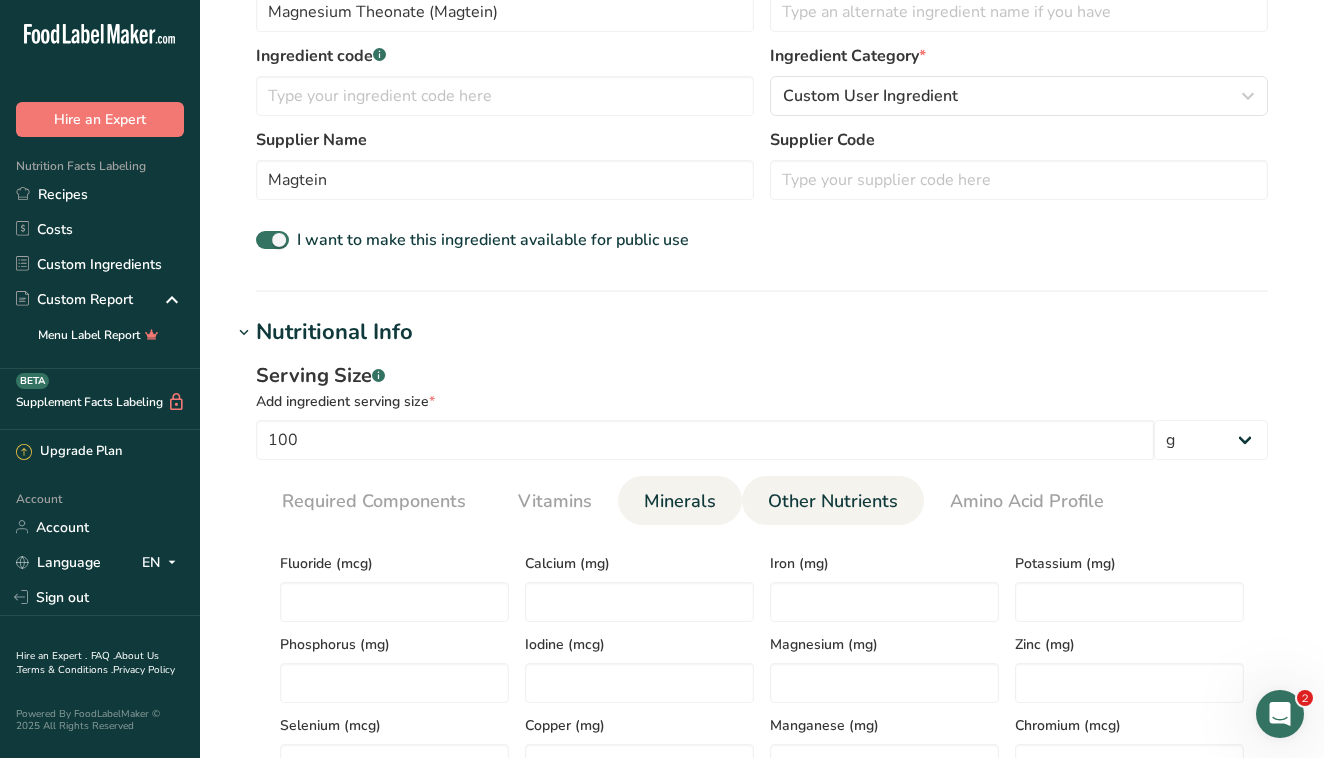 scroll, scrollTop: 508, scrollLeft: 0, axis: vertical 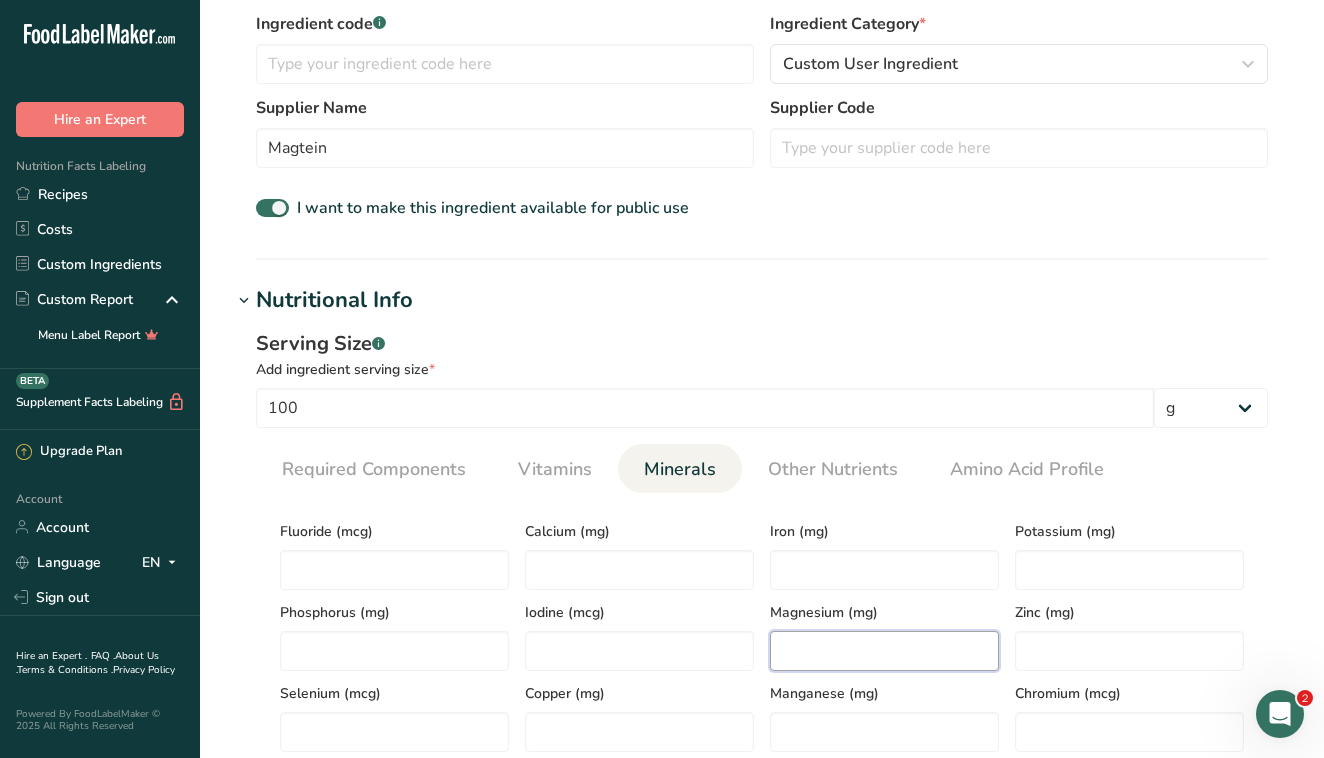 click at bounding box center (884, 651) 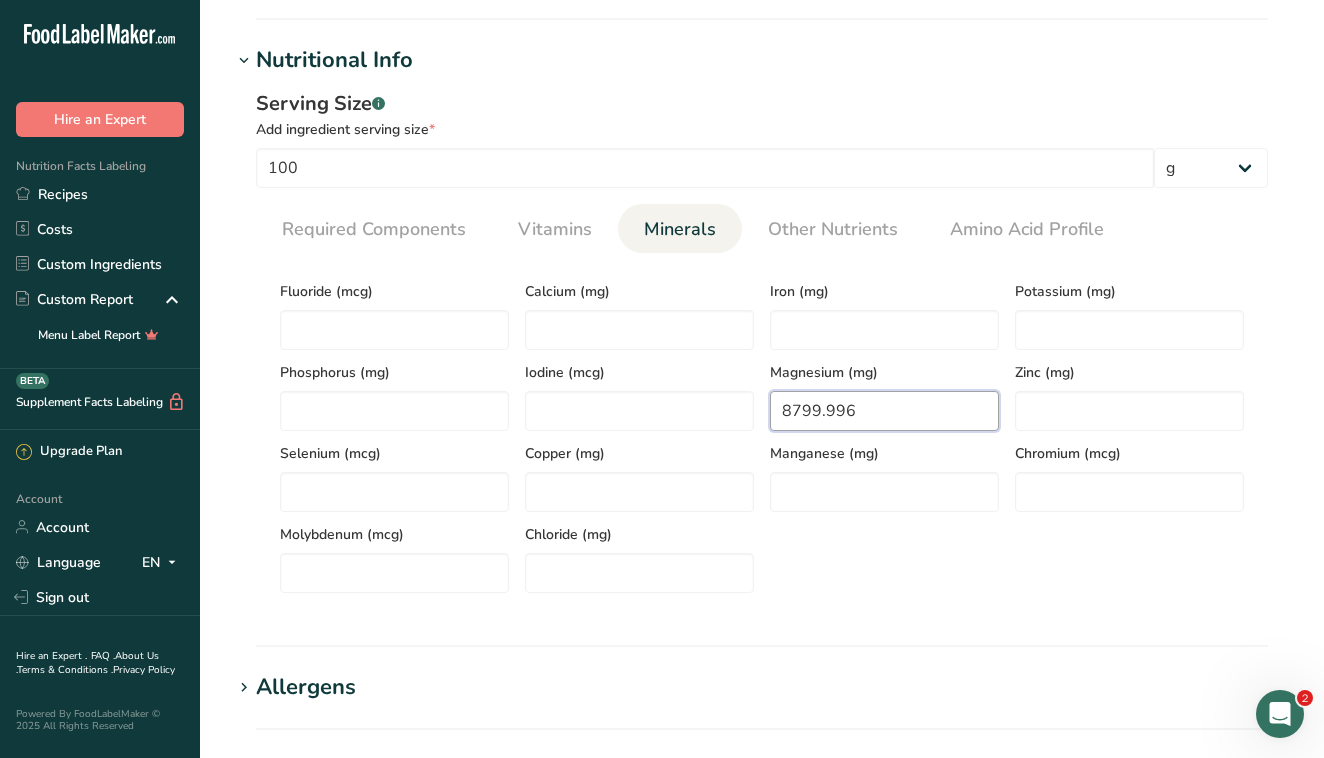 type on "8799.9959" 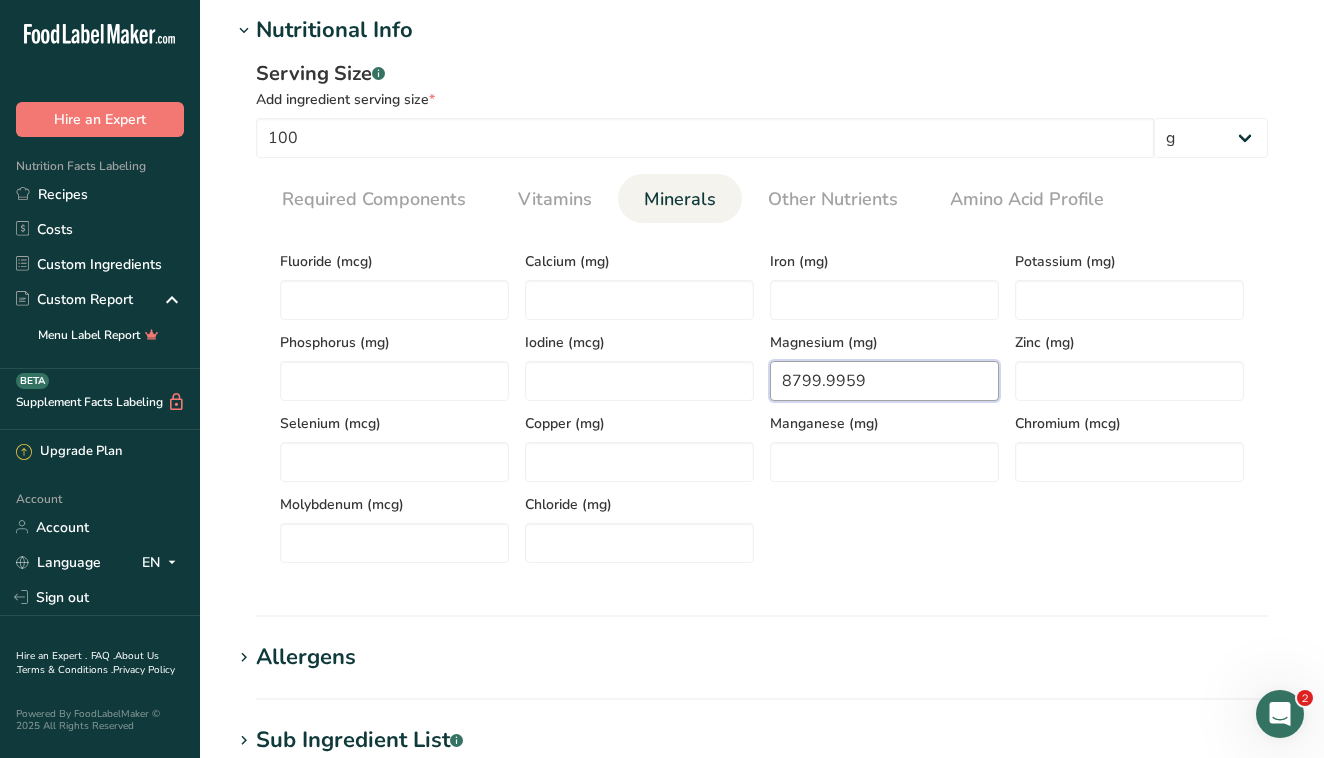 scroll, scrollTop: 779, scrollLeft: 0, axis: vertical 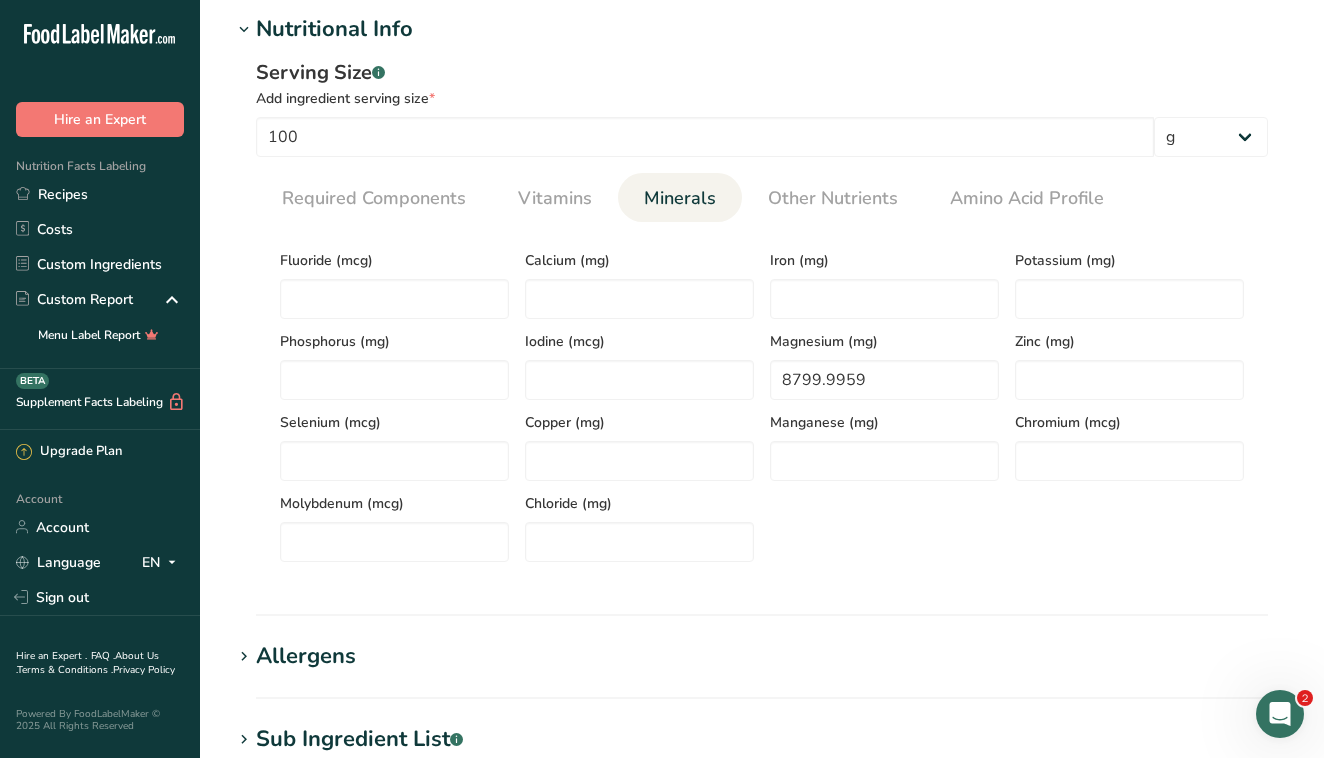 click on "Chloride
(mg)" at bounding box center [639, 521] 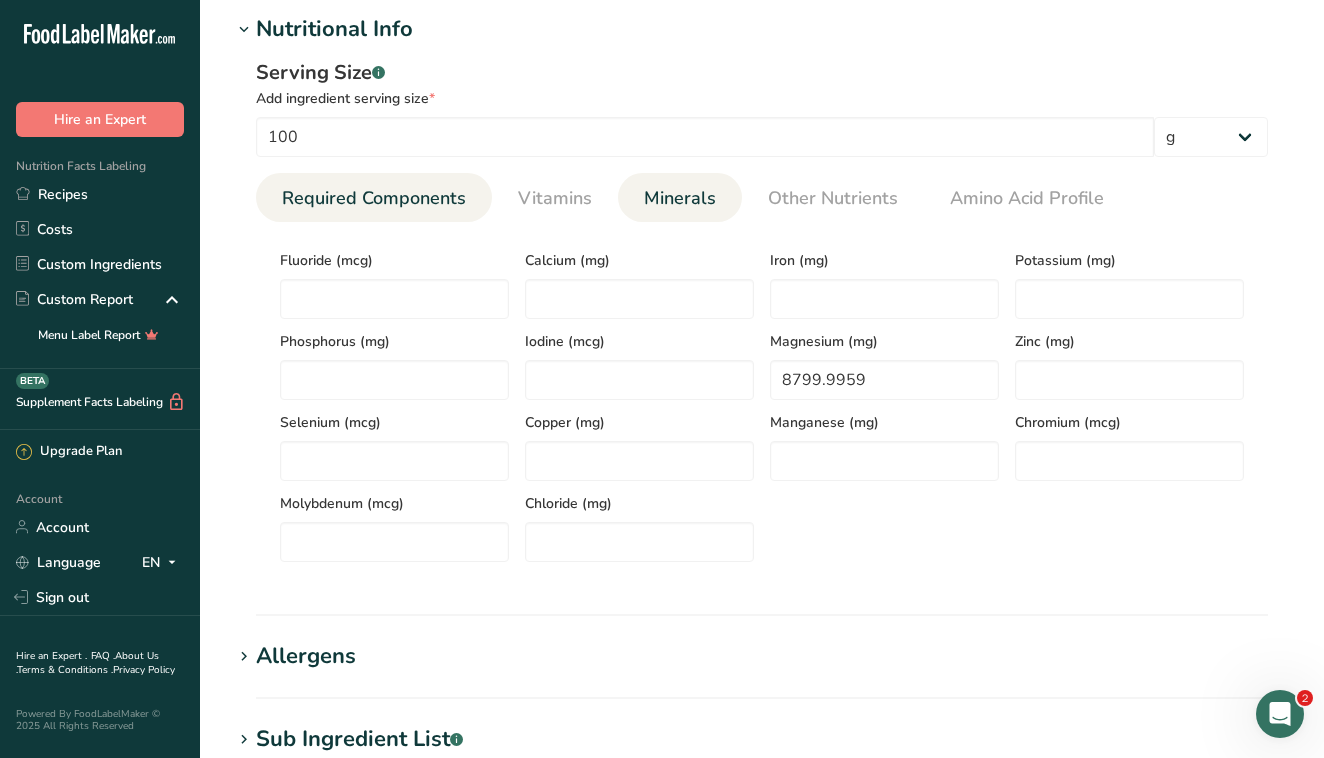 click on "Required Components" at bounding box center [374, 198] 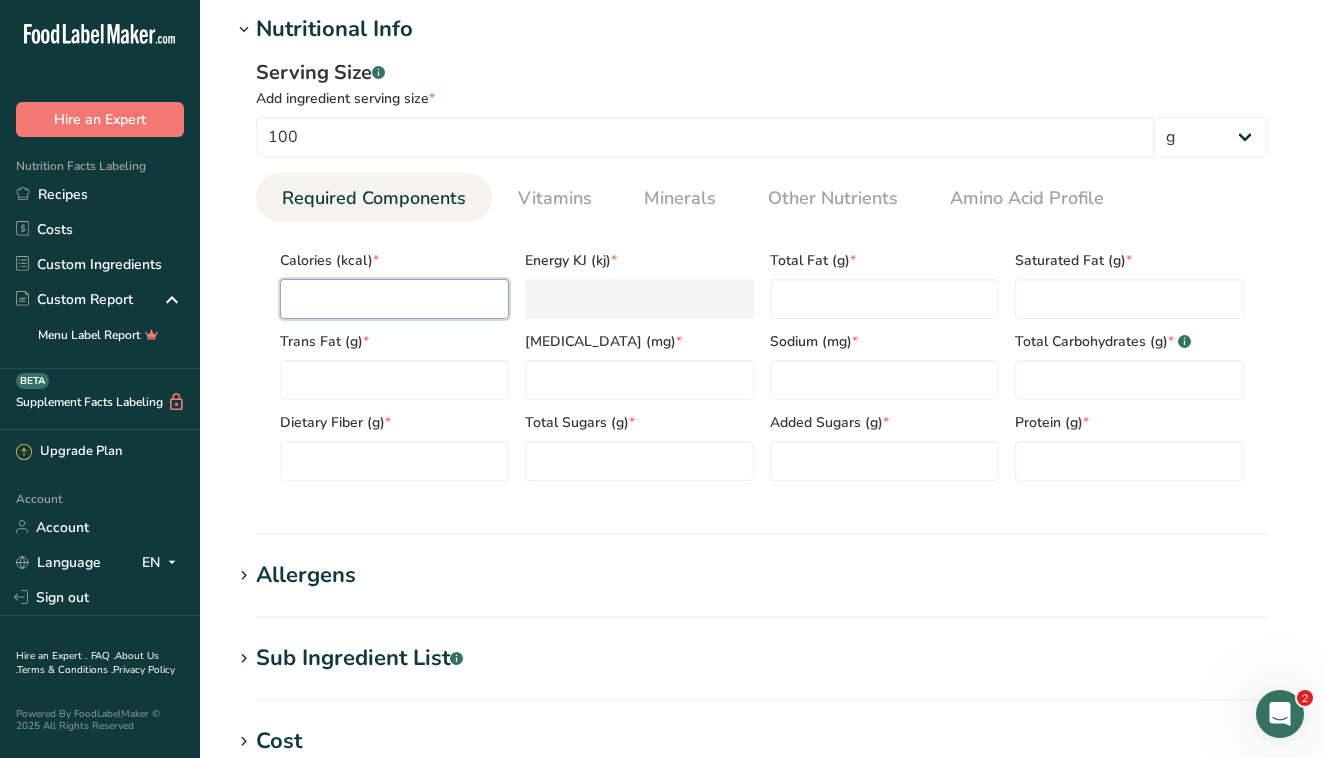 click at bounding box center (394, 299) 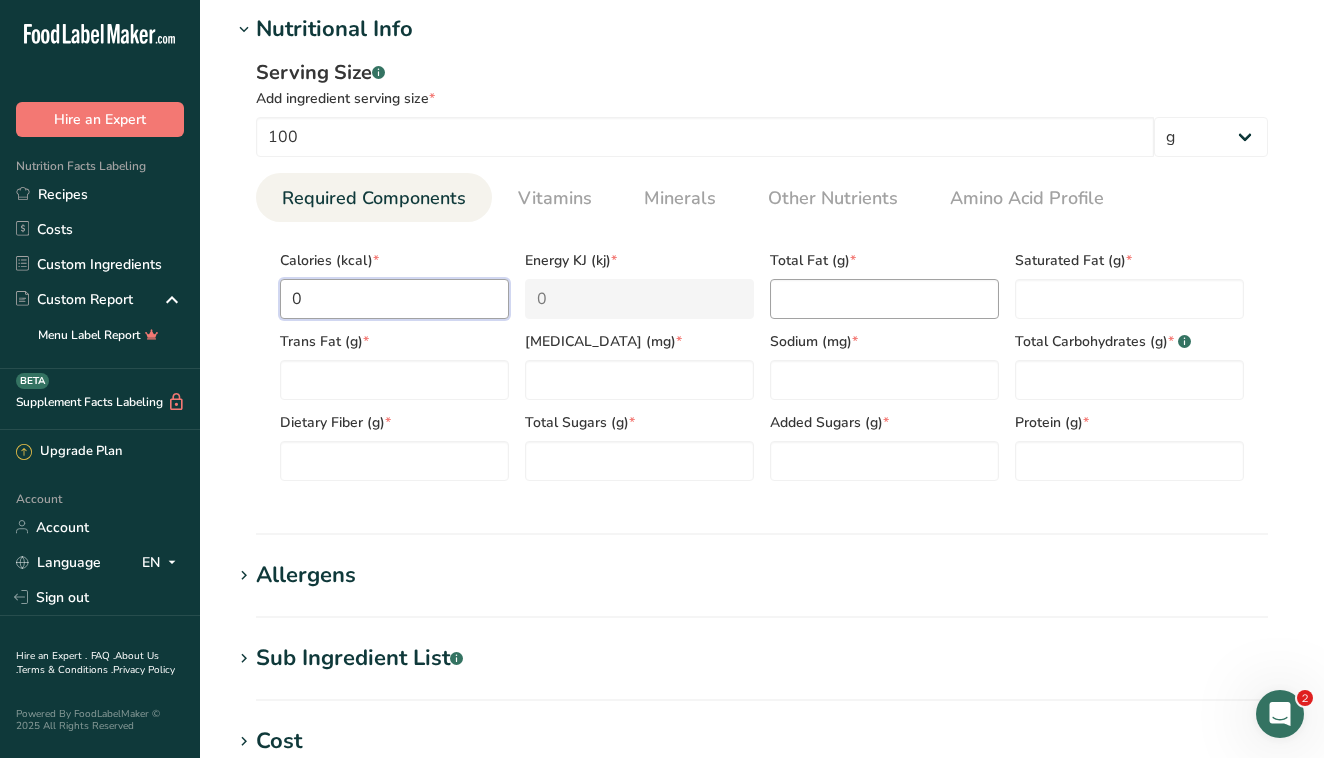 type on "0" 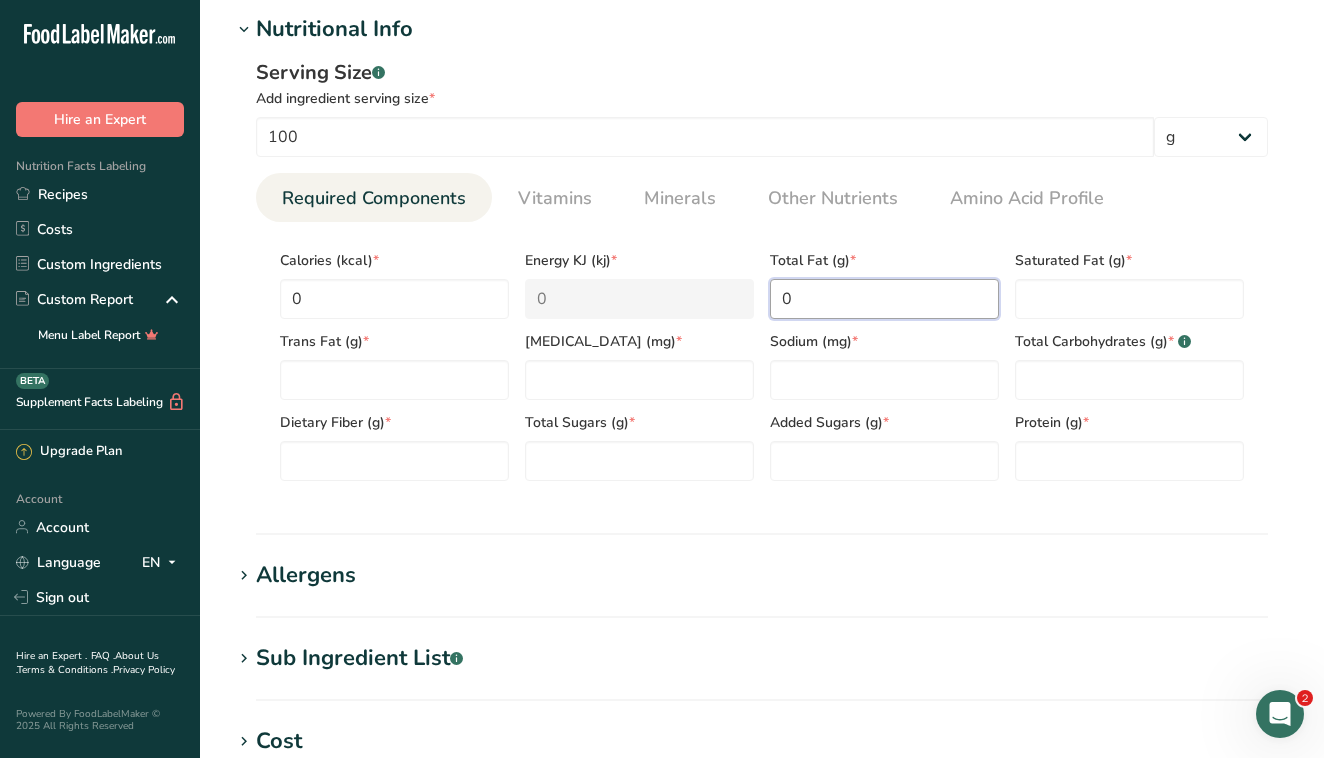 click on "0" at bounding box center (884, 299) 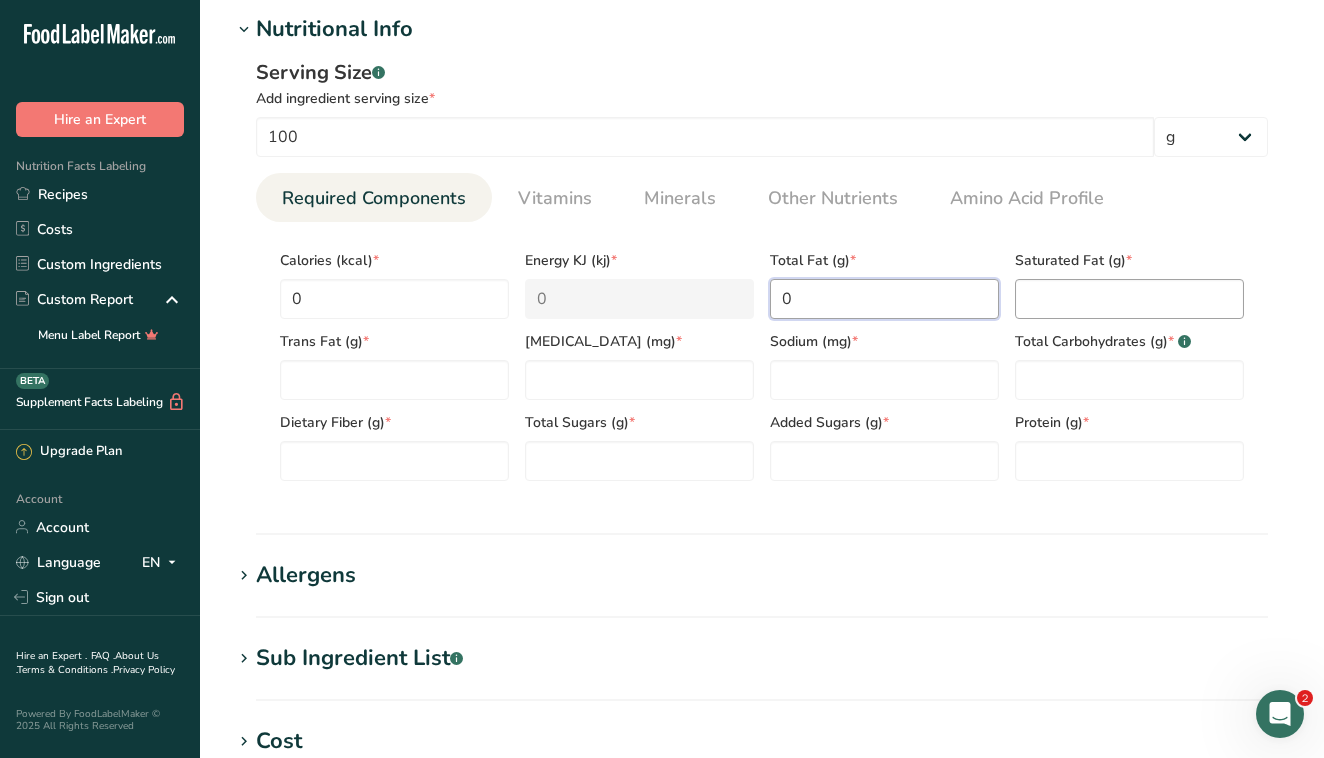 type on "0" 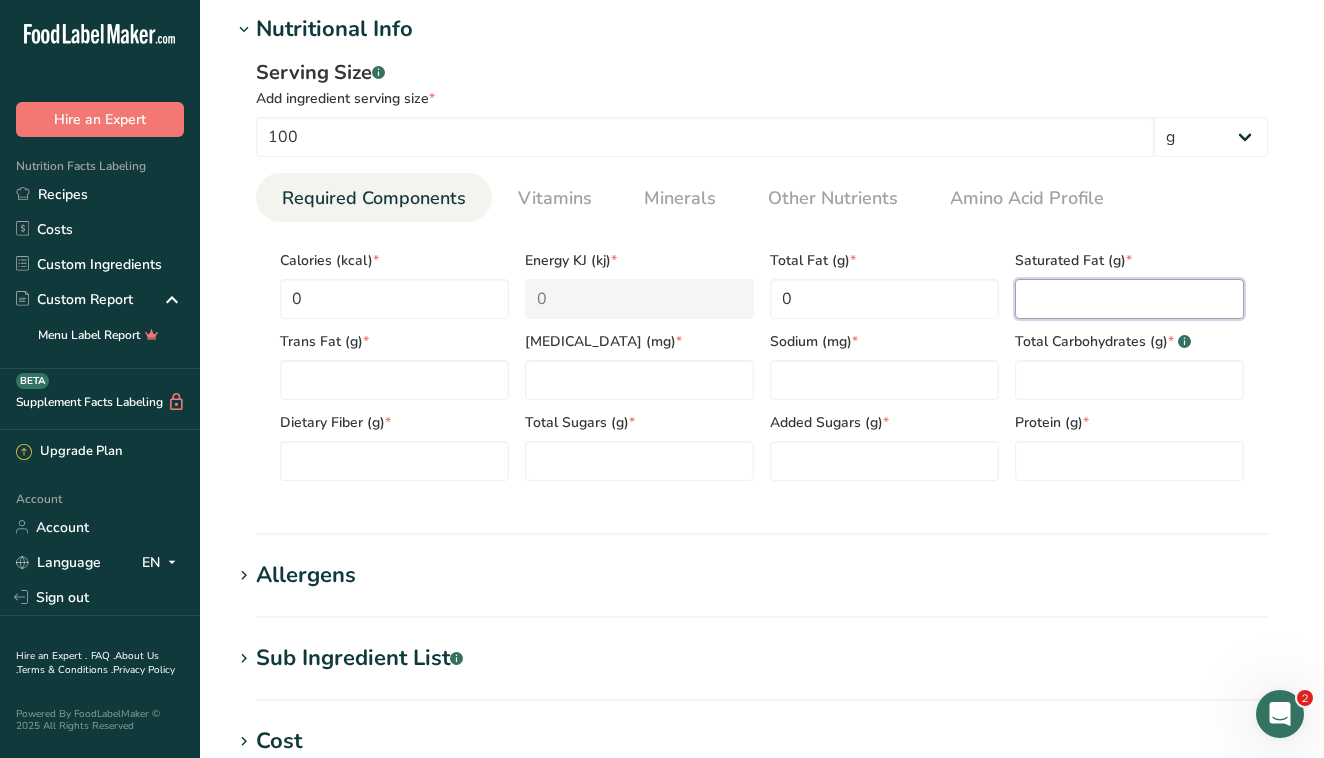 click at bounding box center [1129, 299] 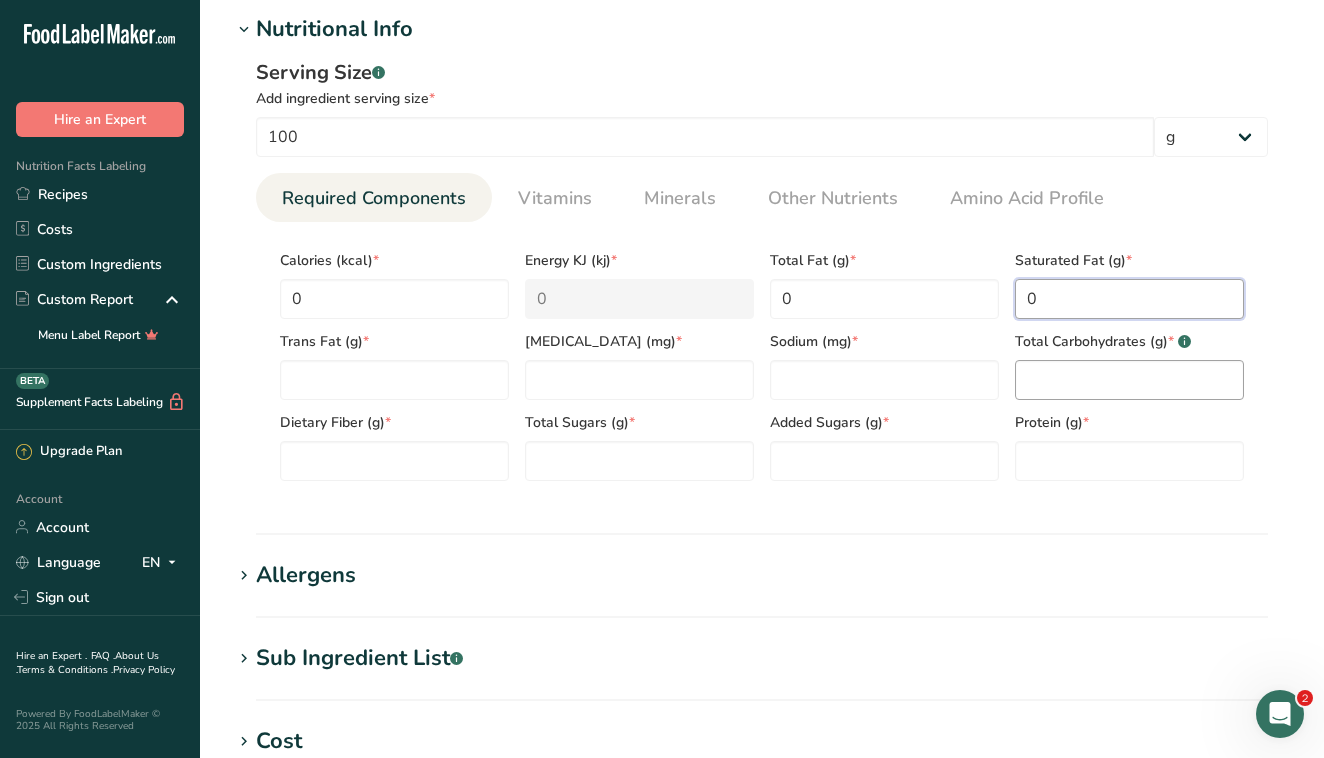 type on "0" 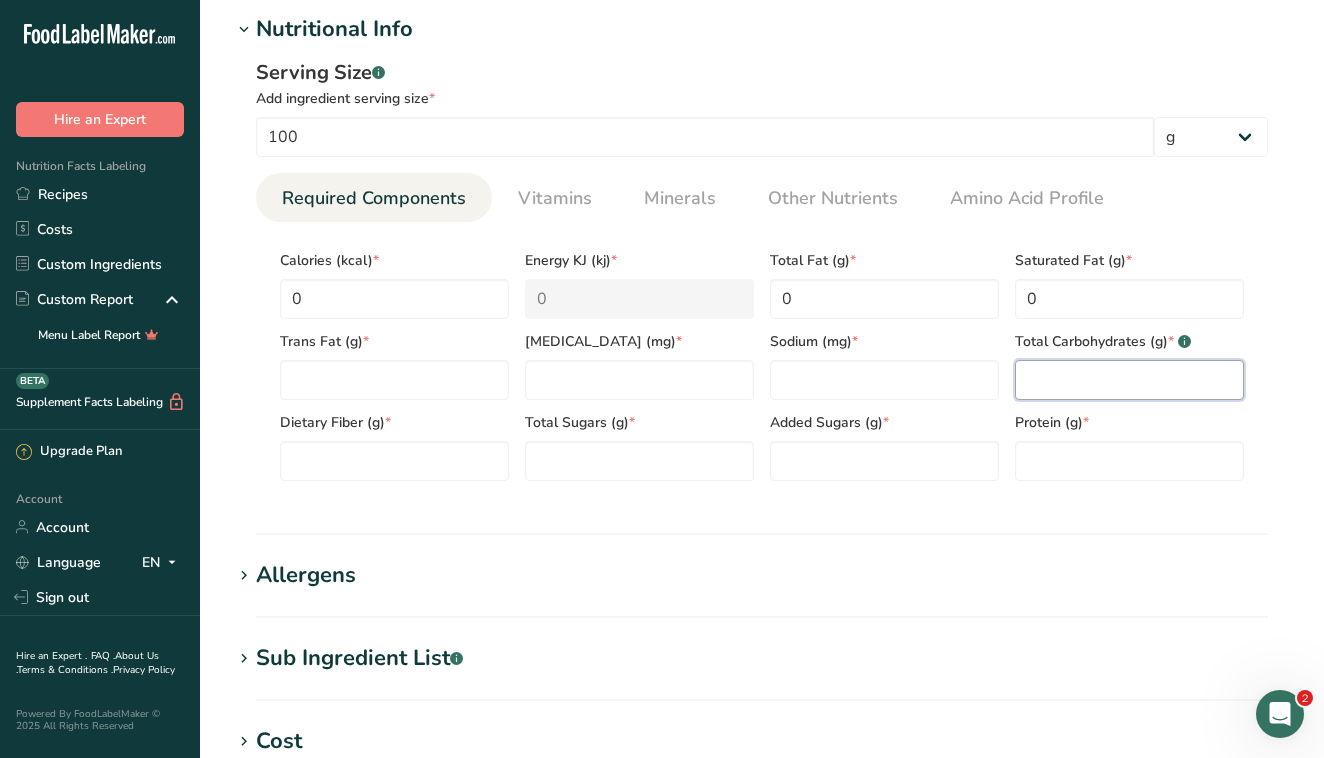 click at bounding box center (1129, 380) 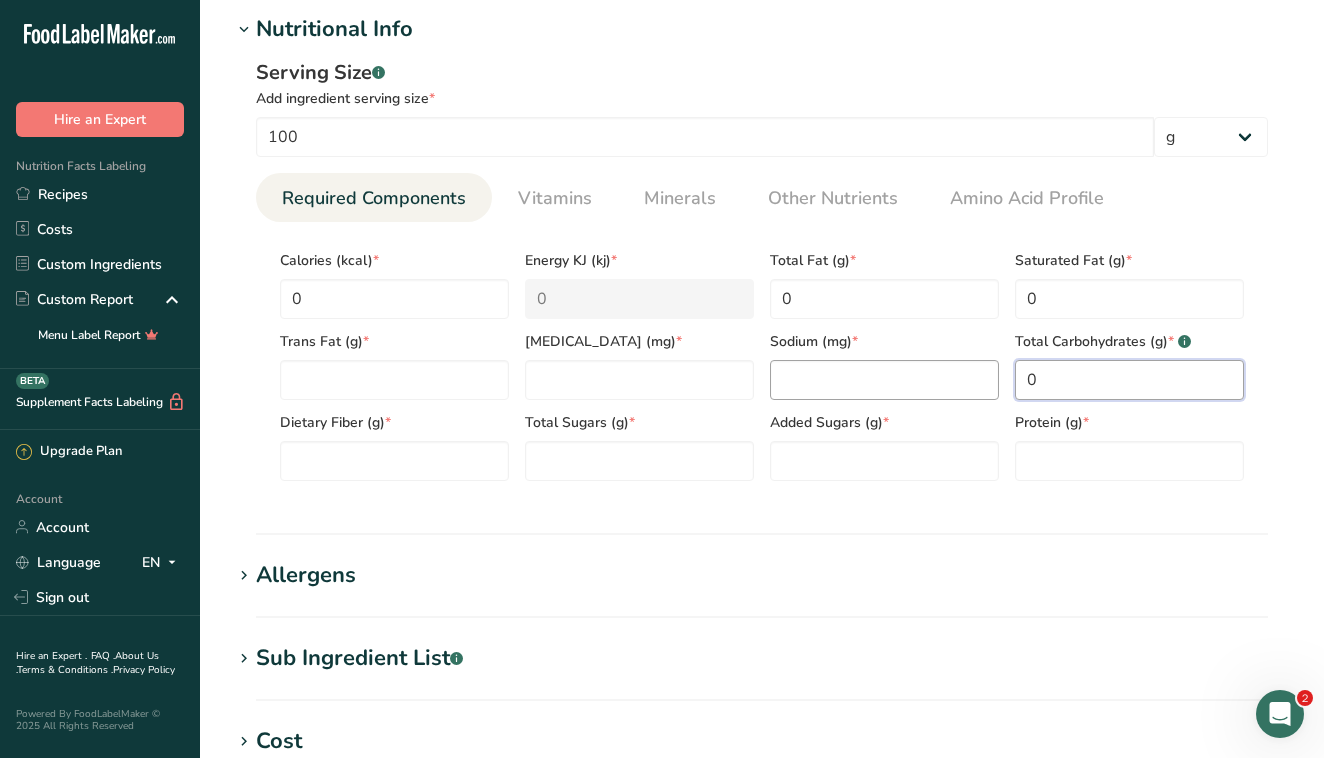 type on "0" 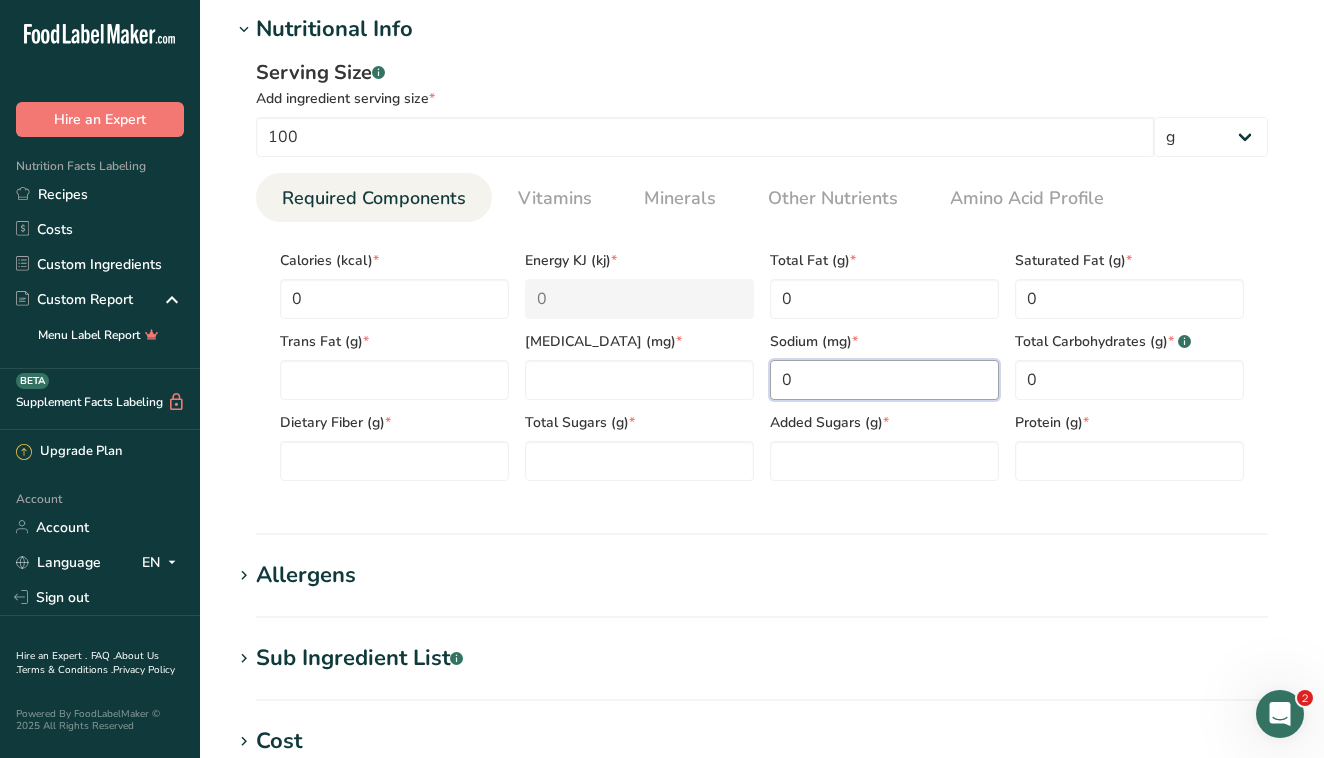 click on "0" at bounding box center (884, 380) 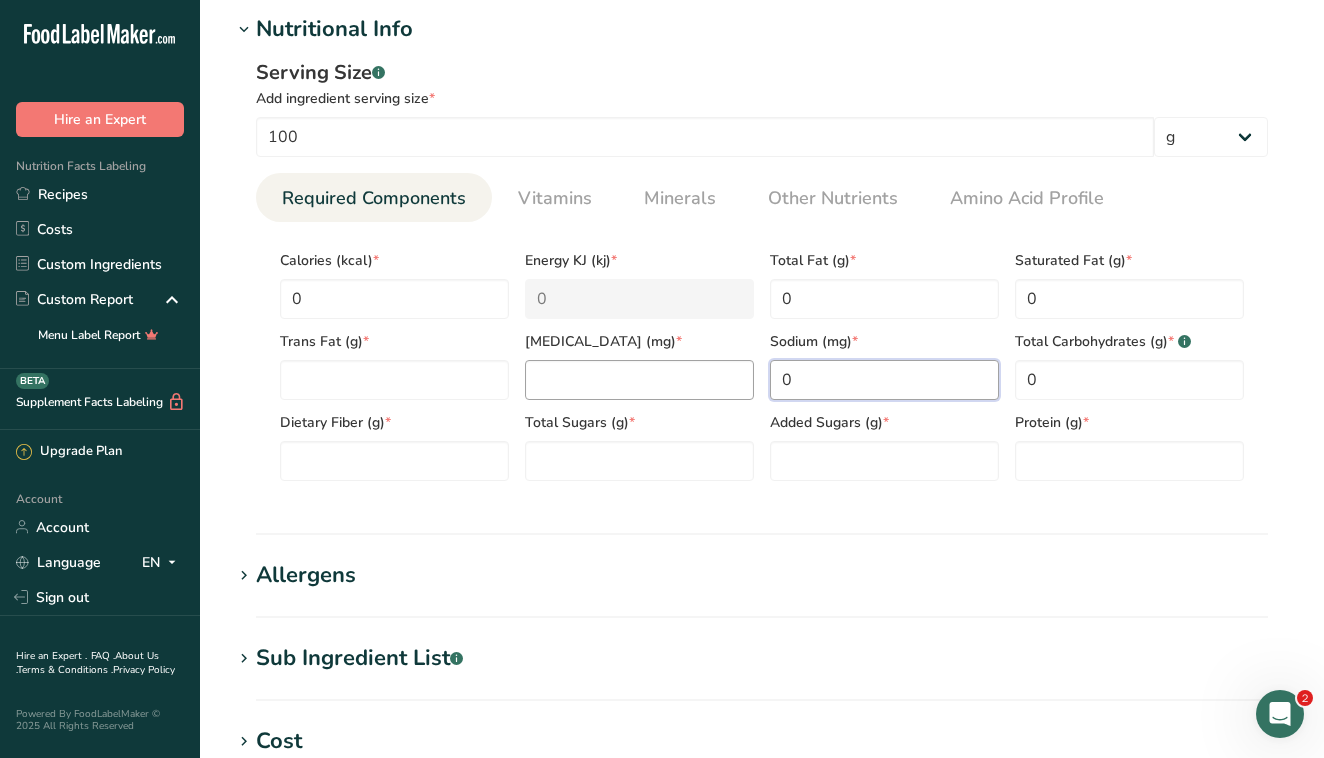 type on "0" 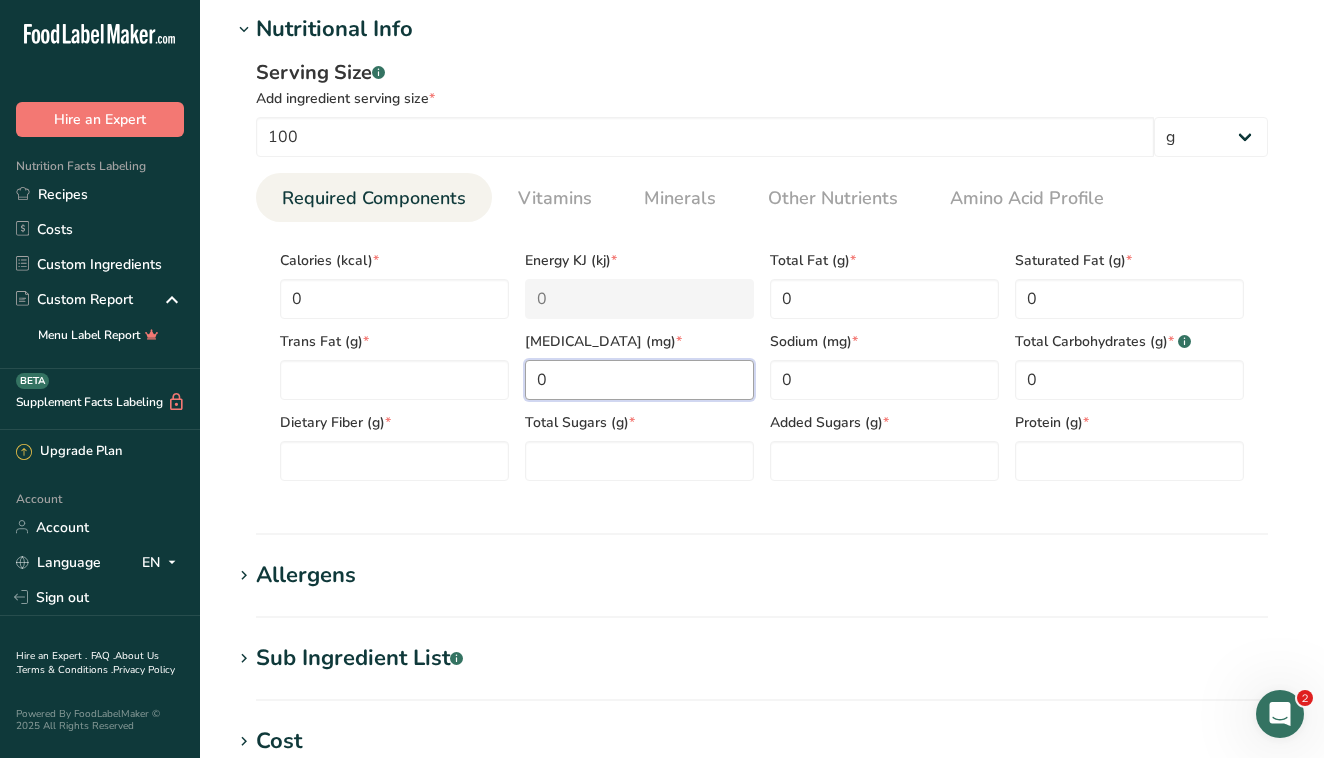 click on "0" at bounding box center (639, 380) 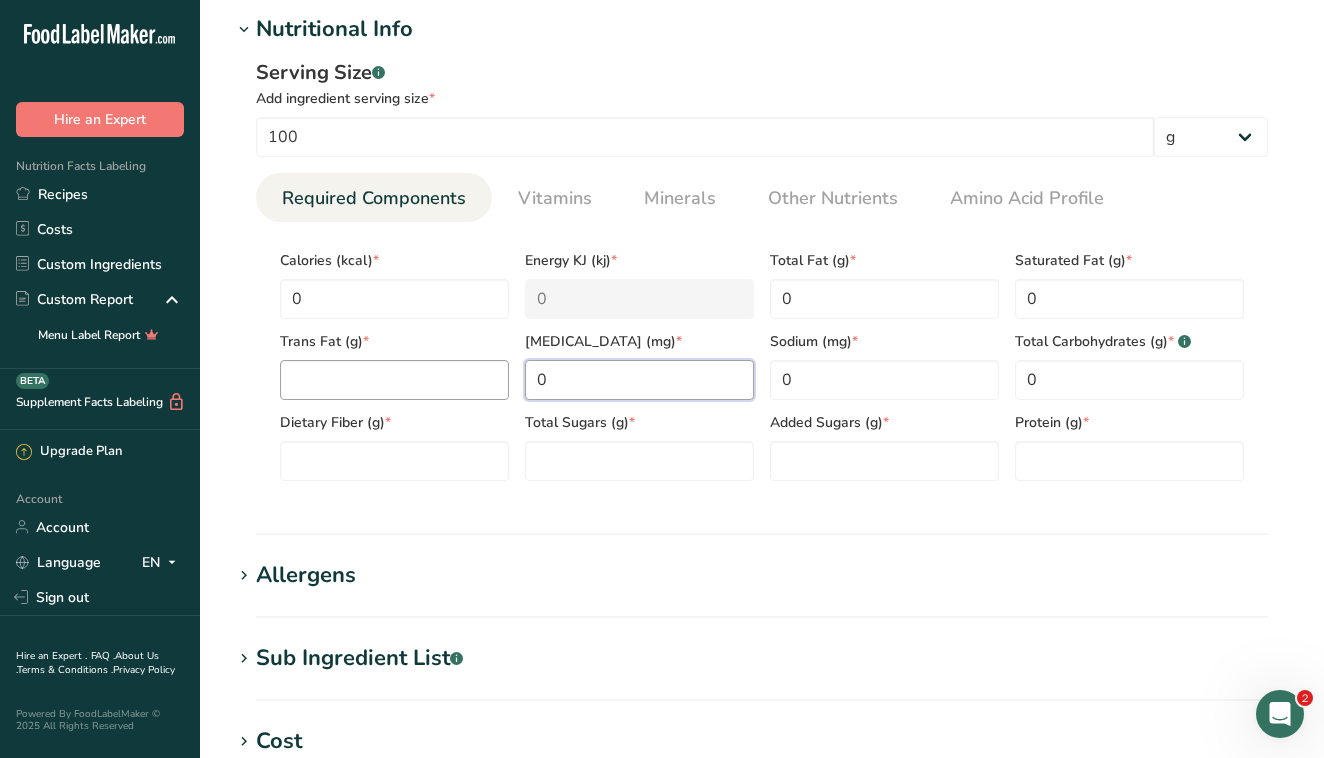 type on "0" 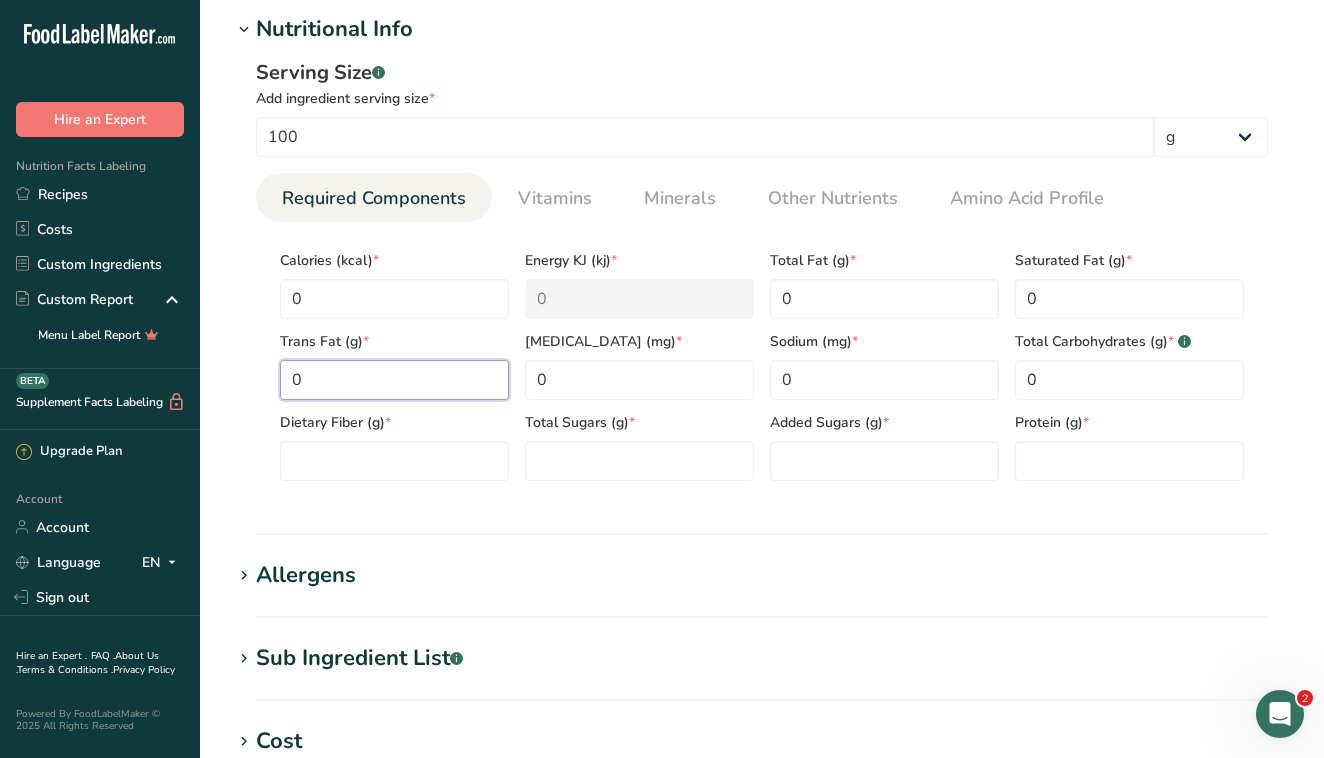 click on "0" at bounding box center [394, 380] 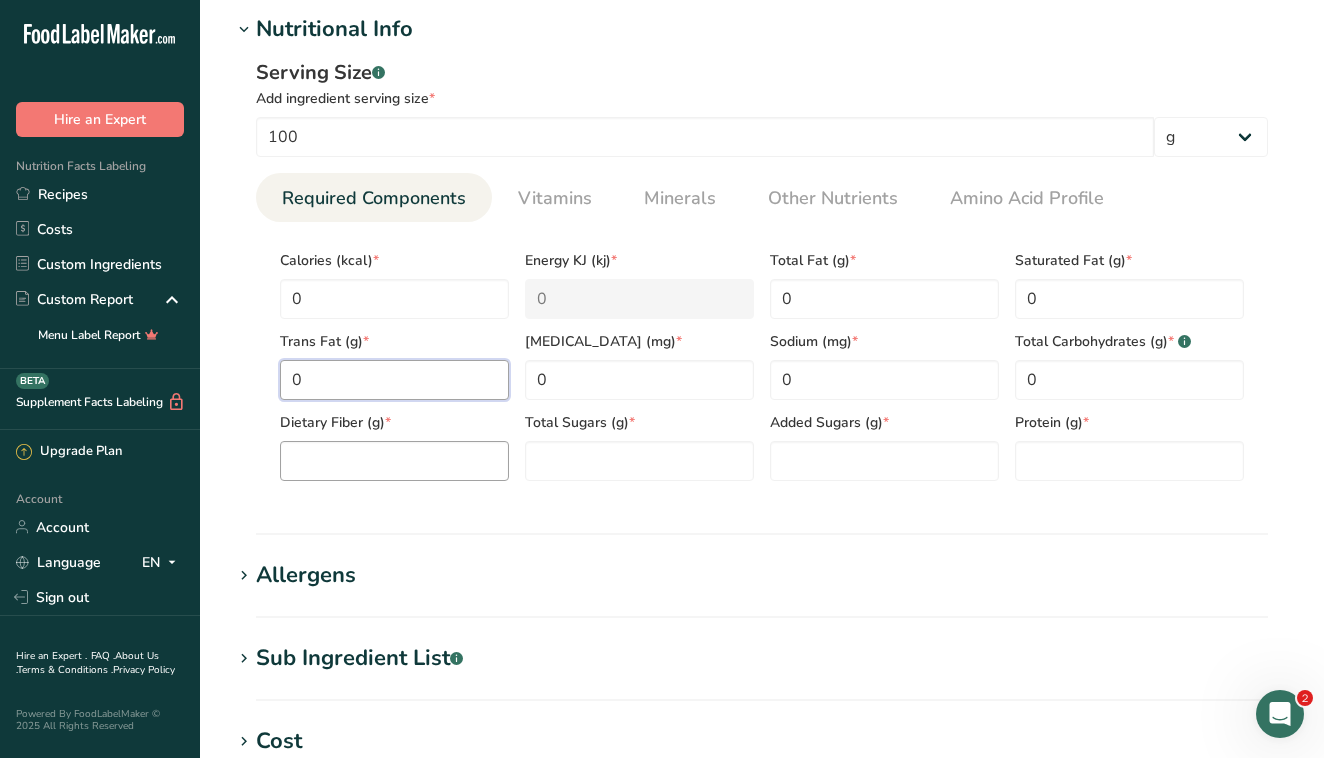 type on "0" 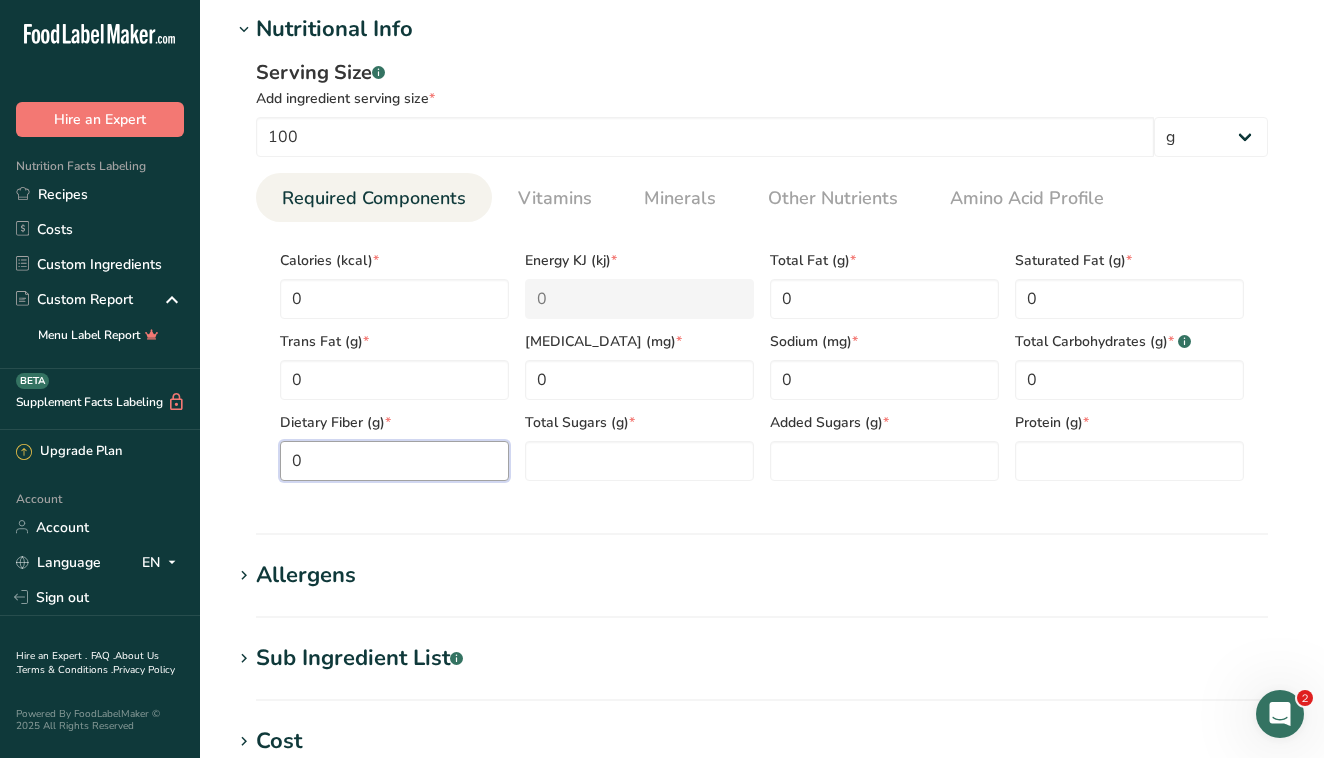 click on "0" at bounding box center [394, 461] 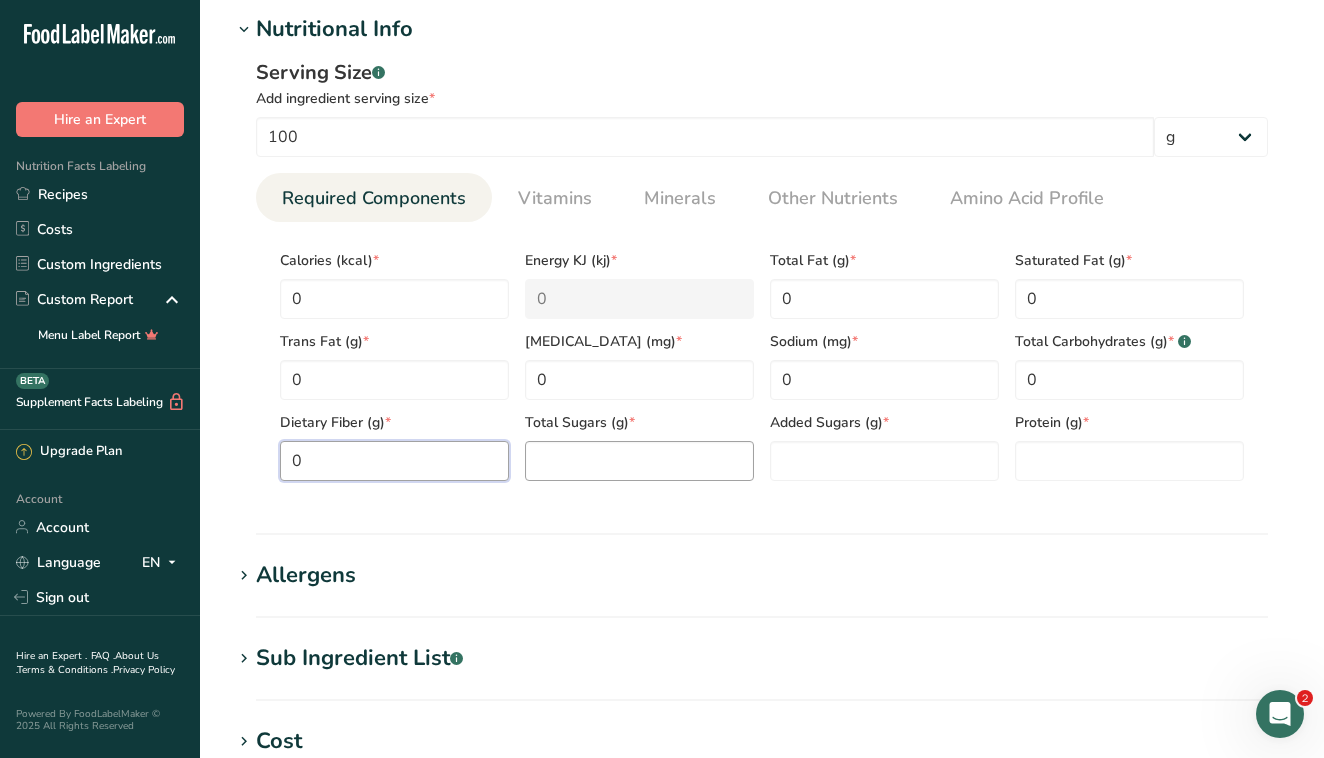 type on "0" 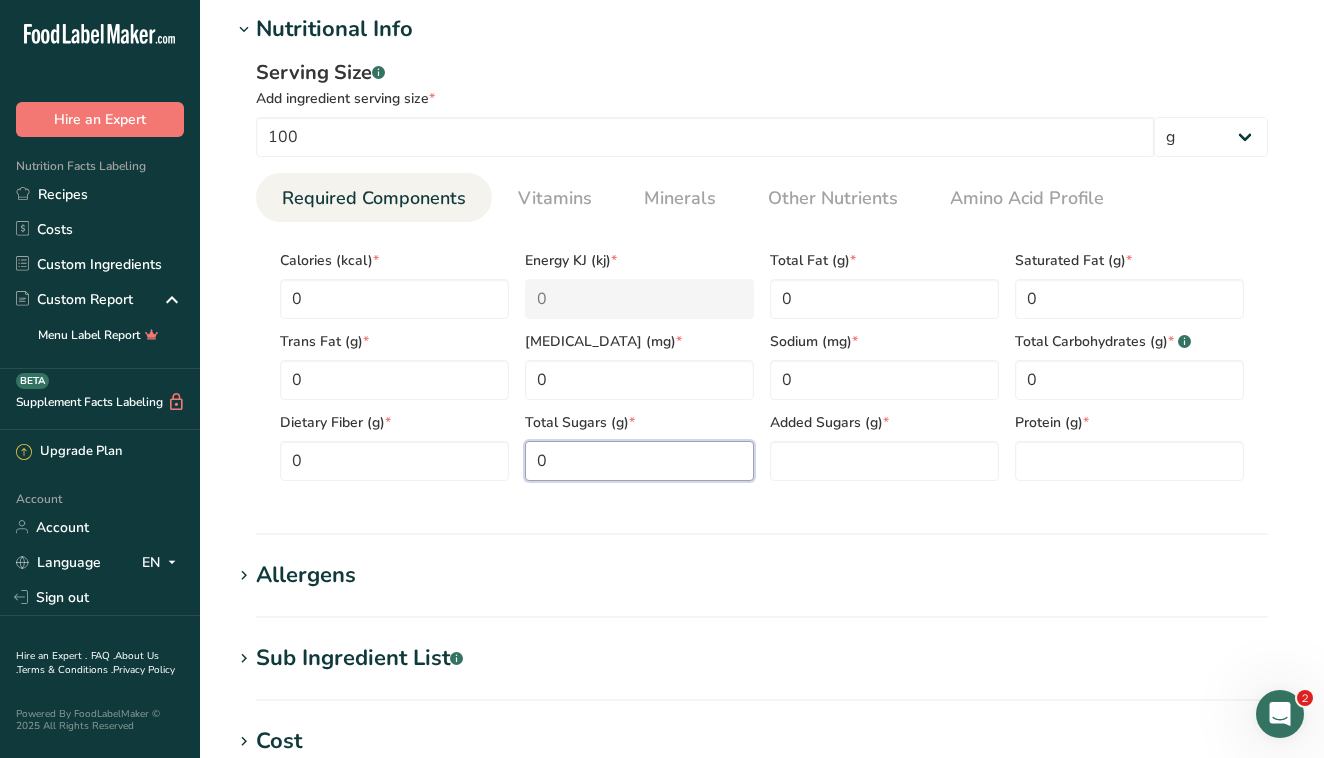 click on "0" at bounding box center (639, 461) 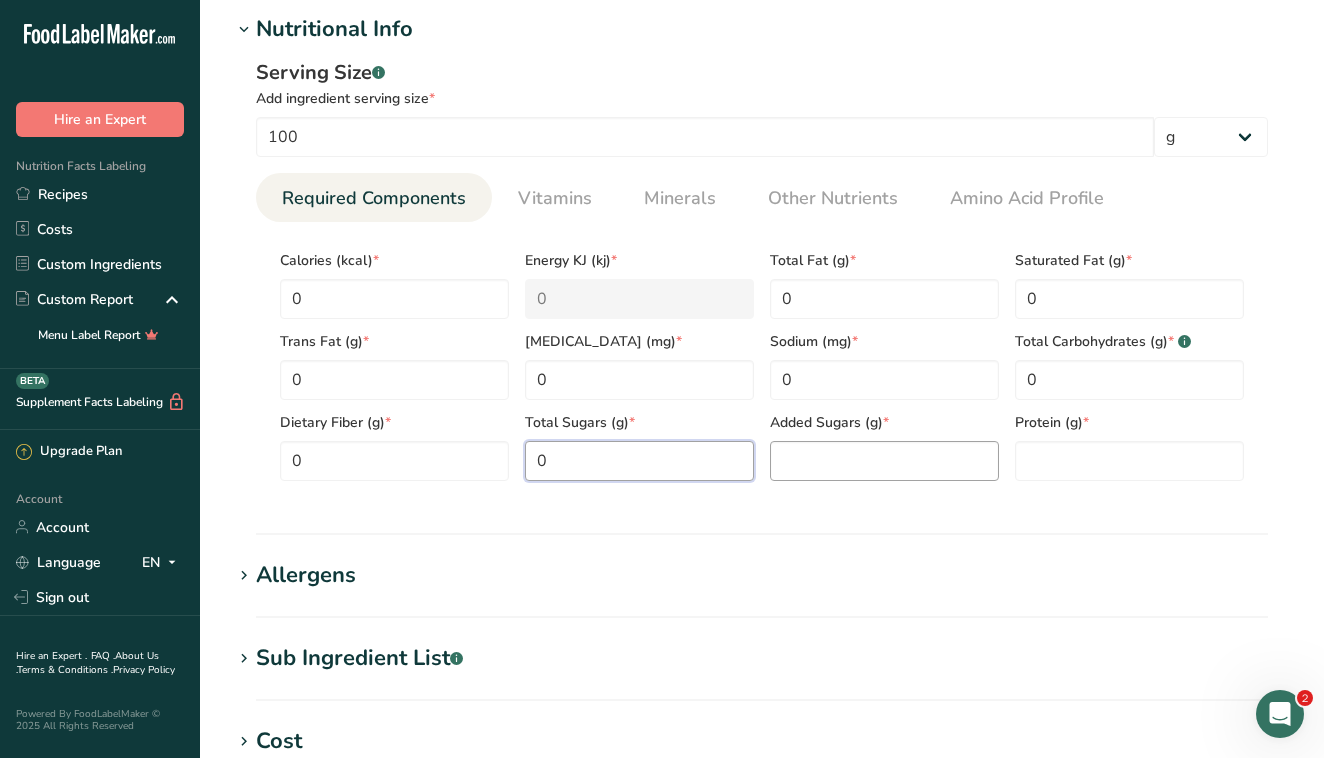 type on "0" 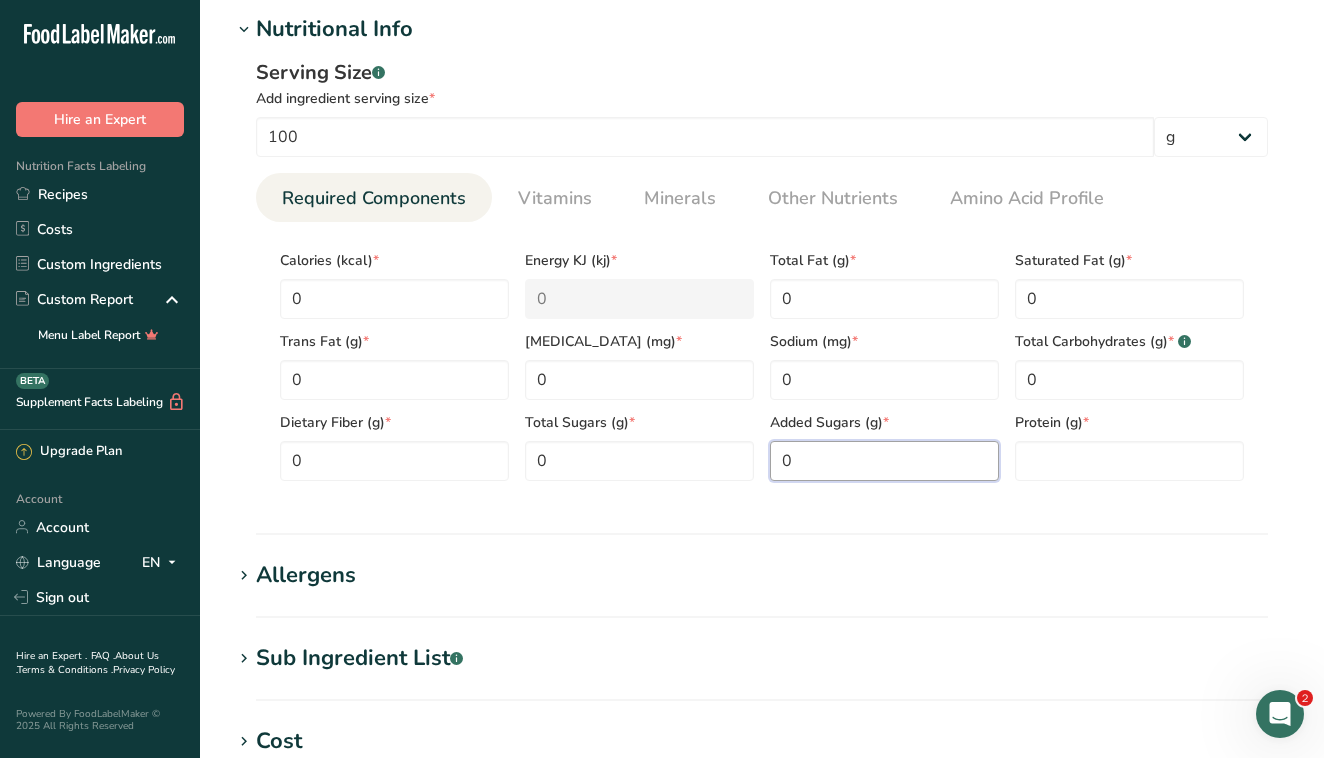 click on "0" at bounding box center [884, 461] 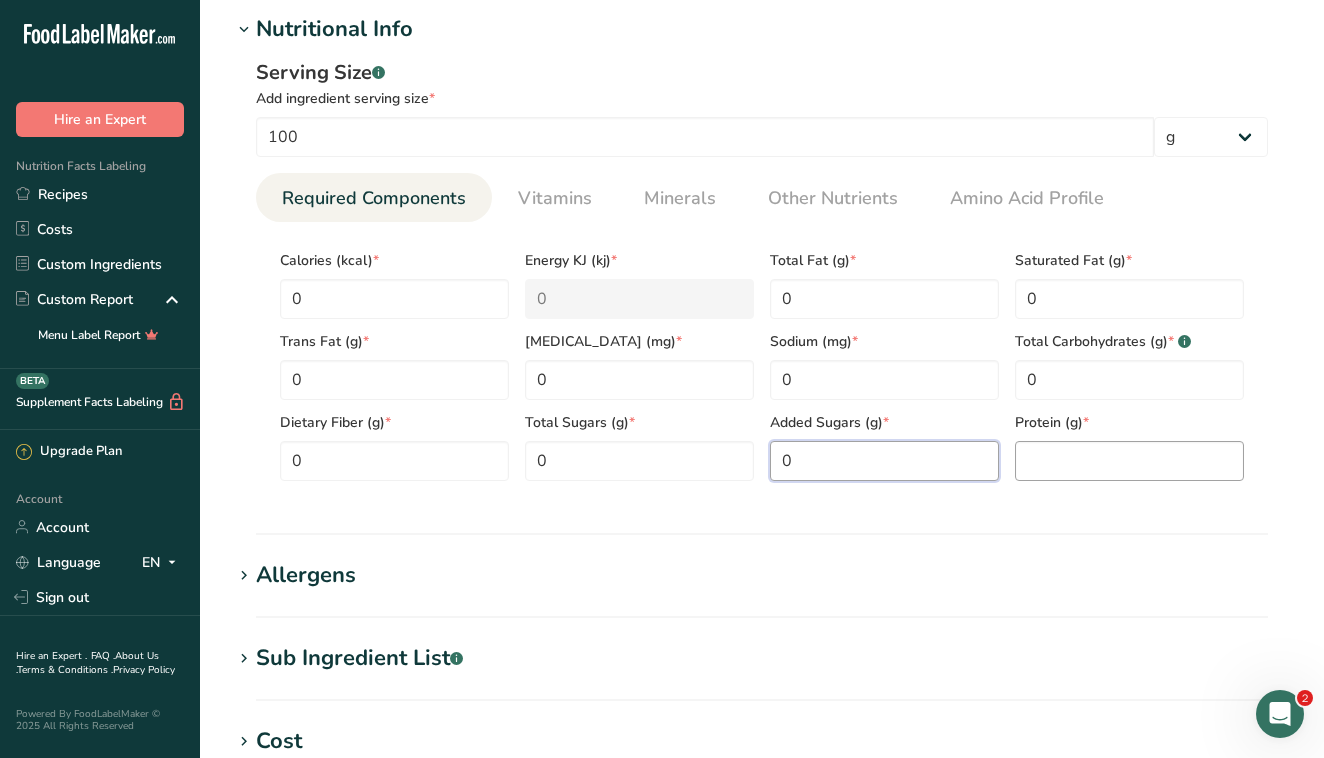 type on "0" 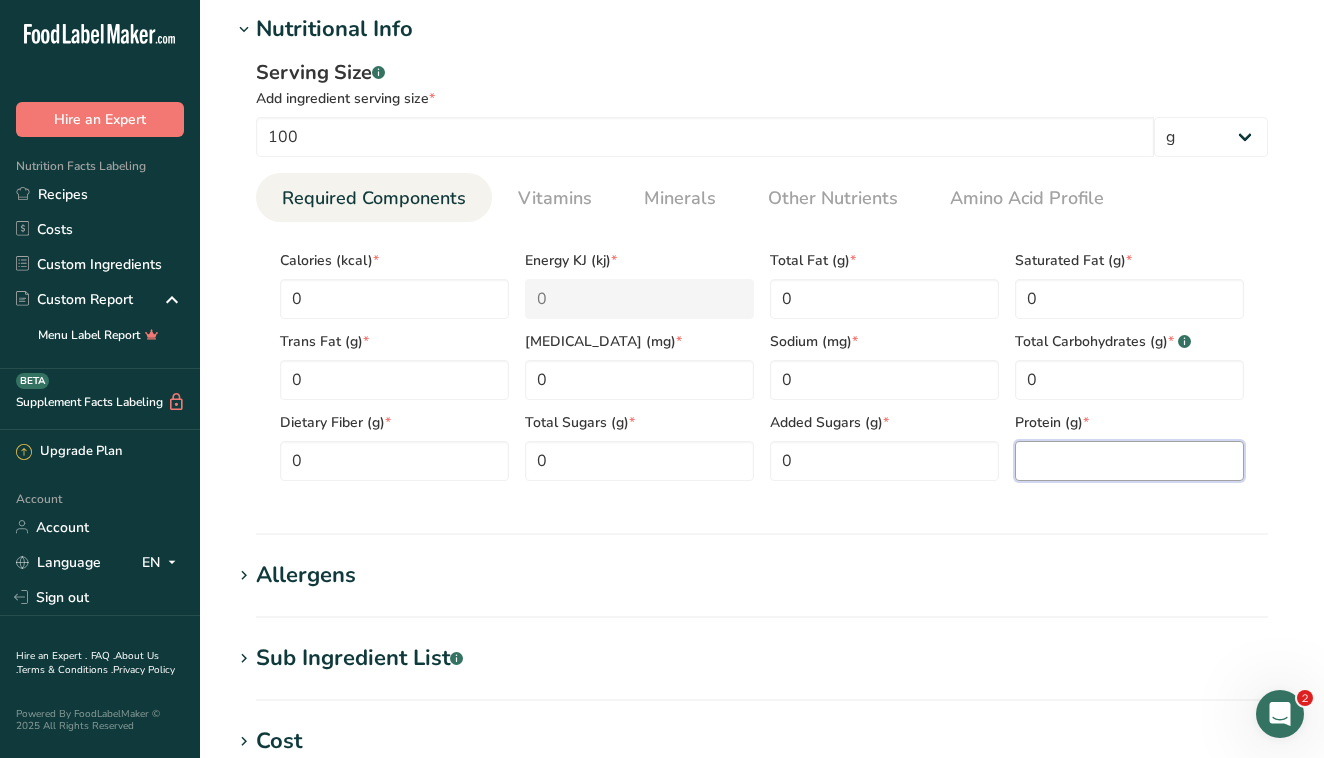 click at bounding box center (1129, 461) 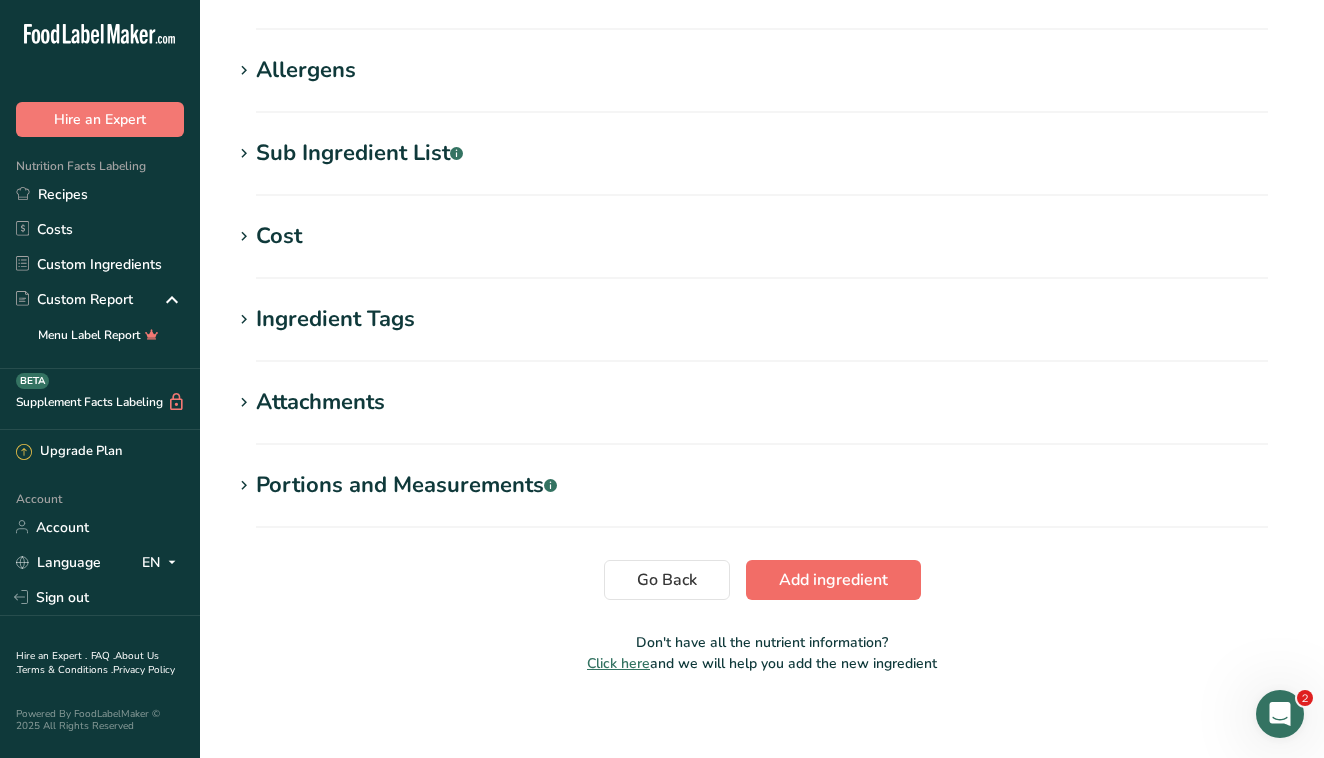 type on "0" 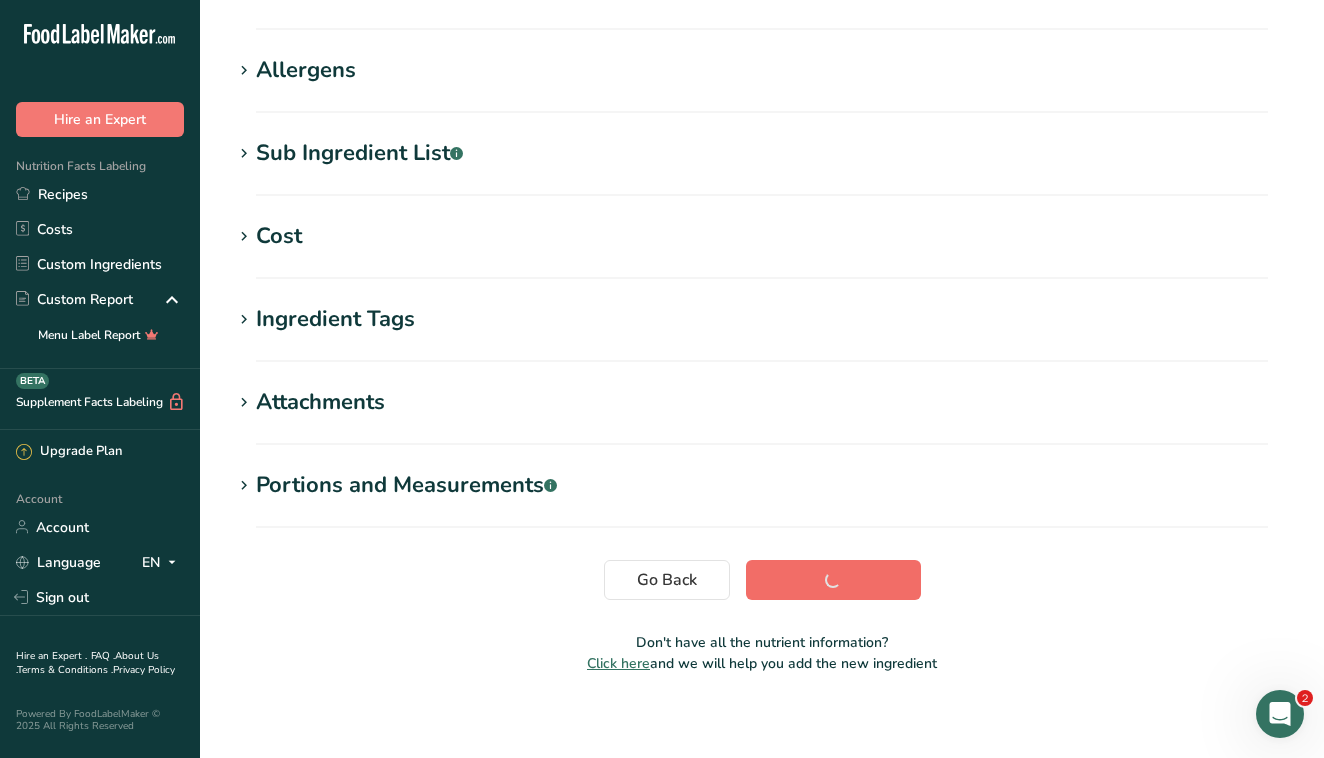 scroll, scrollTop: 316, scrollLeft: 0, axis: vertical 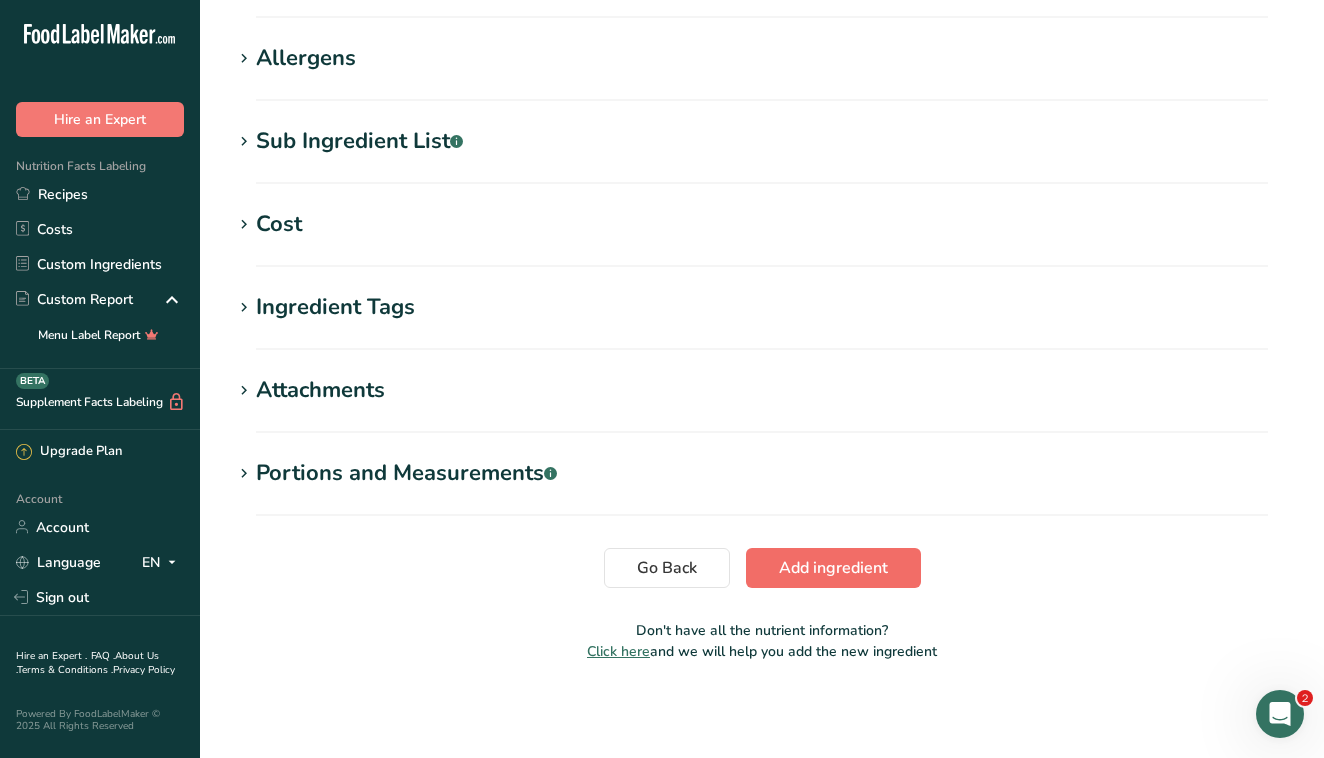 click on "Add ingredient" at bounding box center [833, 568] 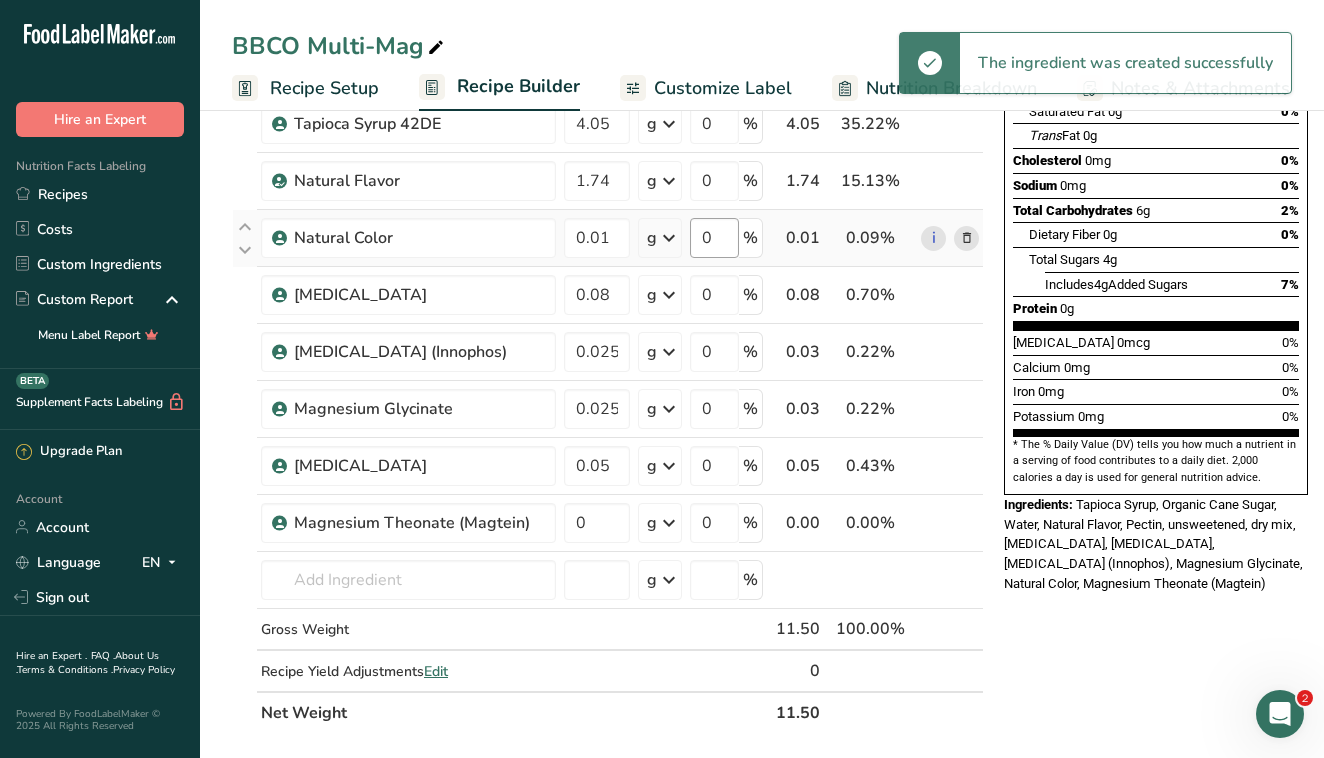 scroll, scrollTop: 337, scrollLeft: 0, axis: vertical 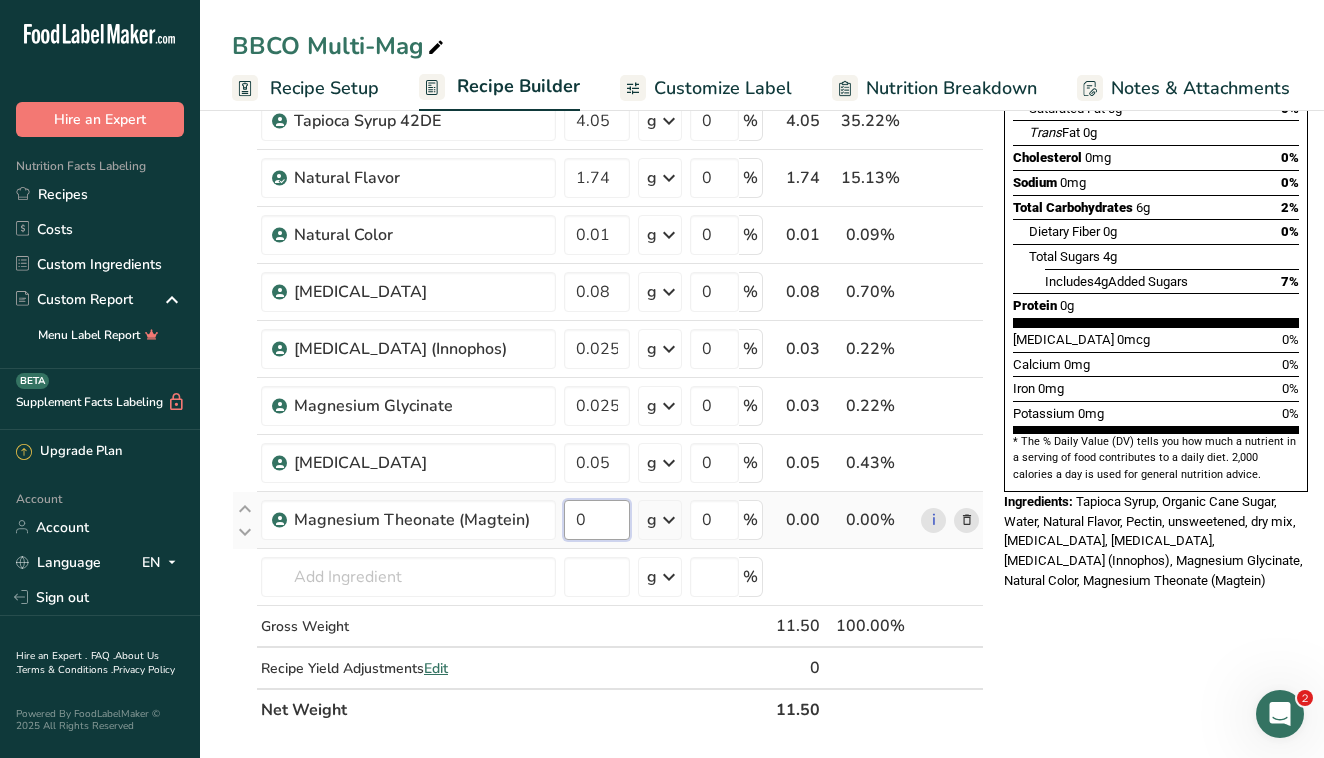 click on "0" at bounding box center [597, 520] 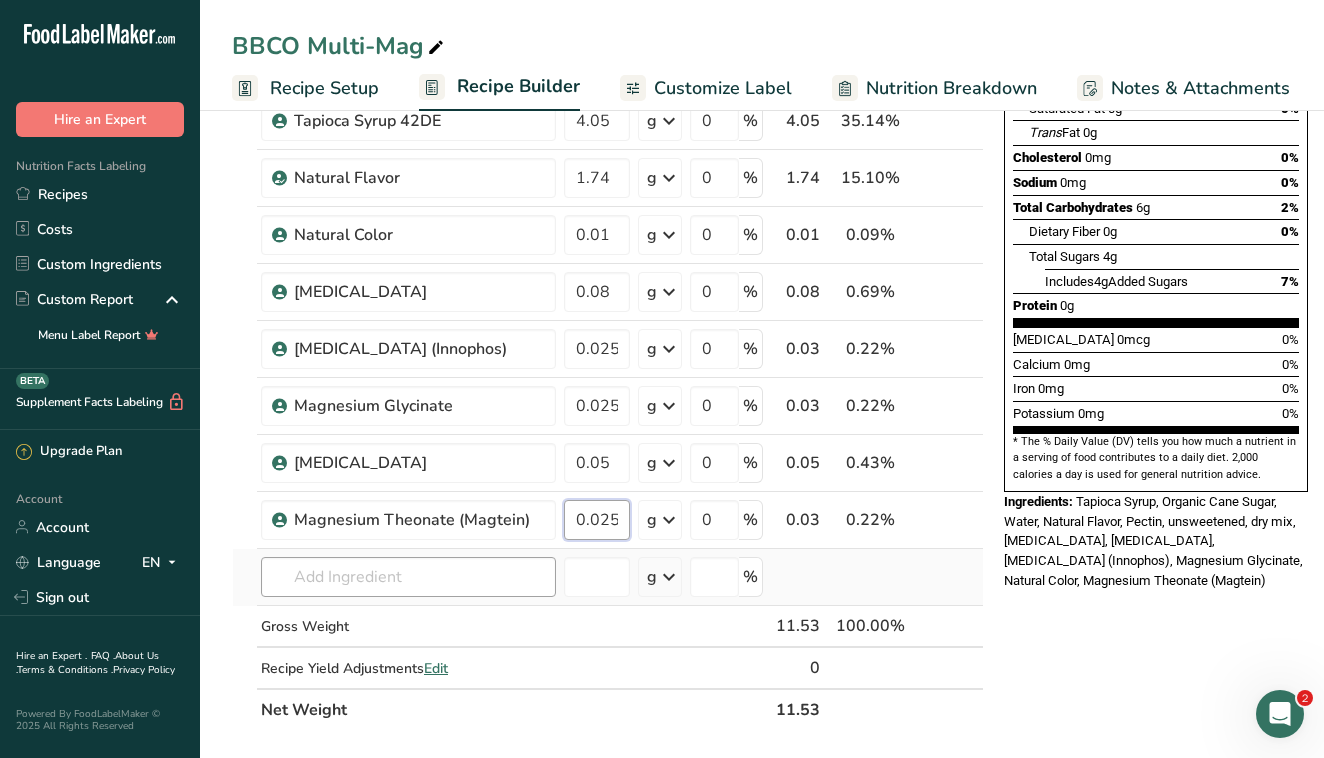 type on "0.025" 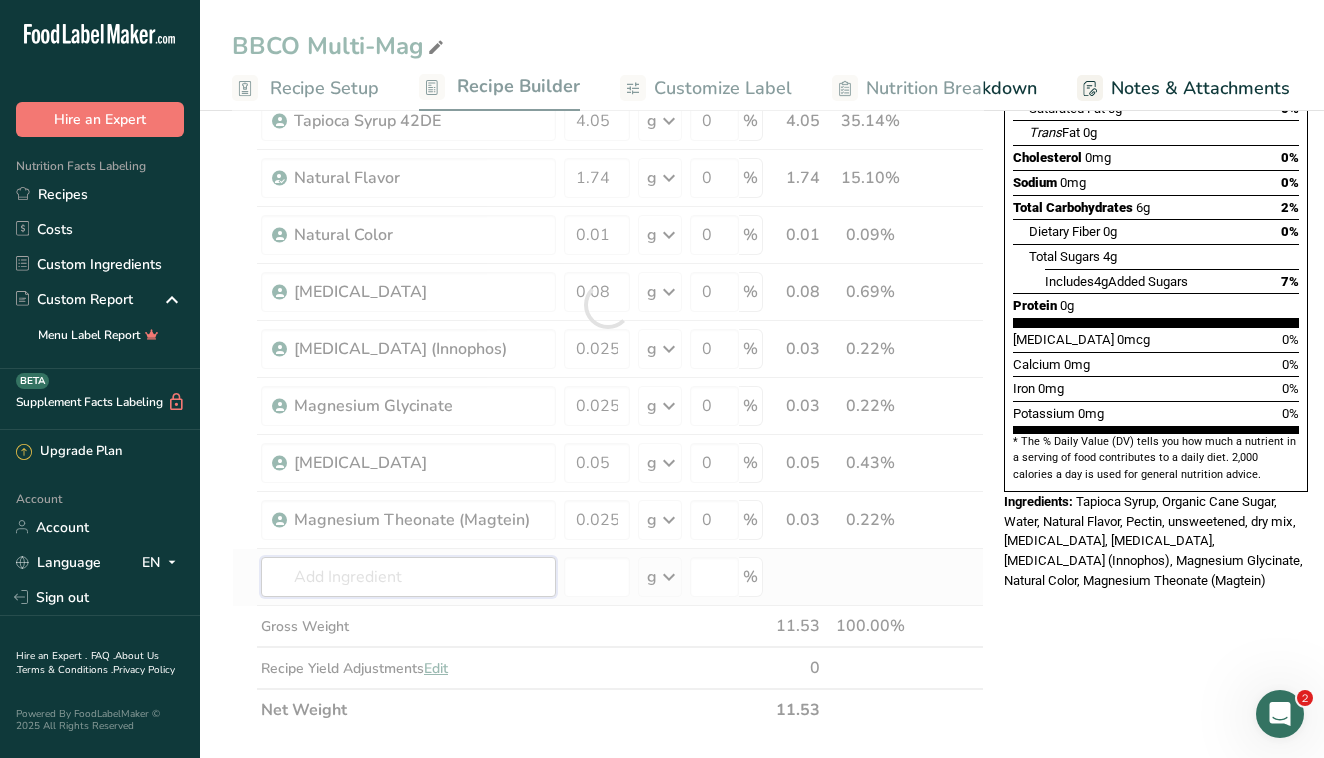 click on "Ingredient *
Amount *
Unit *
Waste *   .a-a{fill:#347362;}.b-a{fill:#fff;}          Grams
Percentage
Beverages, water, bottled, non-carbonated, CALISTOGA
2.23
g
Portions
1 fl oz
1 bottle 16.9 fl oz
1 bottle 24 fl oz
Weight Units
g
kg
mg
See more
Volume Units
l
Volume units require a density conversion. If you know your ingredient's density enter it below. Otherwise, click on "RIA" our AI Regulatory bot - she will be able to help you
lb/ft3
g/cm3
Confirm
mL
lb/ft3
g/cm3
0" at bounding box center [608, 305] 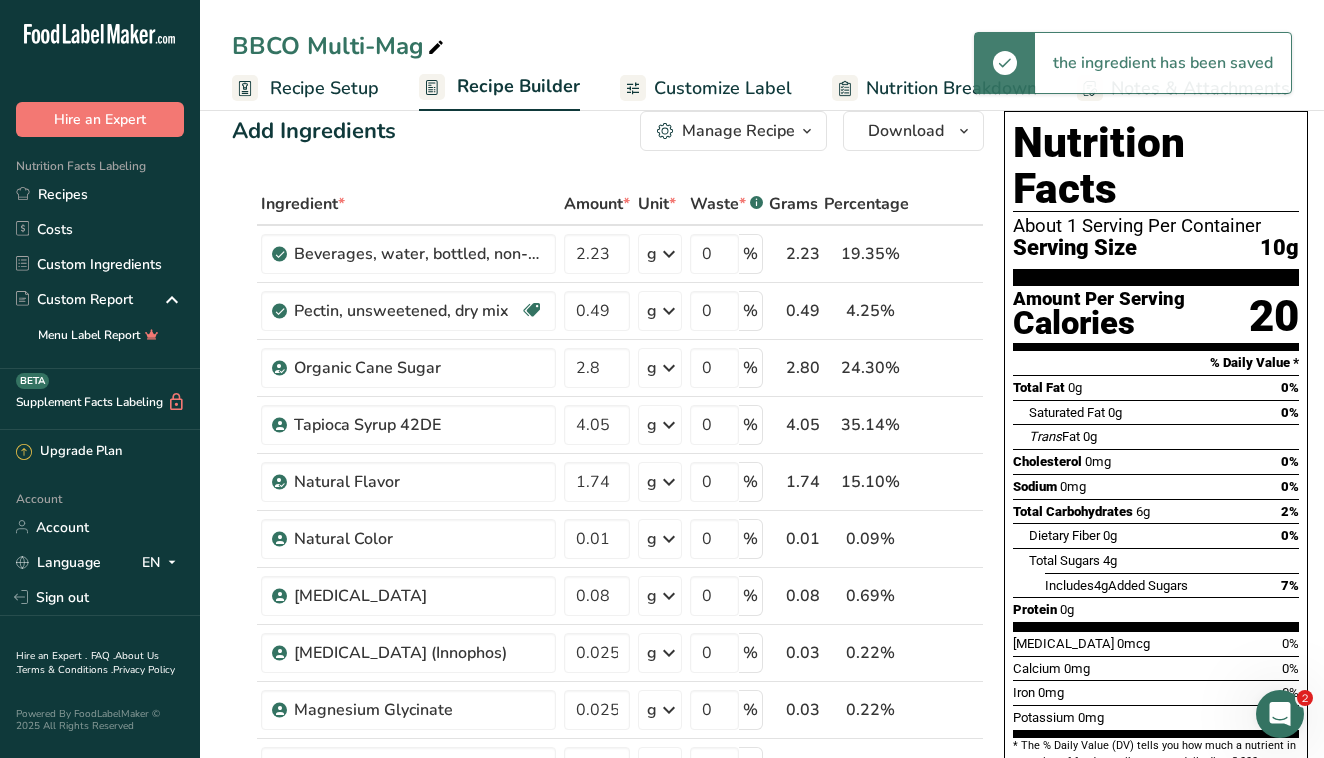 scroll, scrollTop: 31, scrollLeft: 0, axis: vertical 